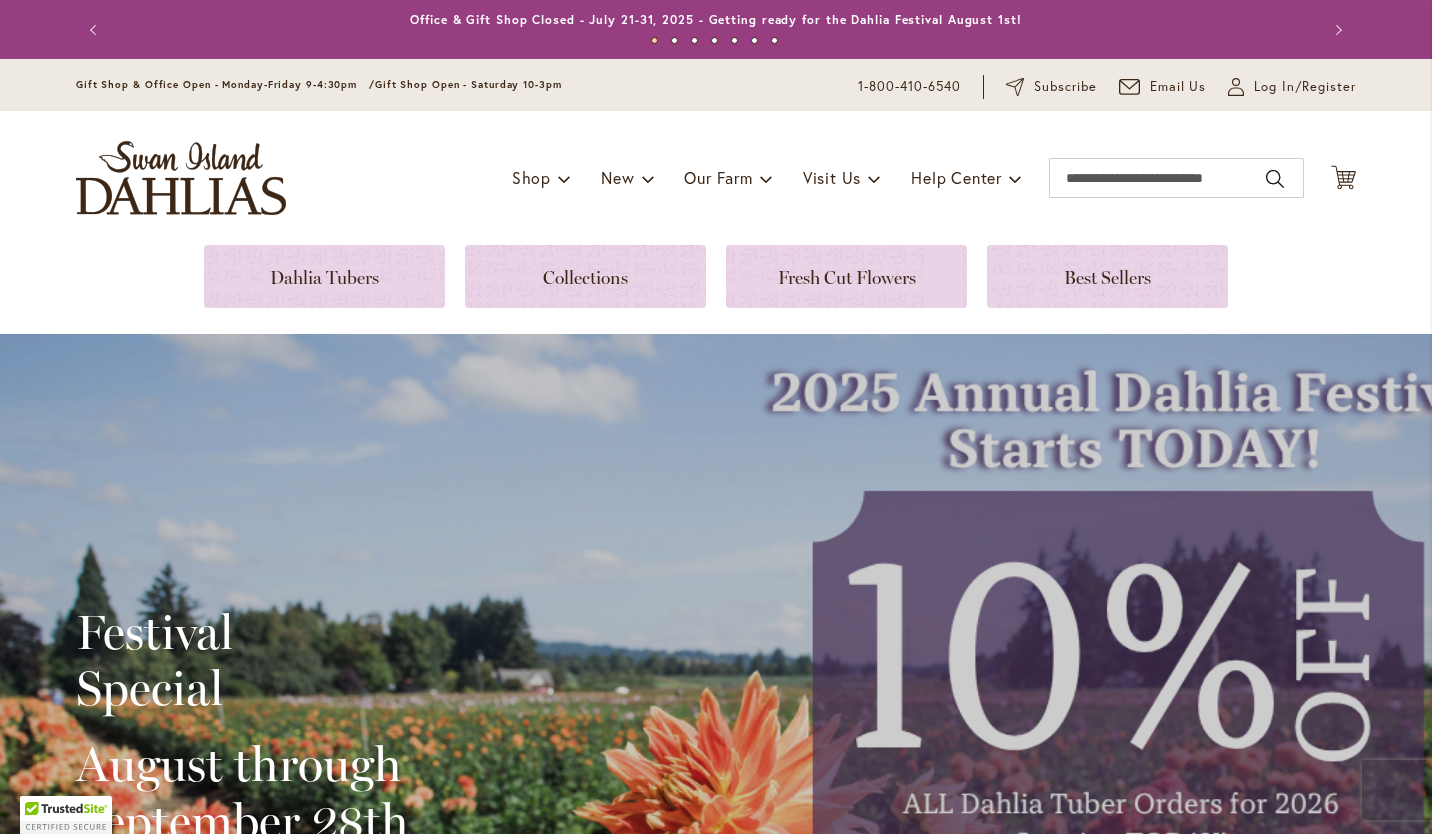 scroll, scrollTop: 0, scrollLeft: 0, axis: both 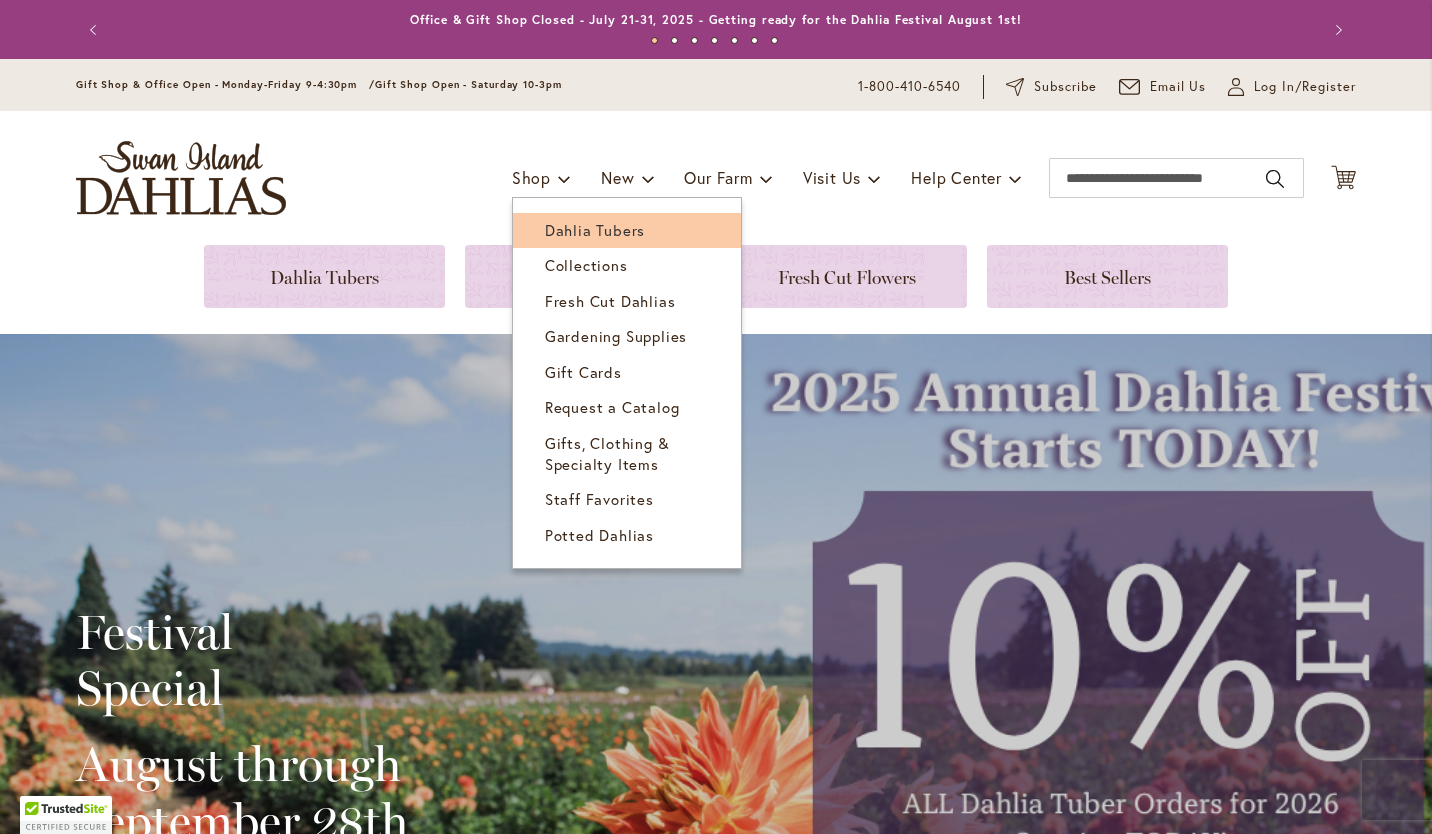 type on "**********" 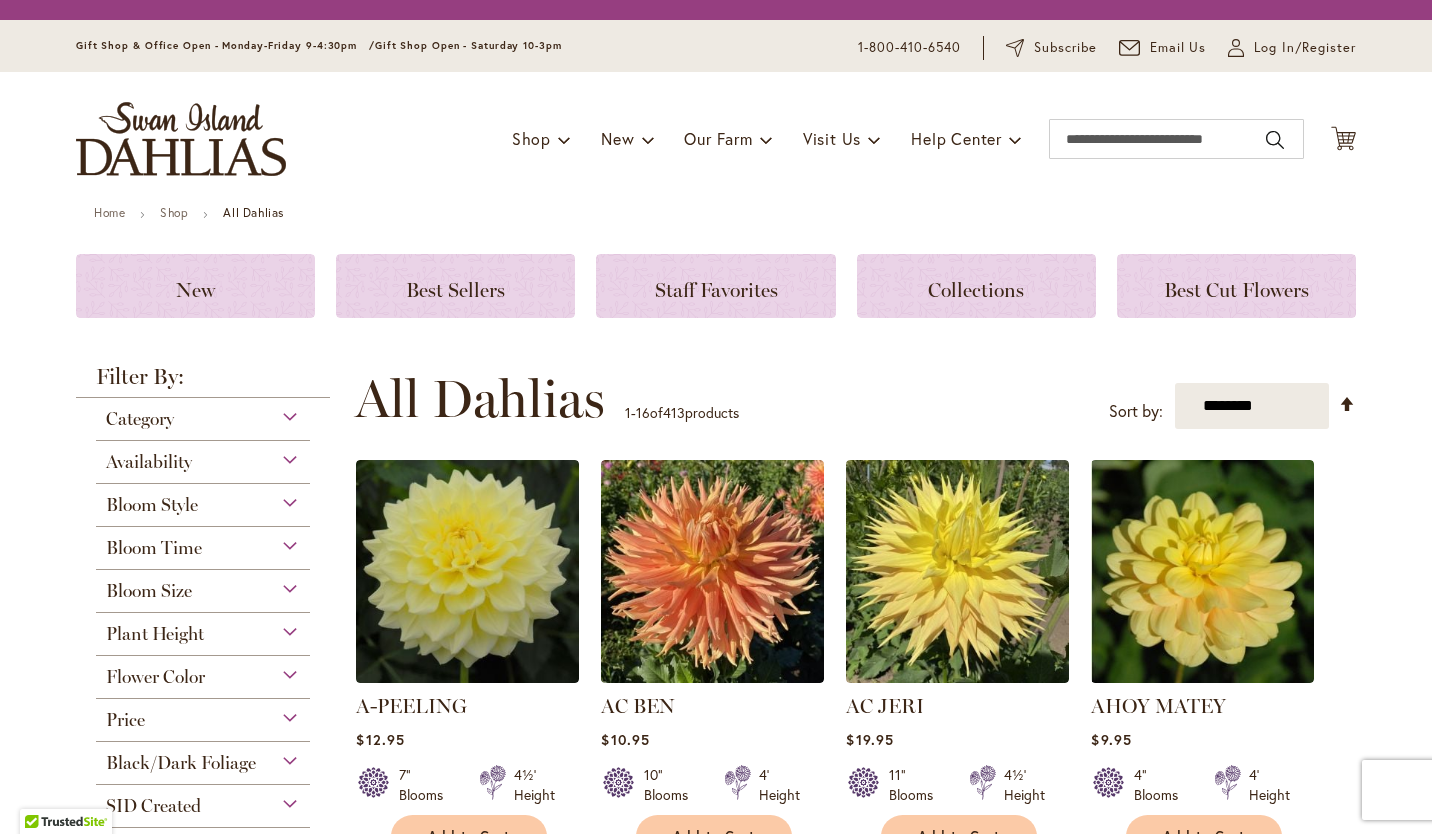 scroll, scrollTop: 0, scrollLeft: 0, axis: both 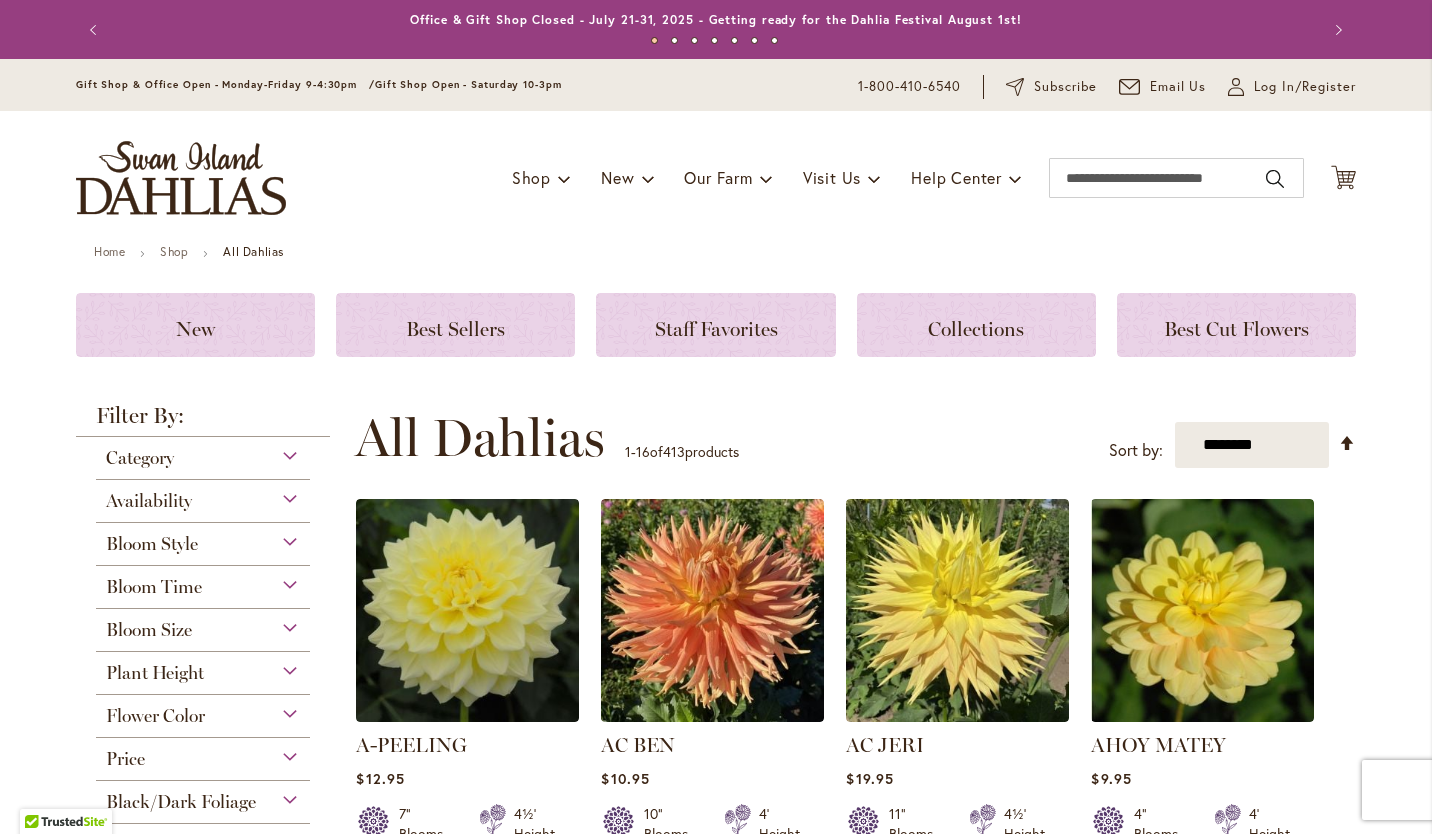 type on "**********" 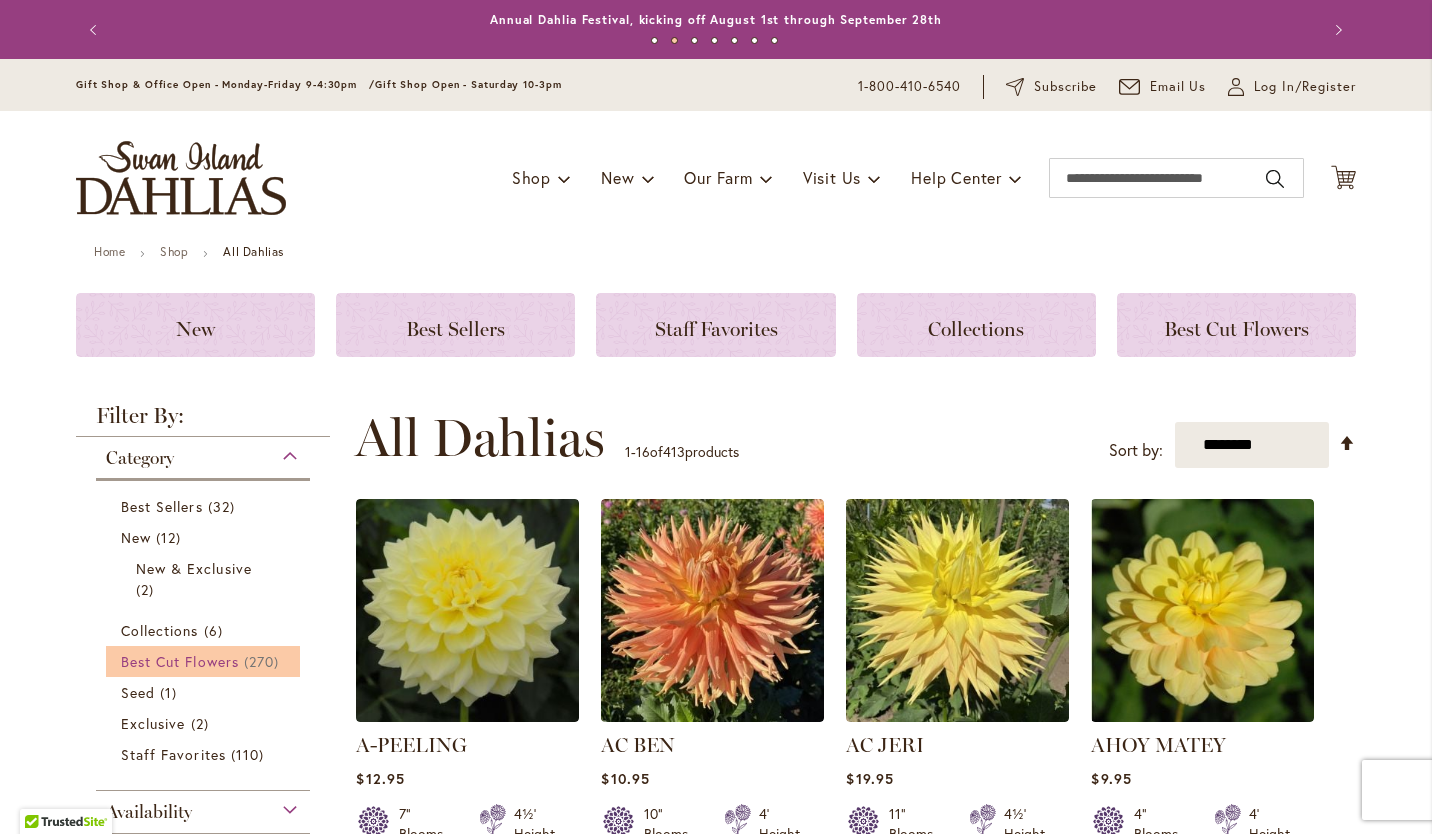 click on "Best Cut Flowers" at bounding box center [180, 661] 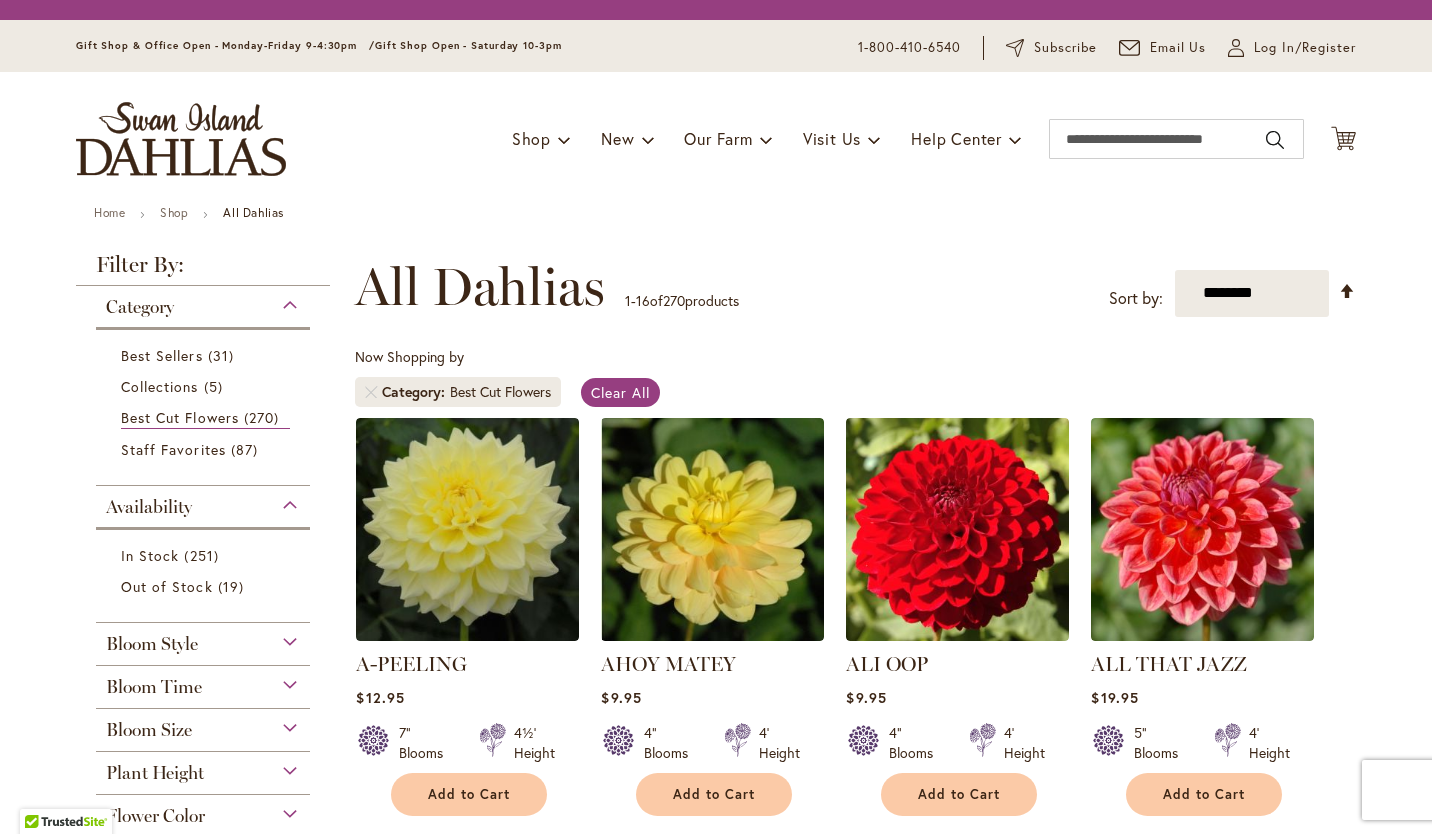 scroll, scrollTop: 0, scrollLeft: 0, axis: both 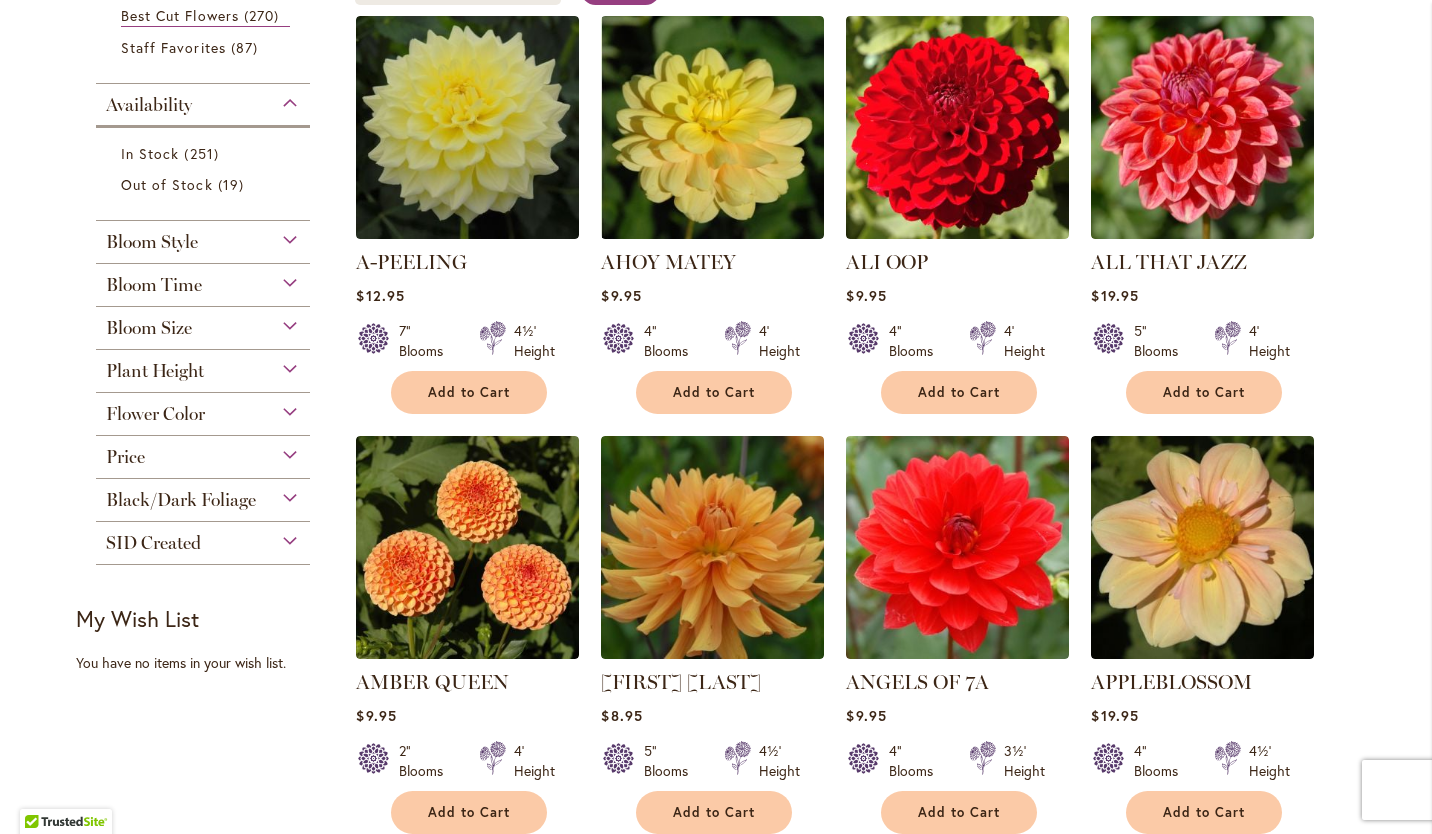 type on "**********" 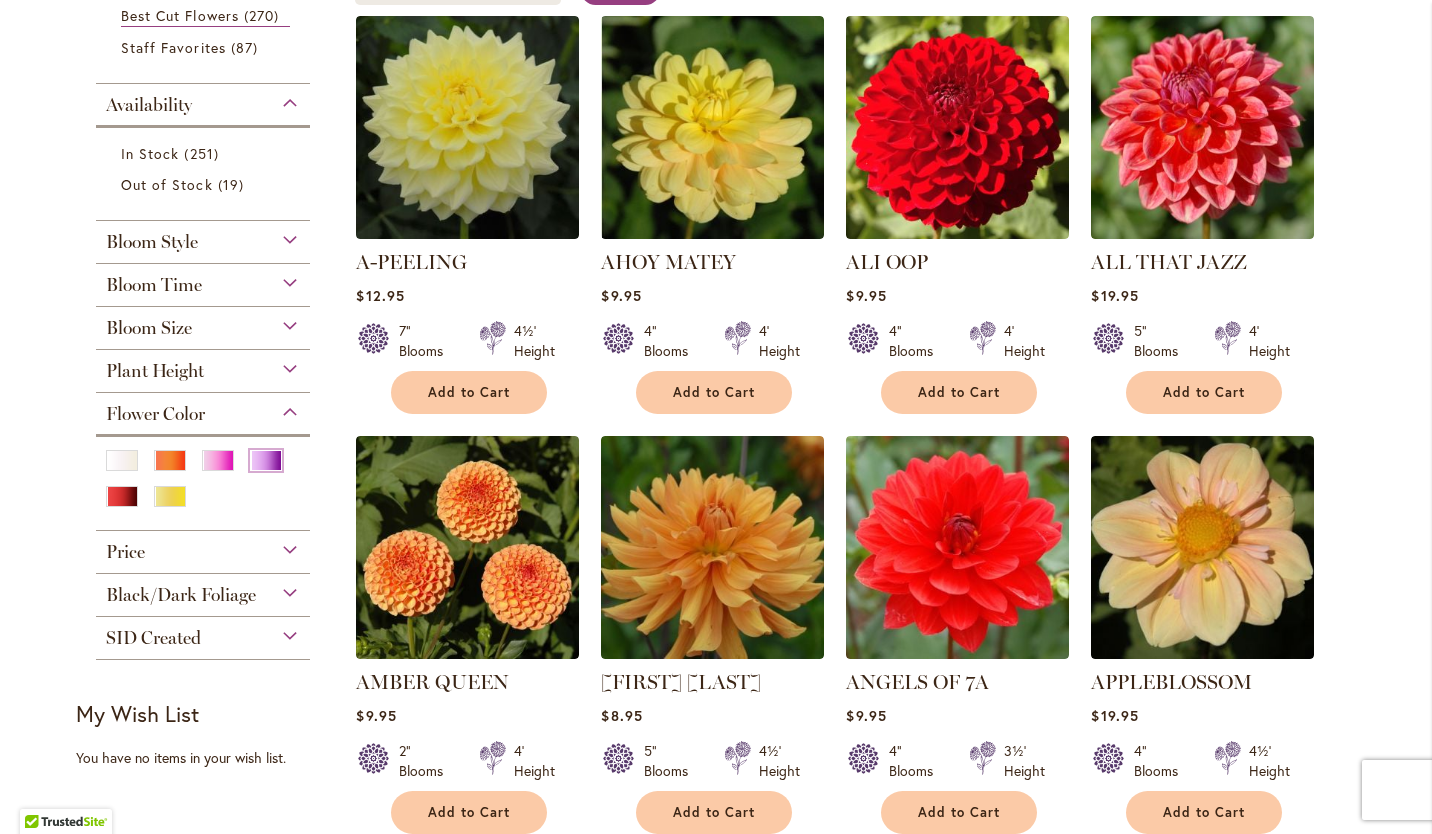 click at bounding box center [266, 460] 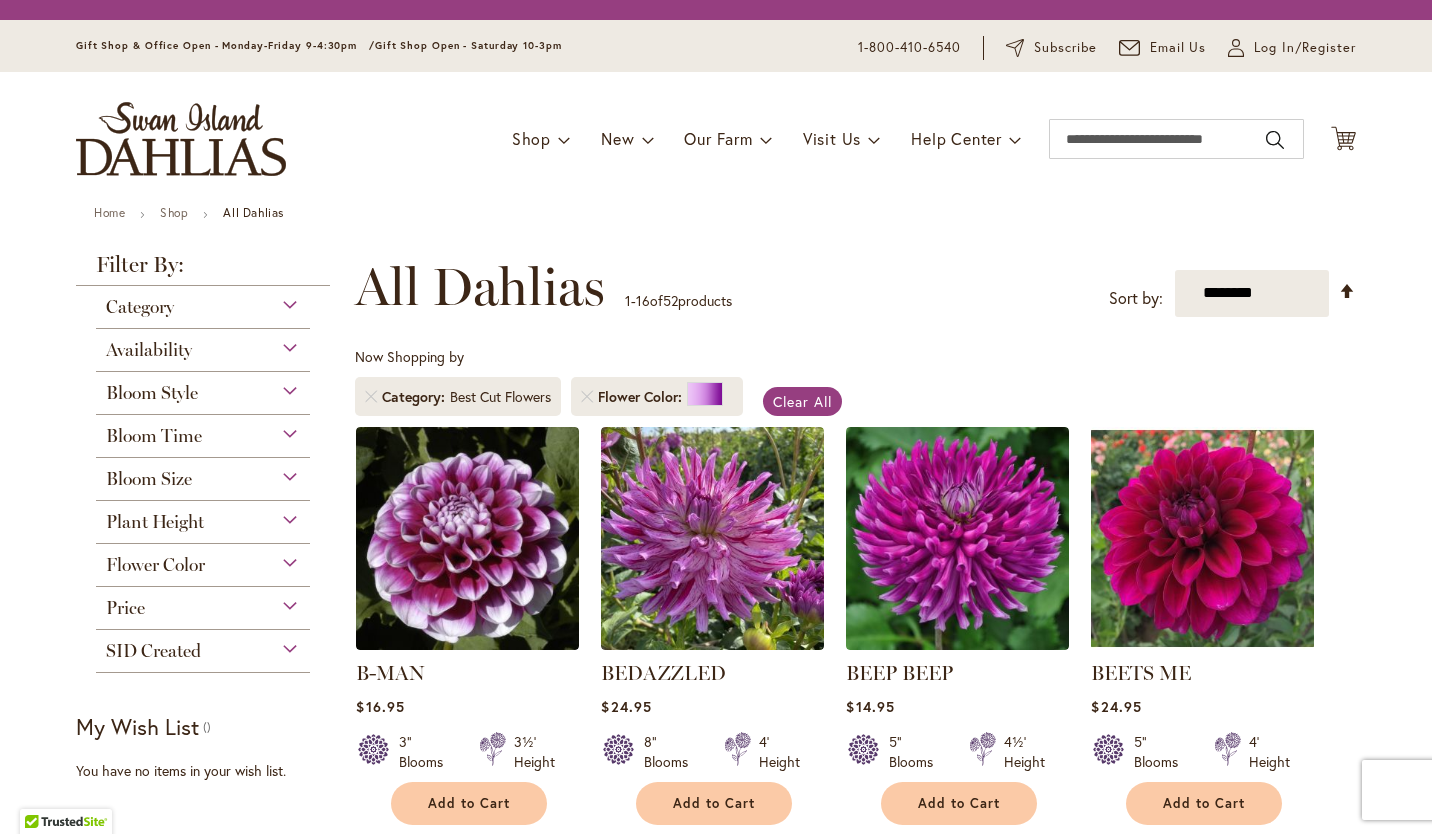 scroll, scrollTop: 0, scrollLeft: 0, axis: both 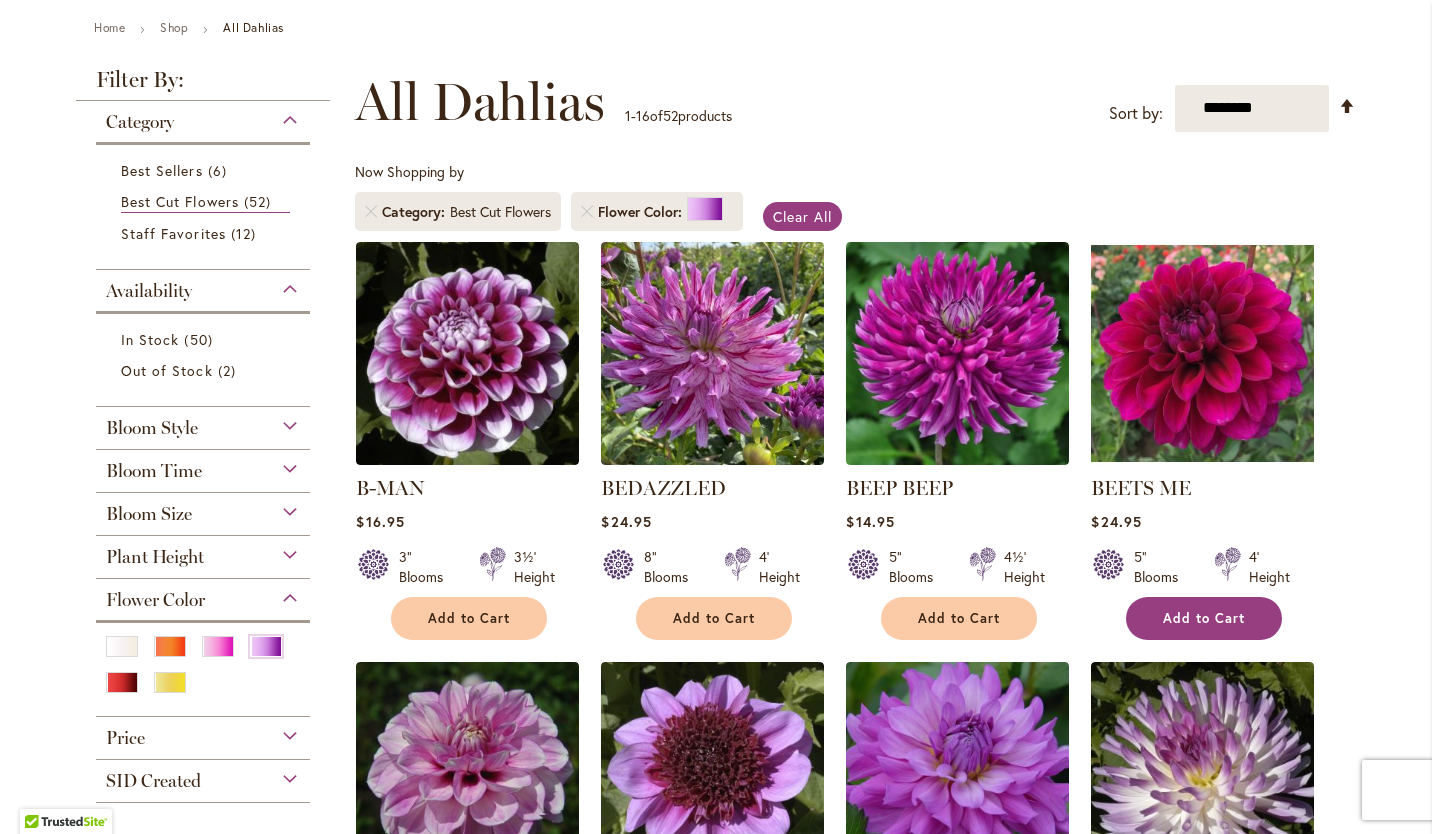 type on "**********" 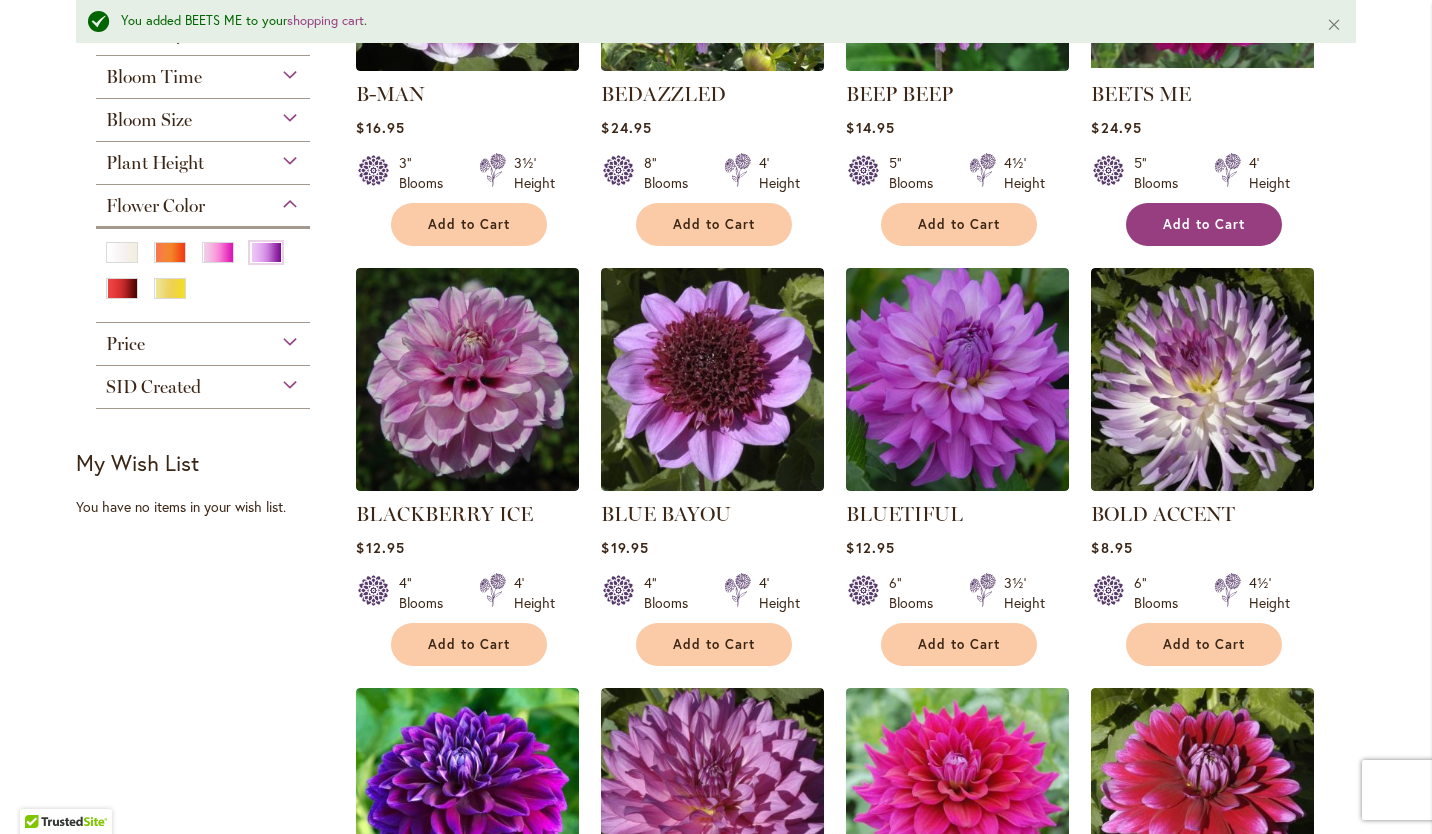 scroll, scrollTop: 712, scrollLeft: 0, axis: vertical 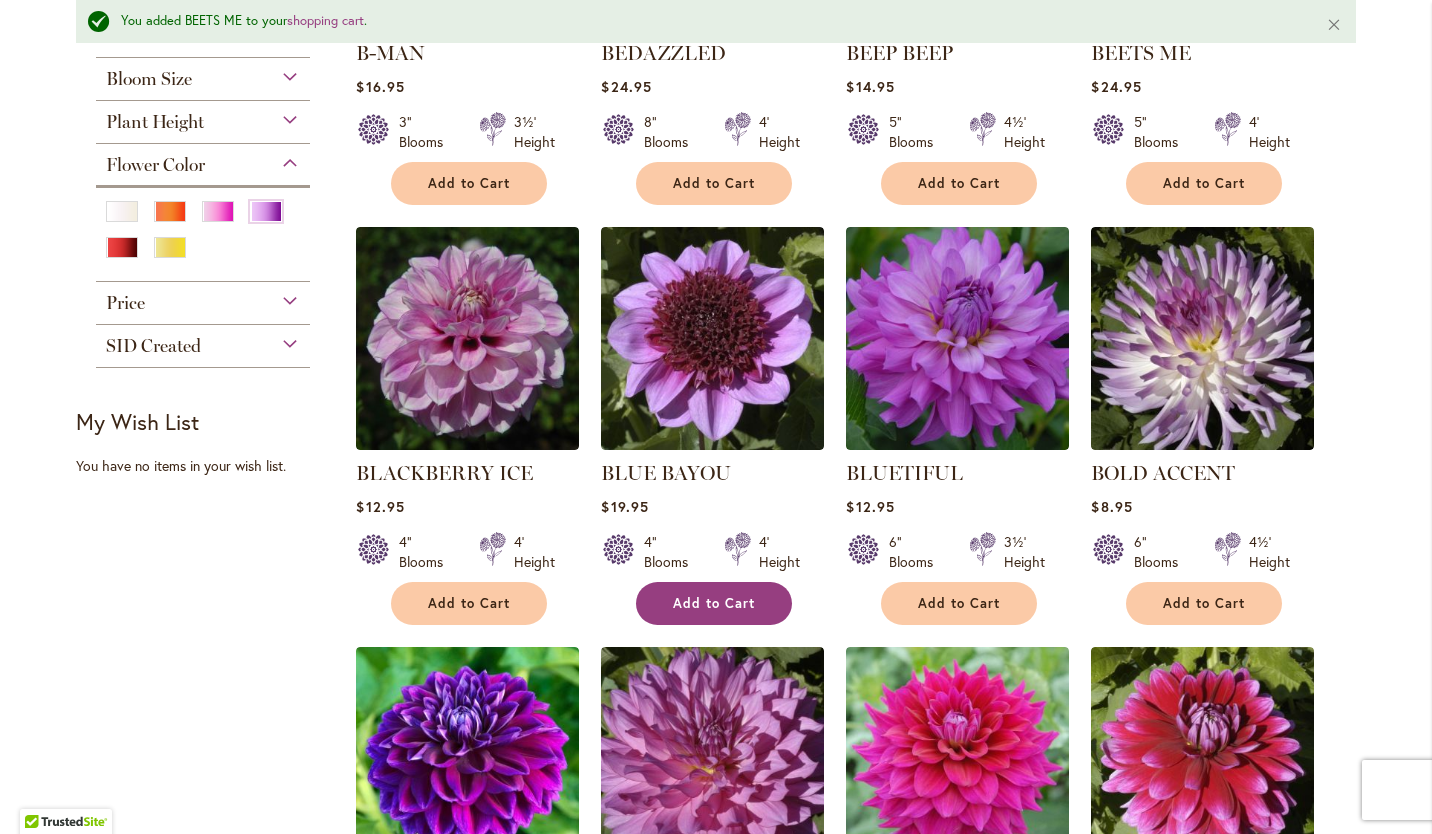 click on "Add to Cart" at bounding box center (714, 603) 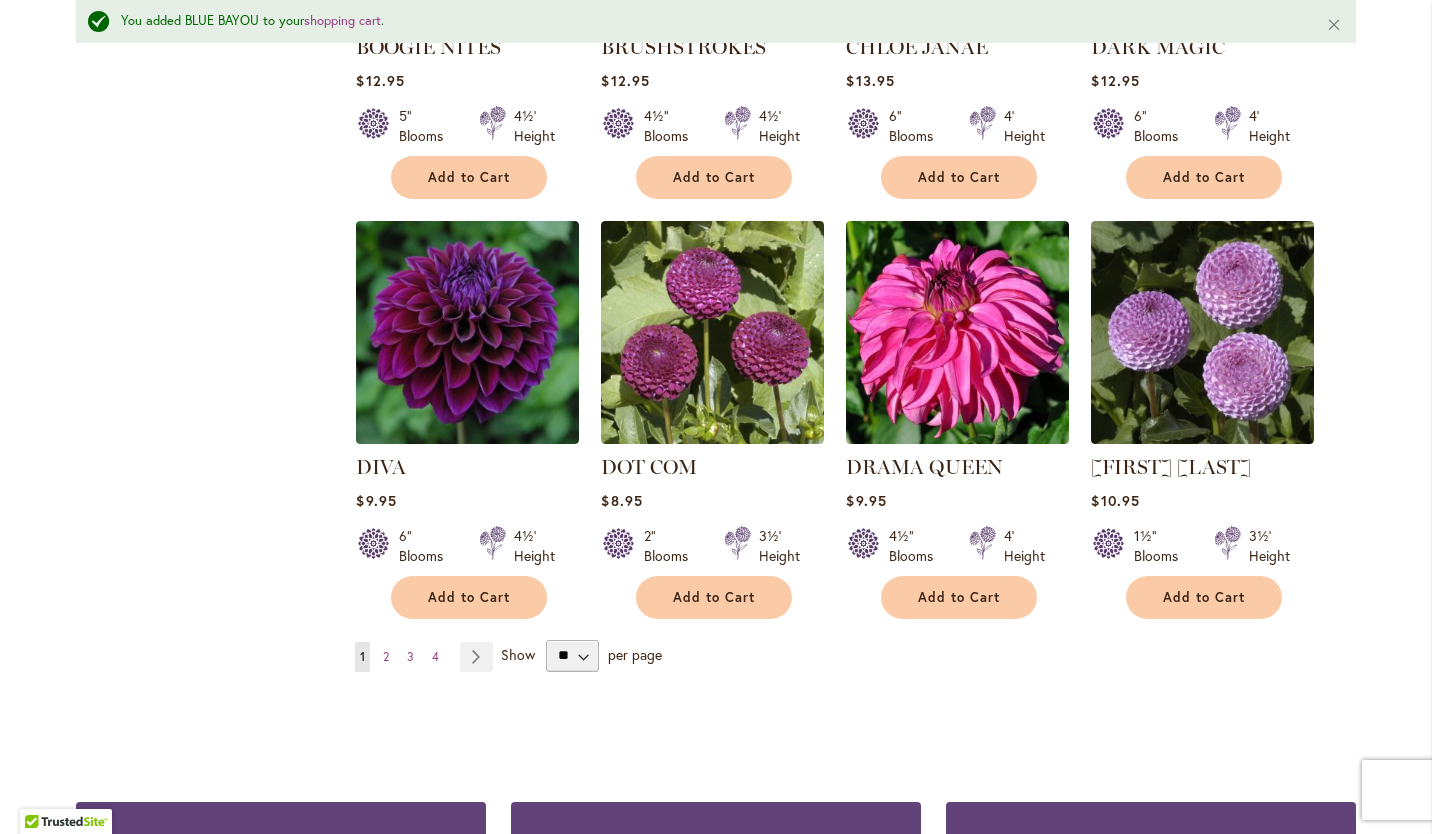 scroll, scrollTop: 1559, scrollLeft: 0, axis: vertical 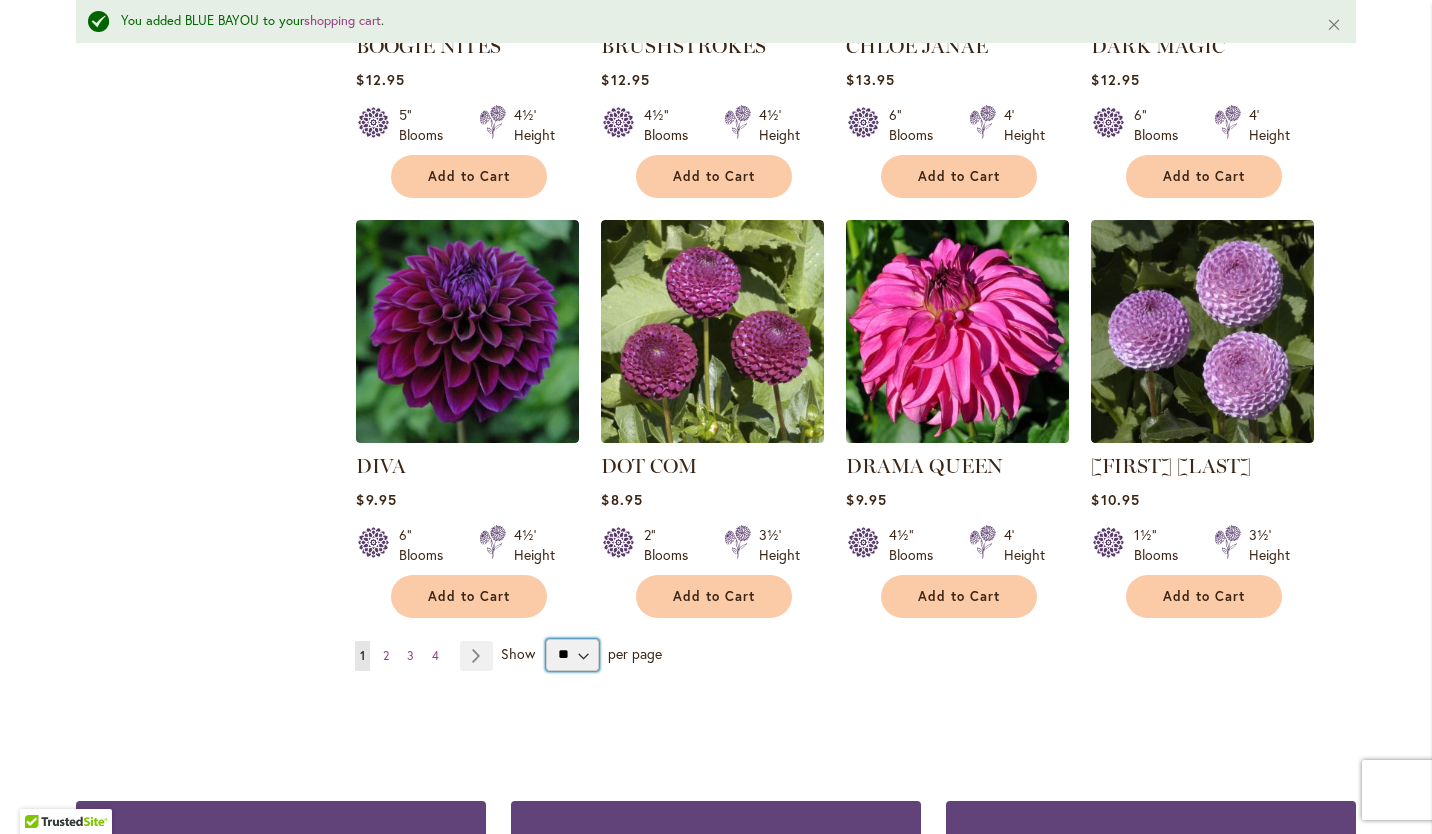 click on "**
**
**
**" at bounding box center (572, 655) 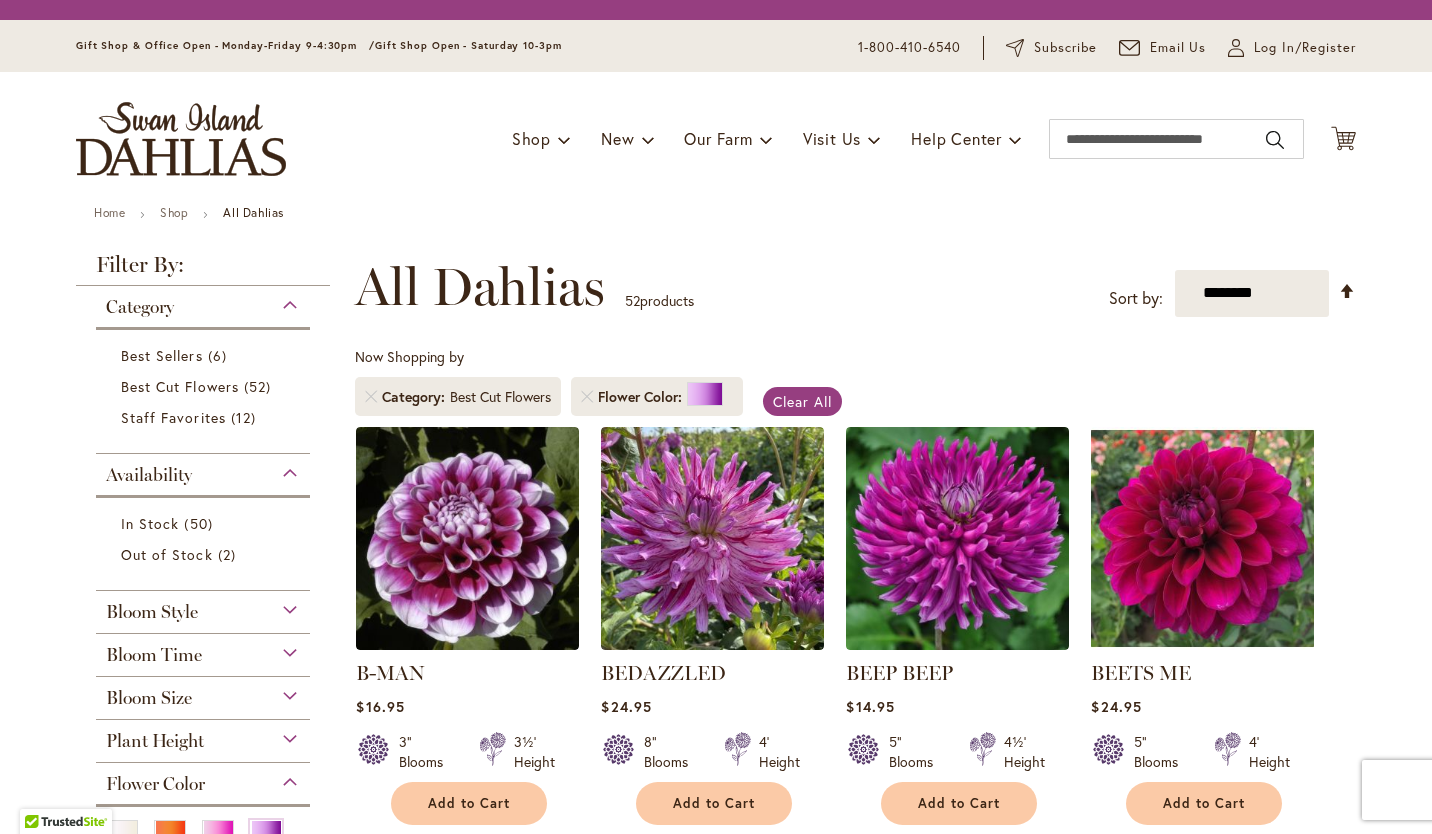 scroll, scrollTop: 0, scrollLeft: 0, axis: both 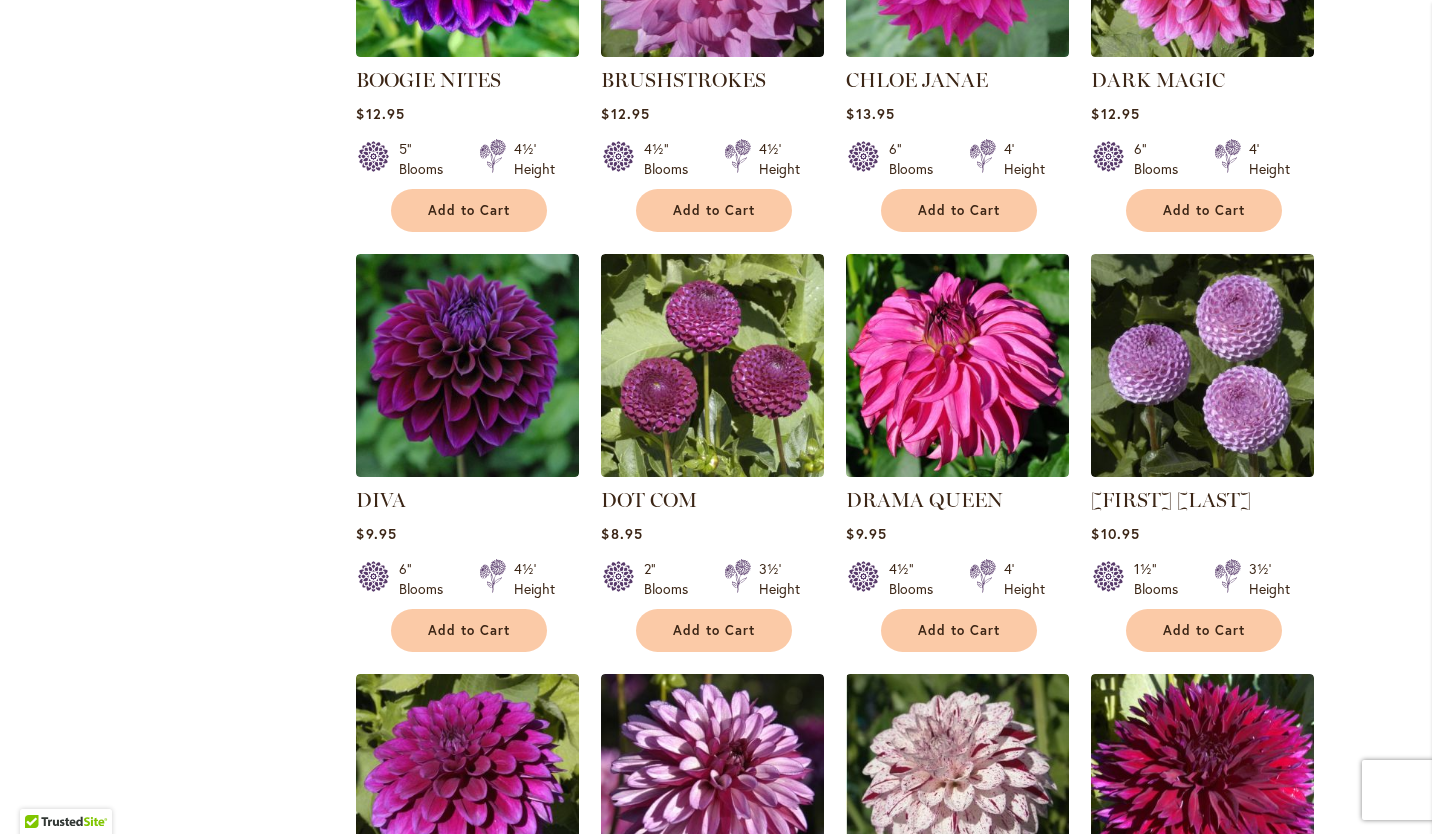 type on "**********" 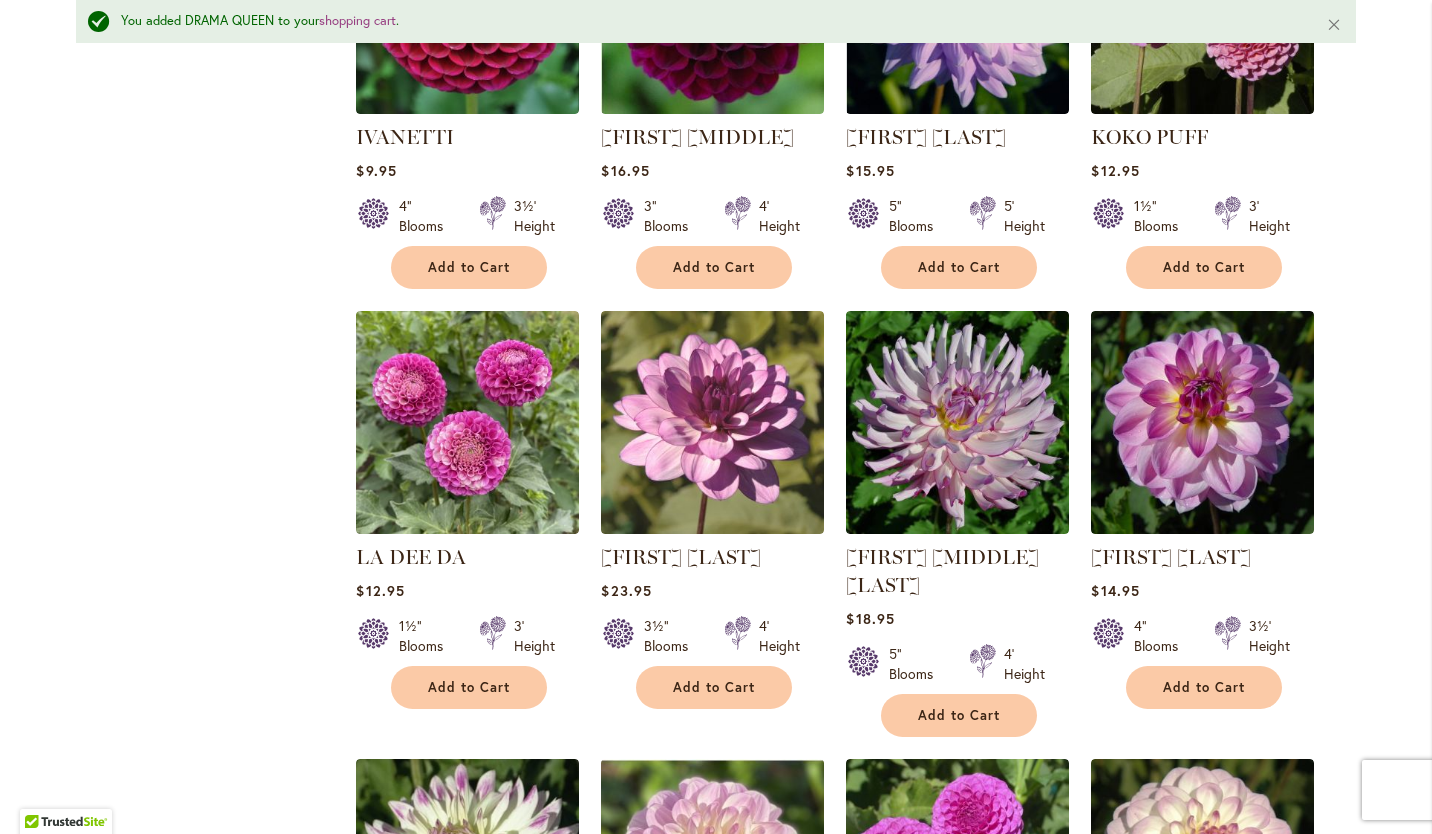 scroll, scrollTop: 2730, scrollLeft: 0, axis: vertical 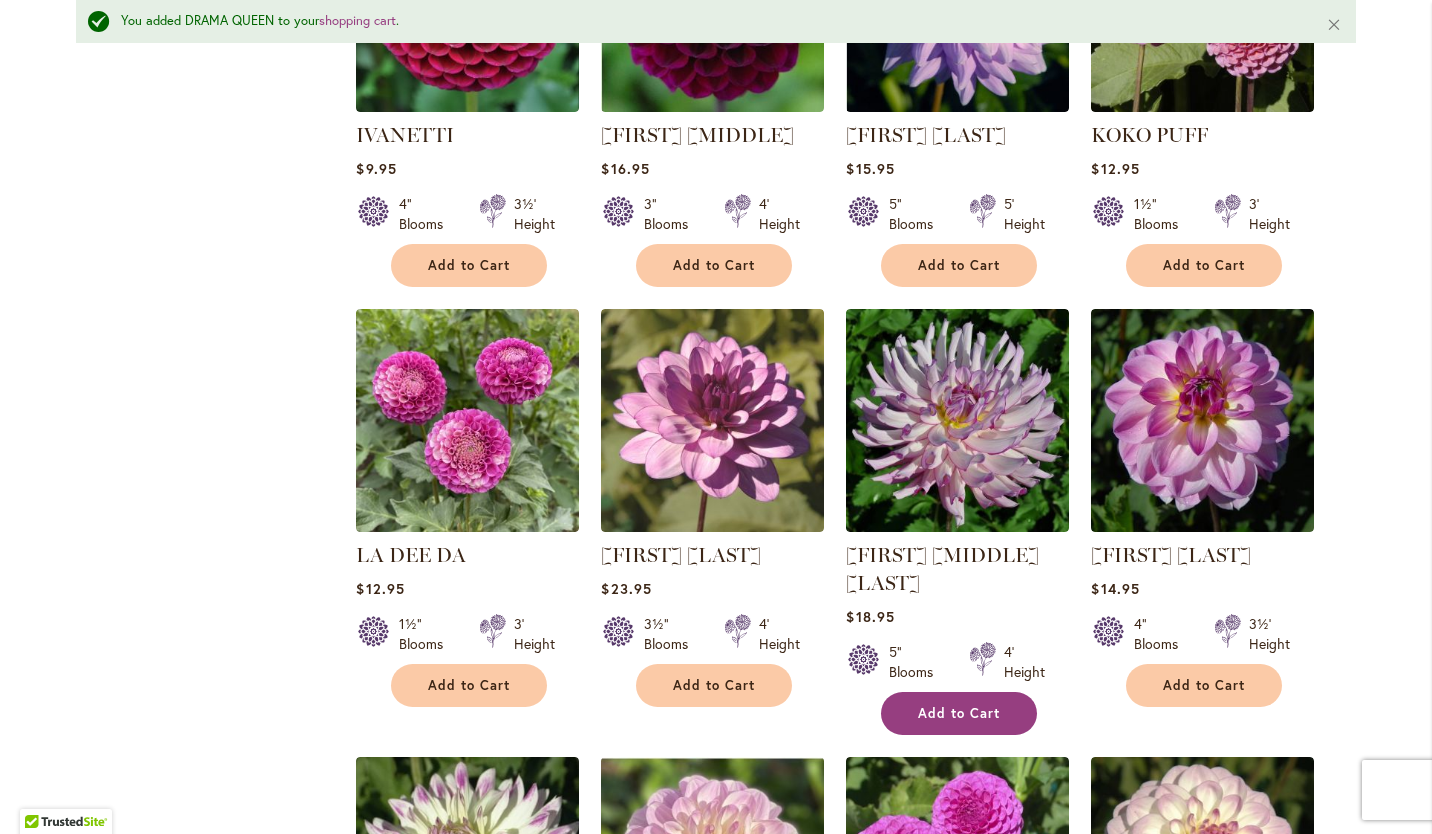 click on "Add to Cart" at bounding box center (959, 713) 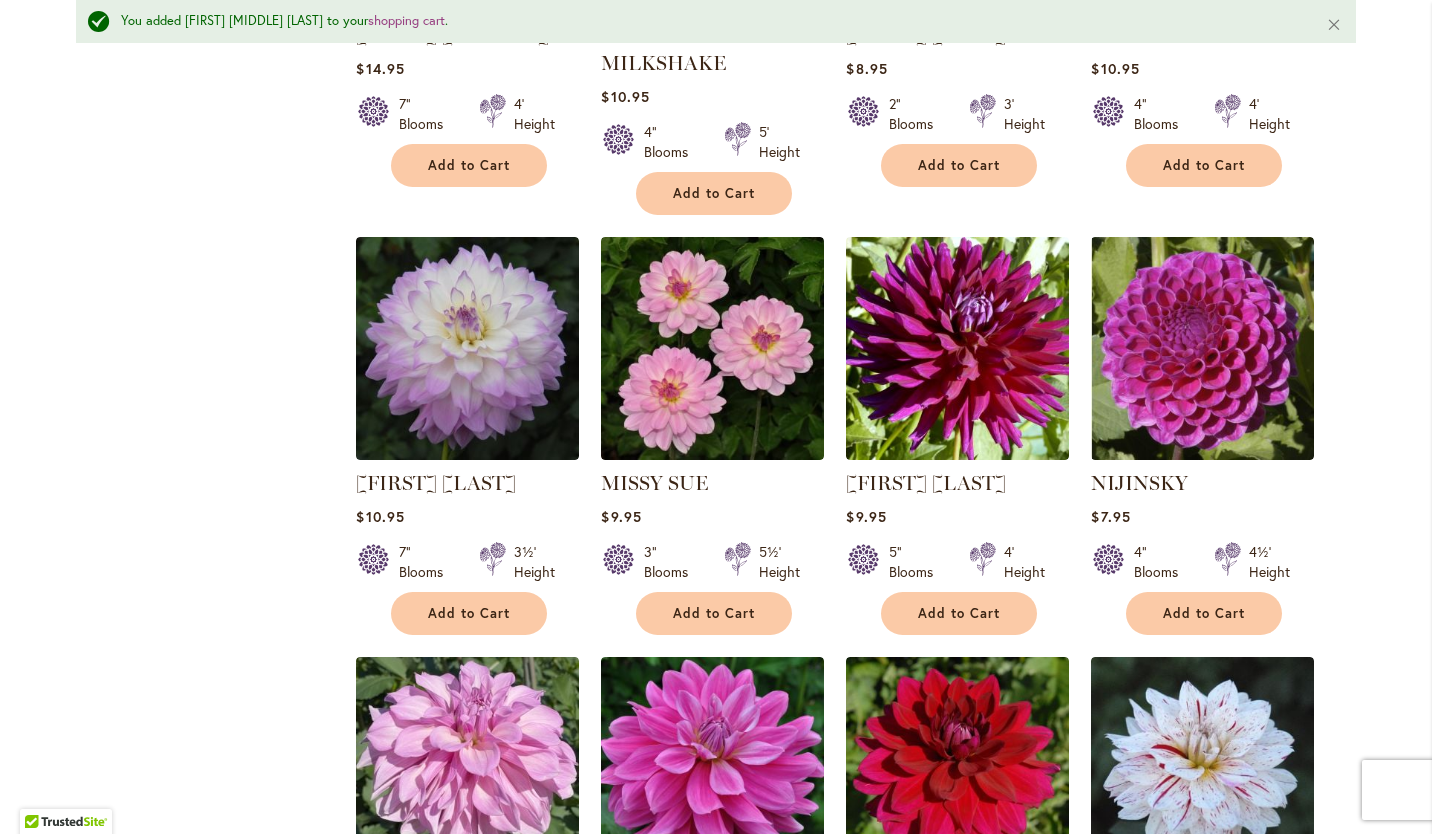 scroll, scrollTop: 3699, scrollLeft: 0, axis: vertical 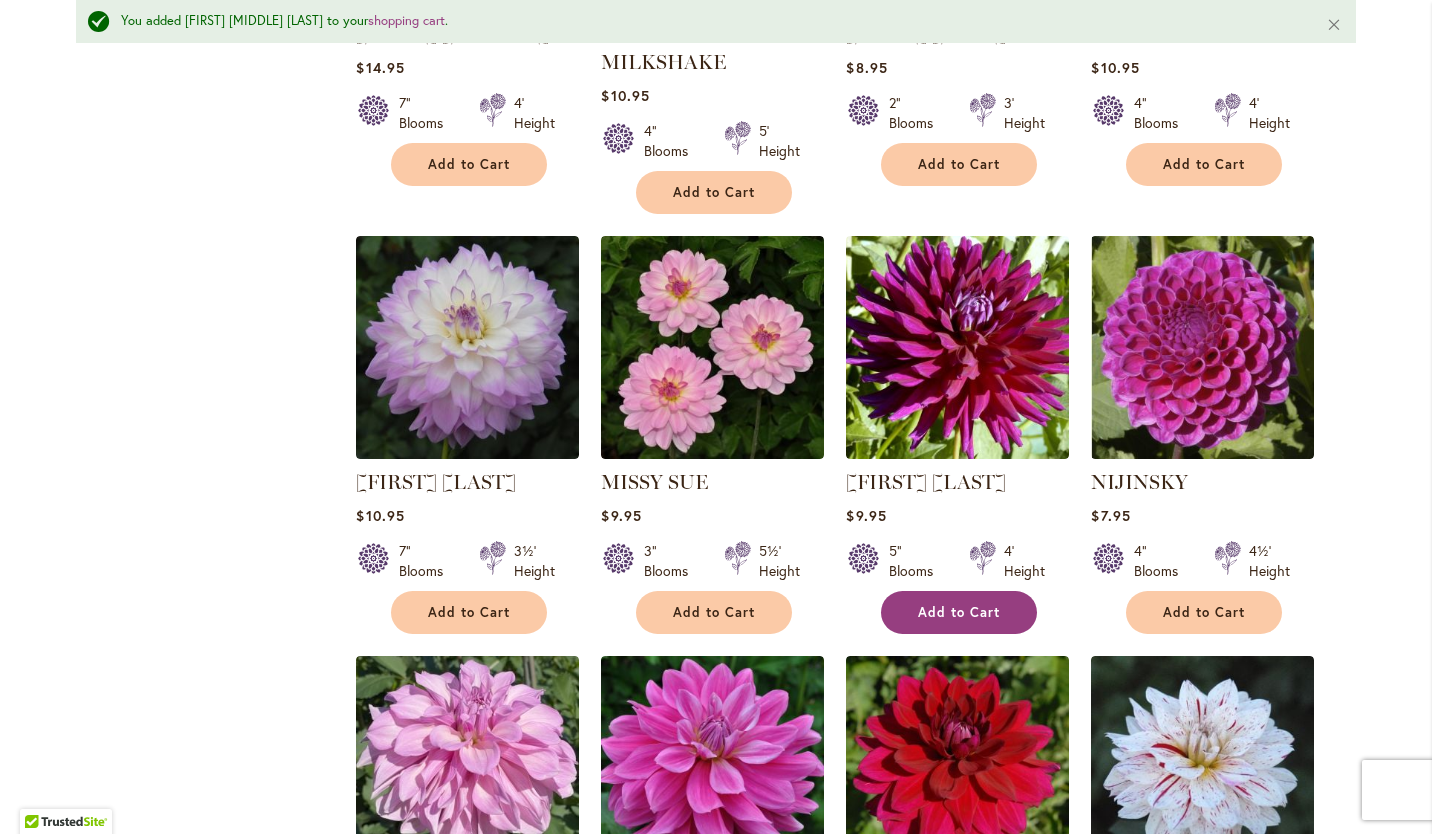 click on "Add to Cart" at bounding box center (959, 612) 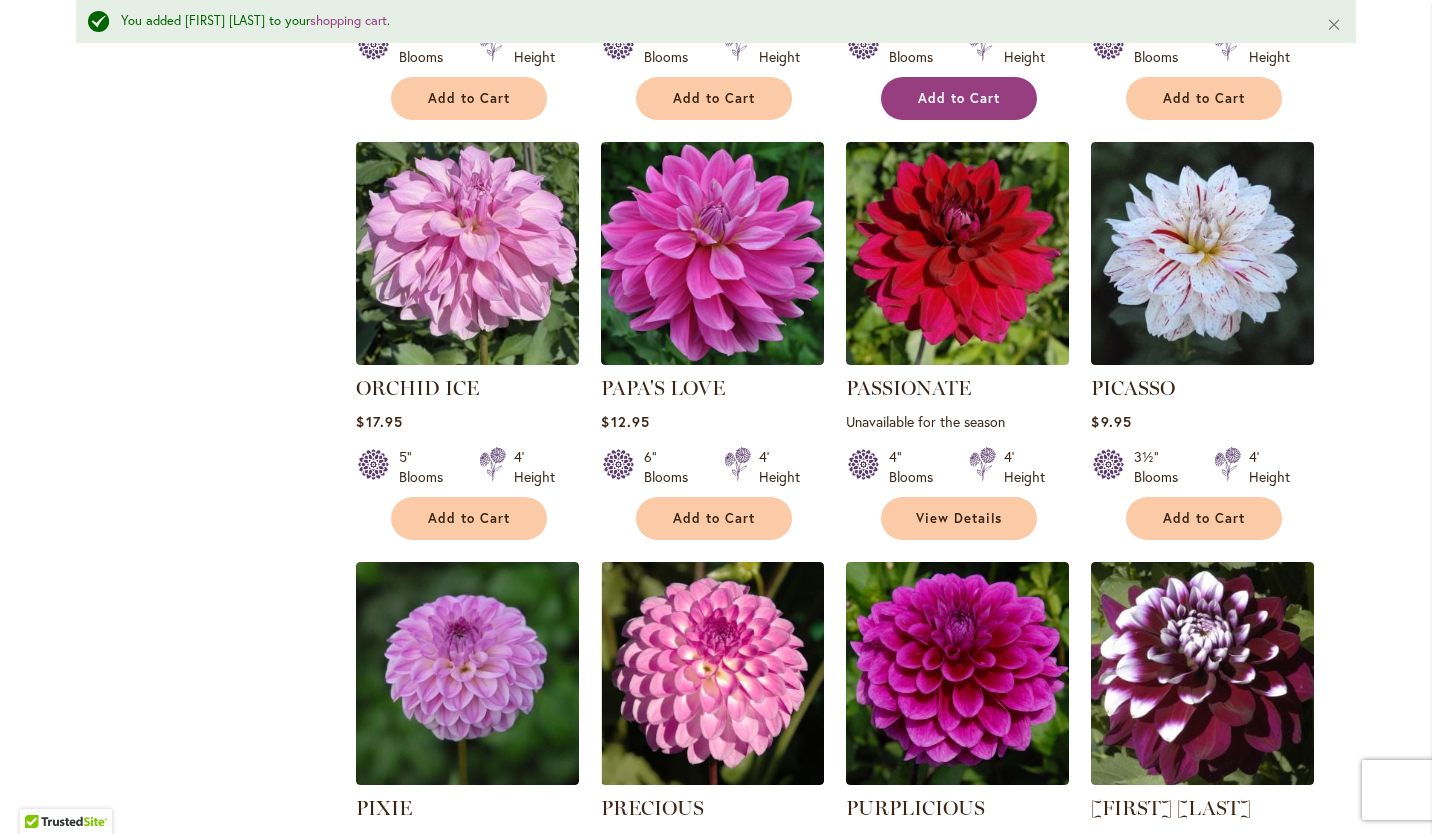 scroll, scrollTop: 4168, scrollLeft: 0, axis: vertical 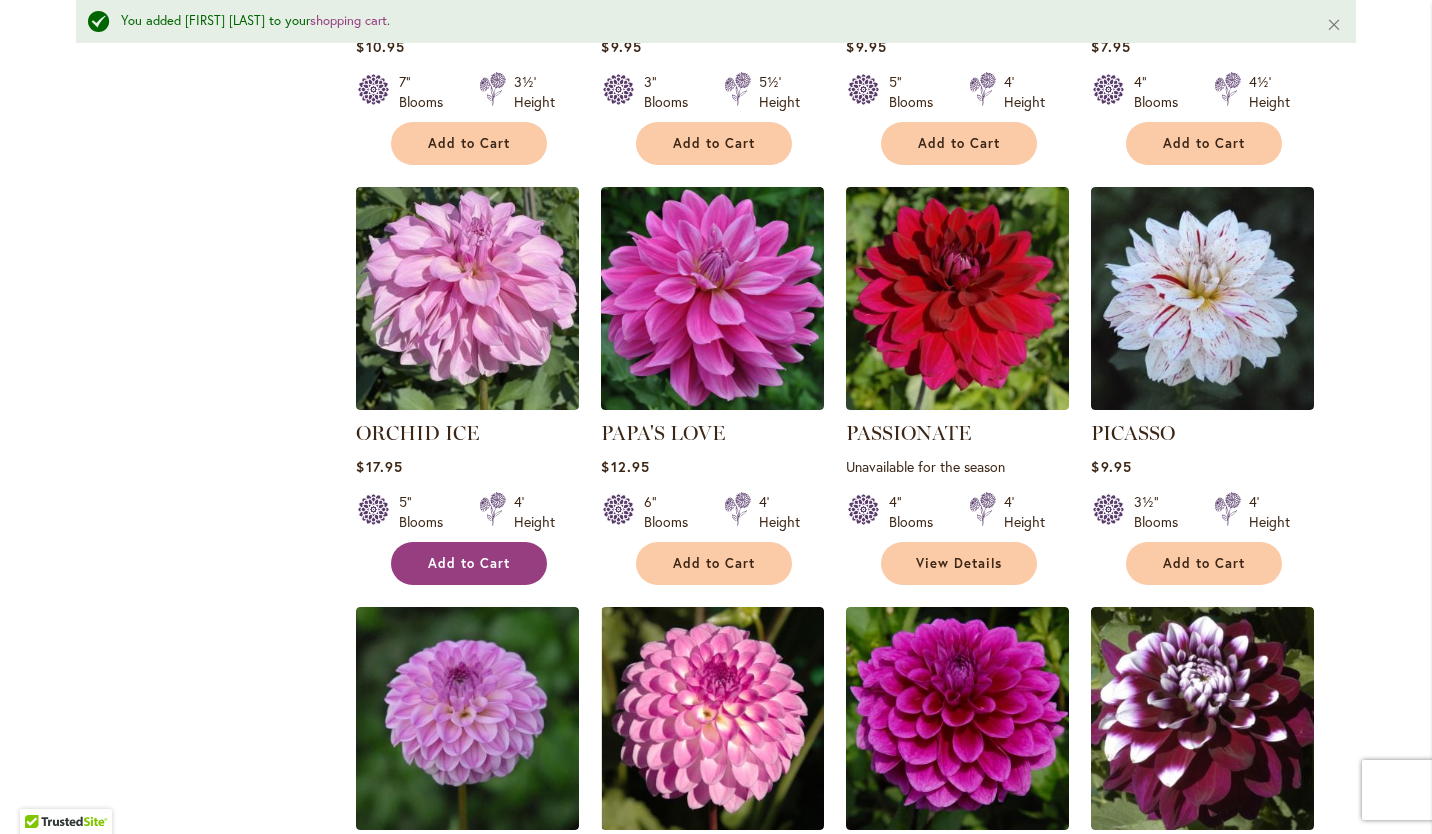 click on "Add to Cart" at bounding box center [469, 563] 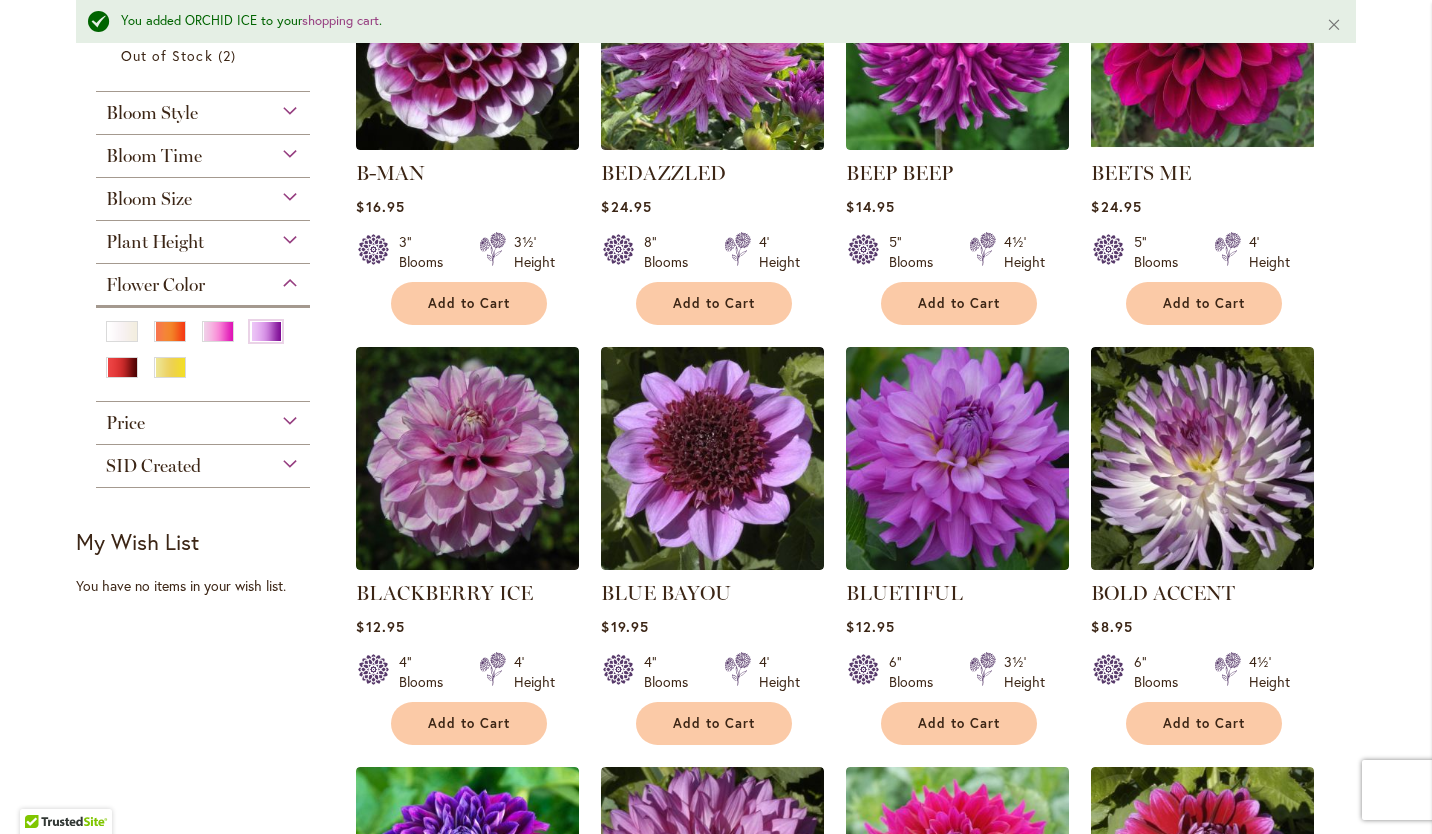 scroll, scrollTop: 0, scrollLeft: 0, axis: both 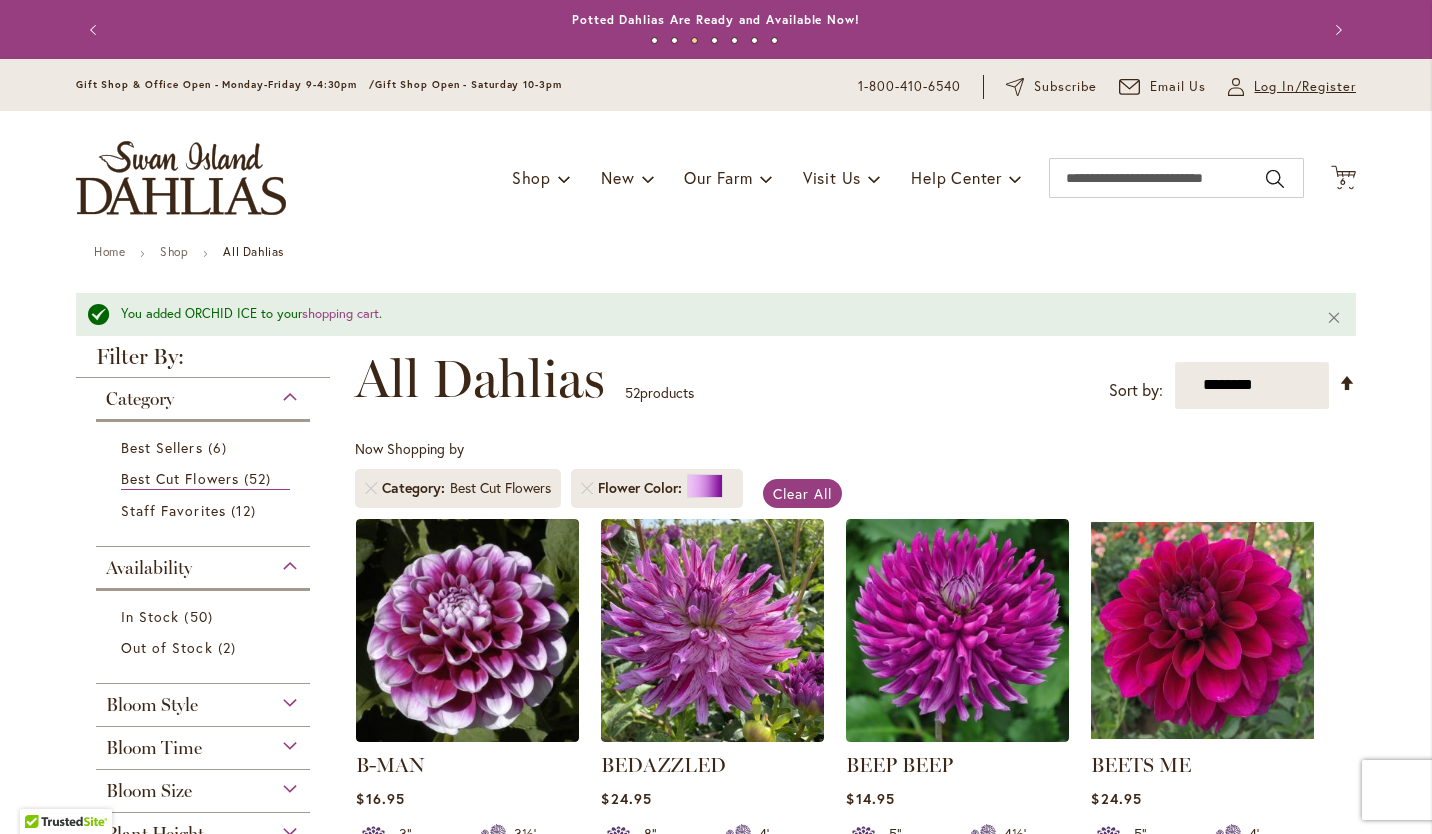 click on "Log In/Register" at bounding box center [1305, 87] 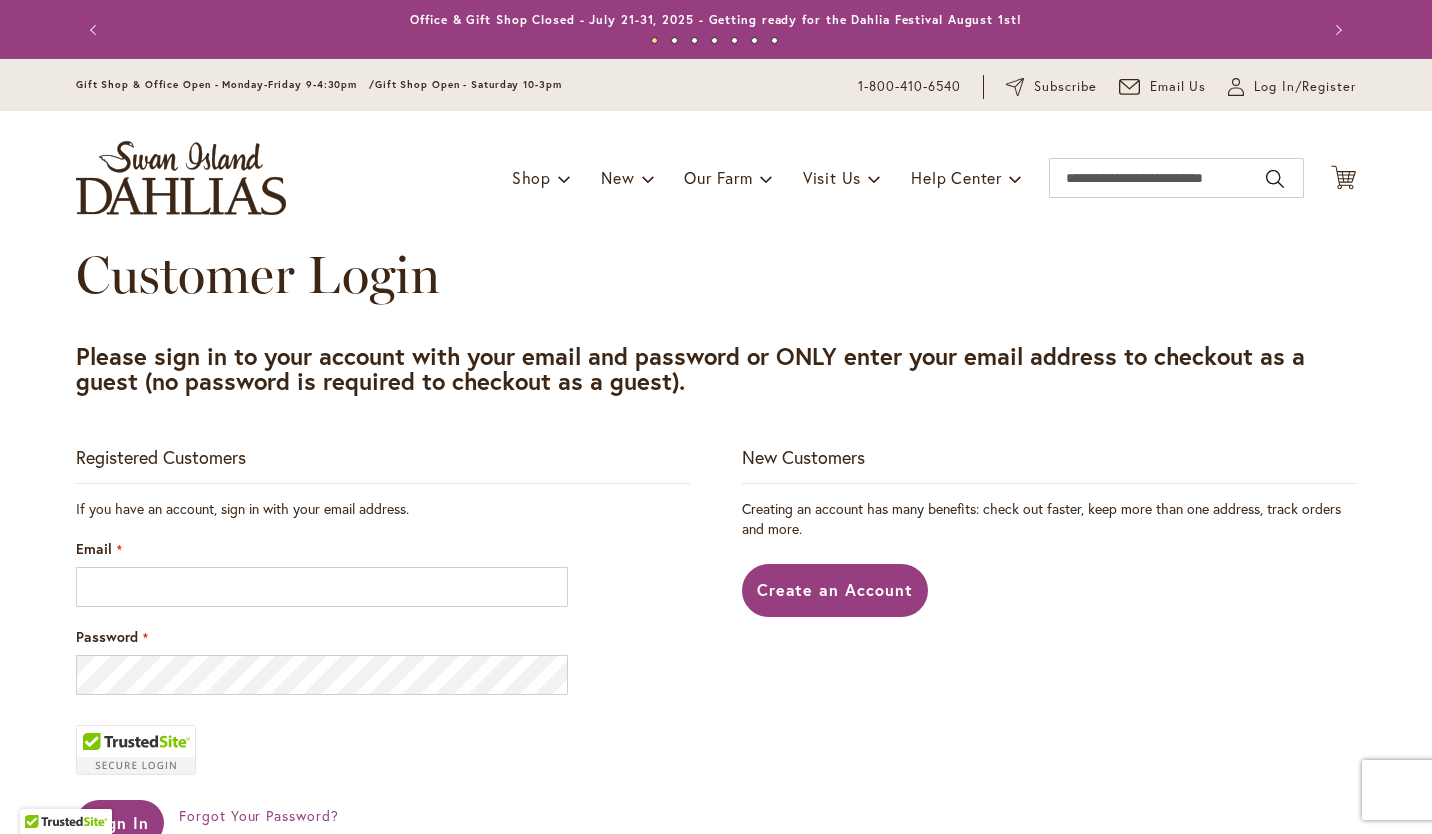 scroll, scrollTop: 0, scrollLeft: 0, axis: both 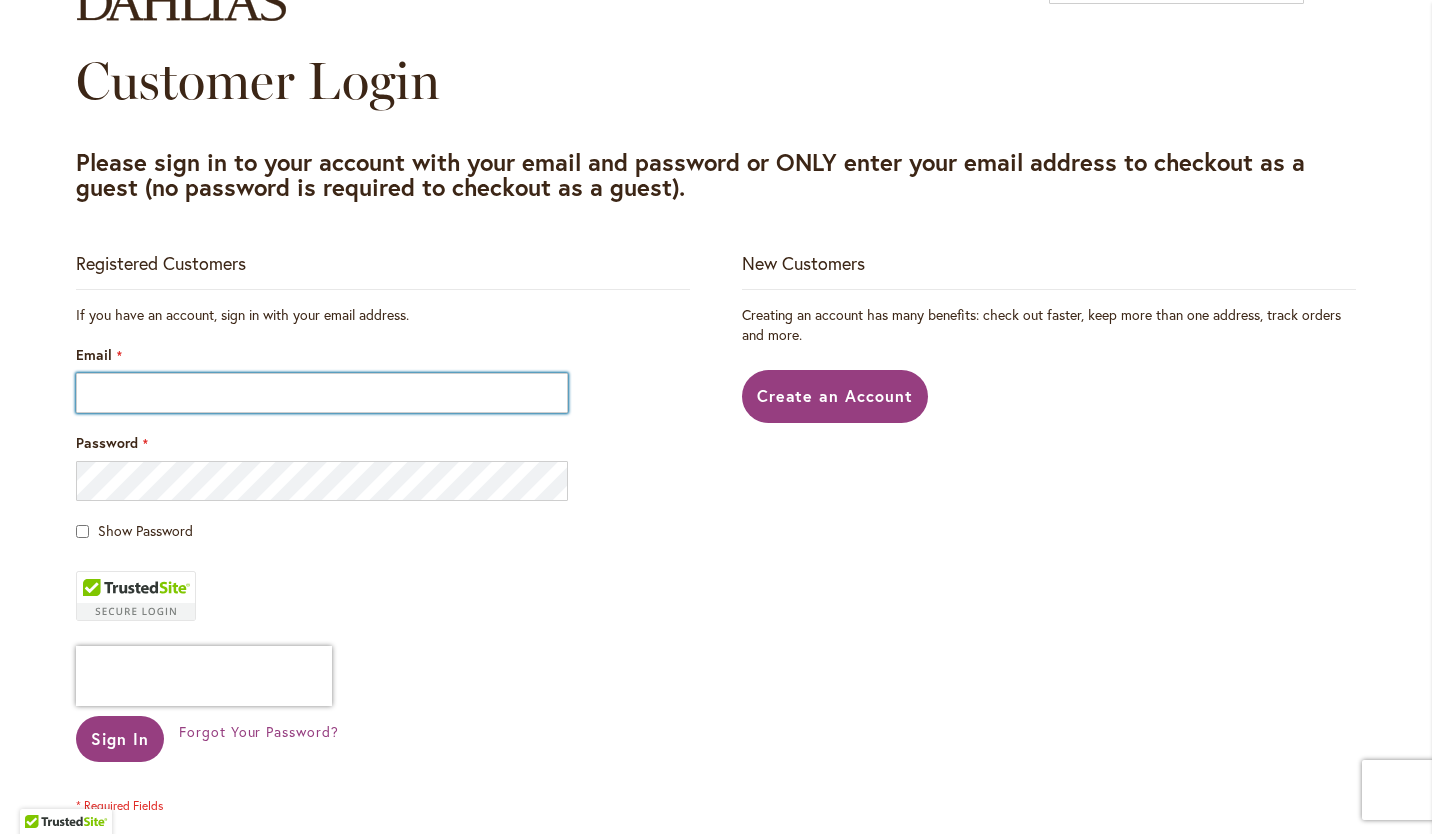 type on "**********" 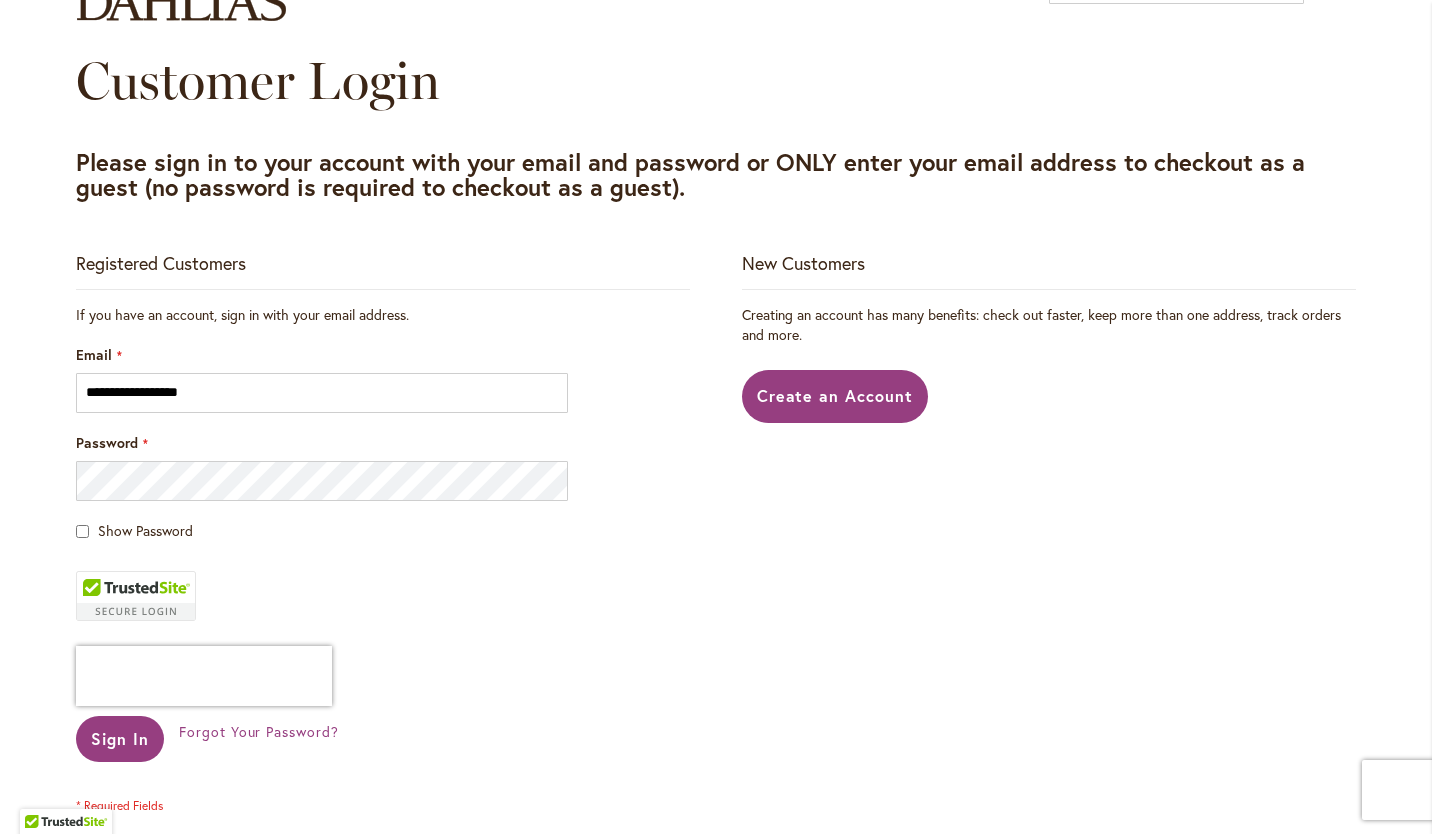 type on "**********" 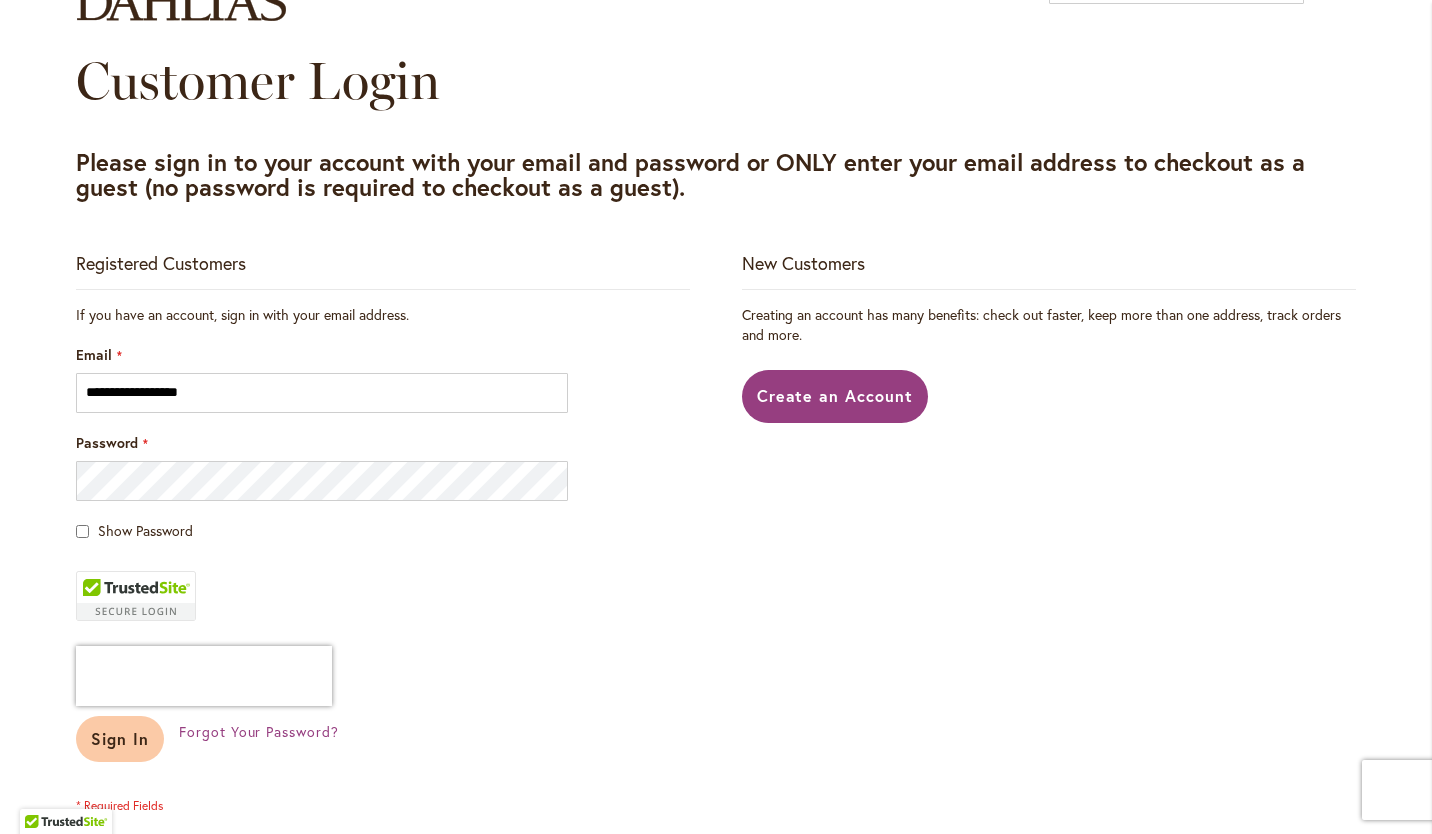 click on "Sign In" at bounding box center (120, 738) 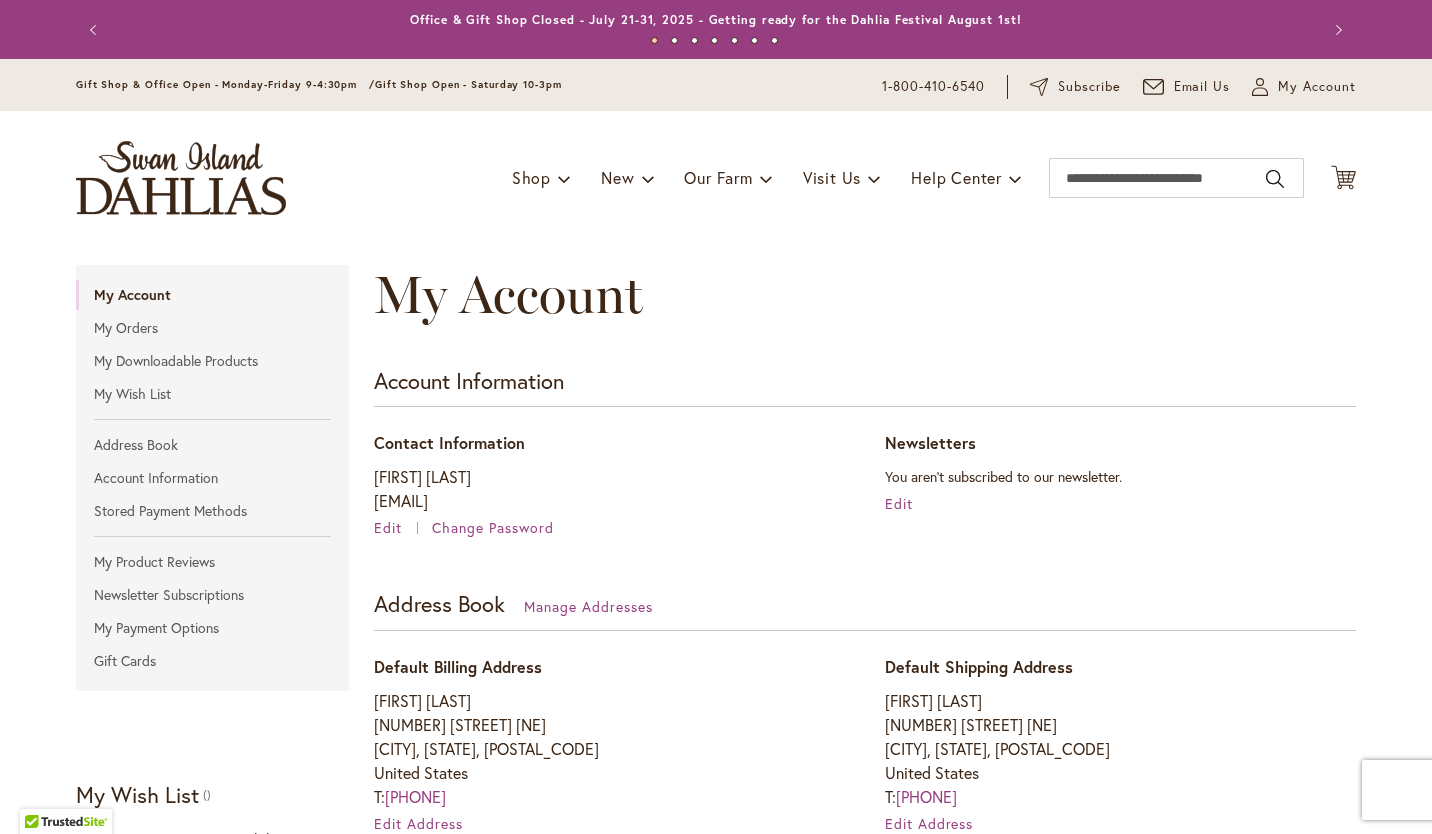 scroll, scrollTop: 0, scrollLeft: 0, axis: both 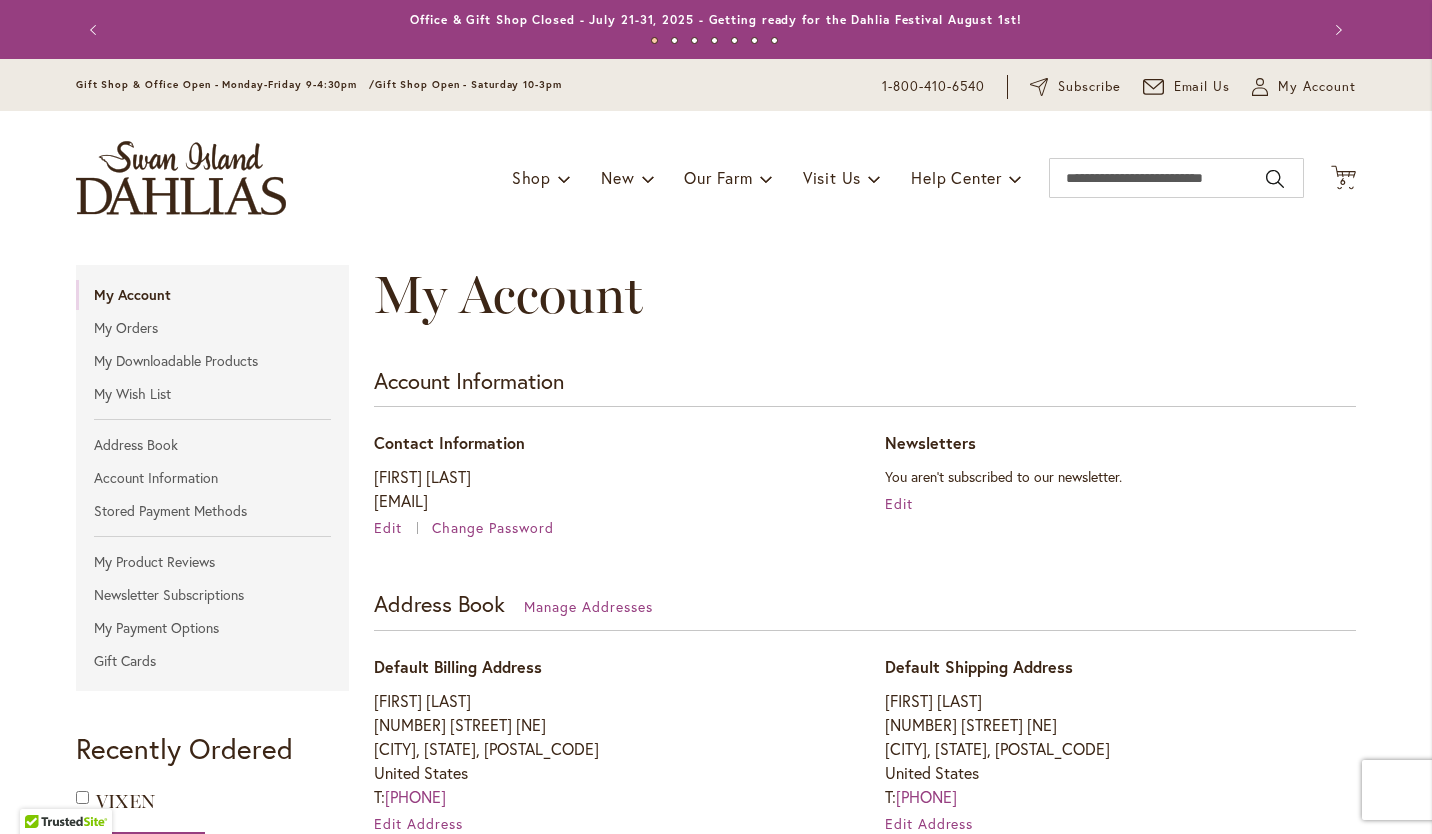 type on "**********" 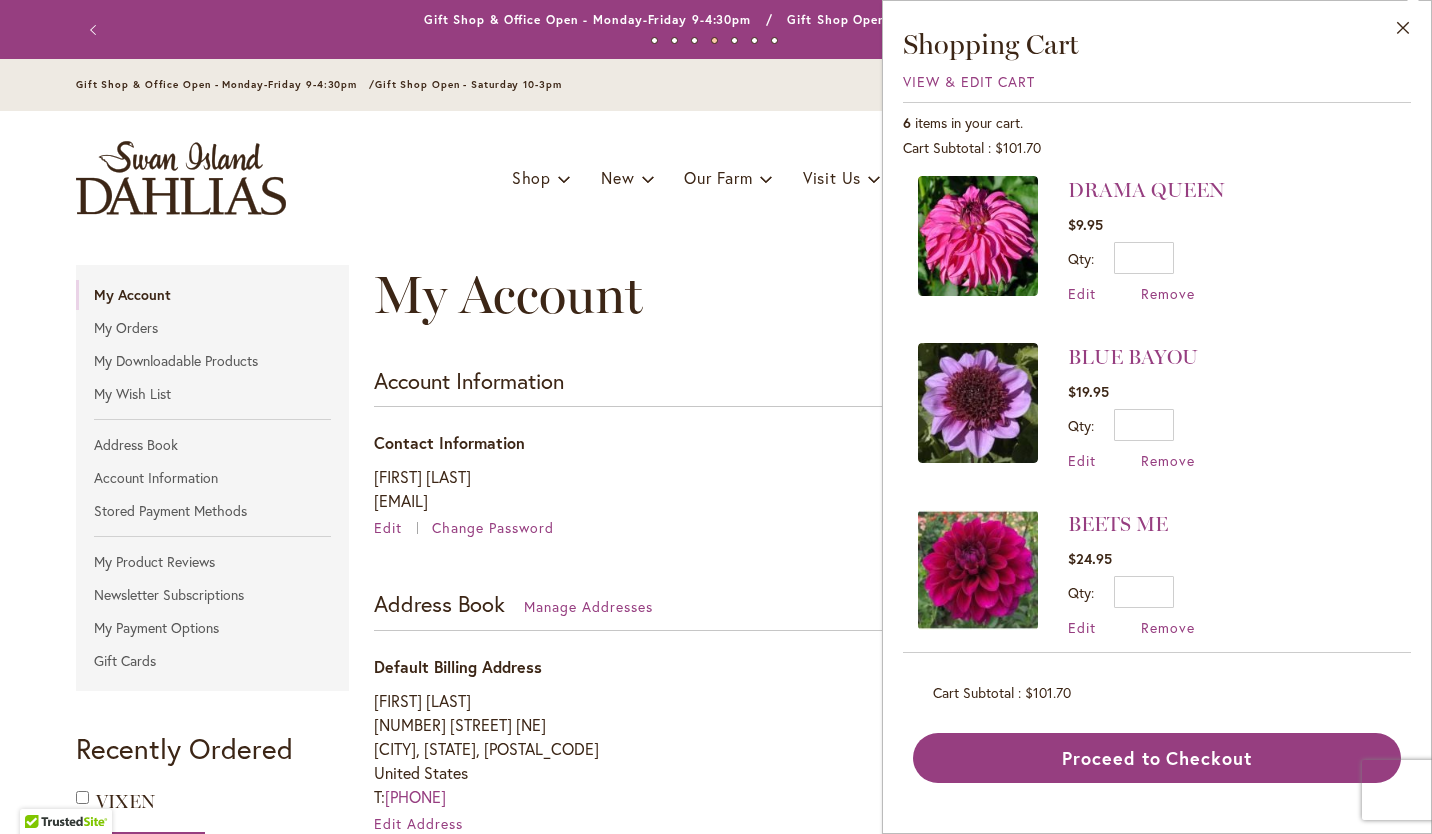 scroll, scrollTop: 519, scrollLeft: 0, axis: vertical 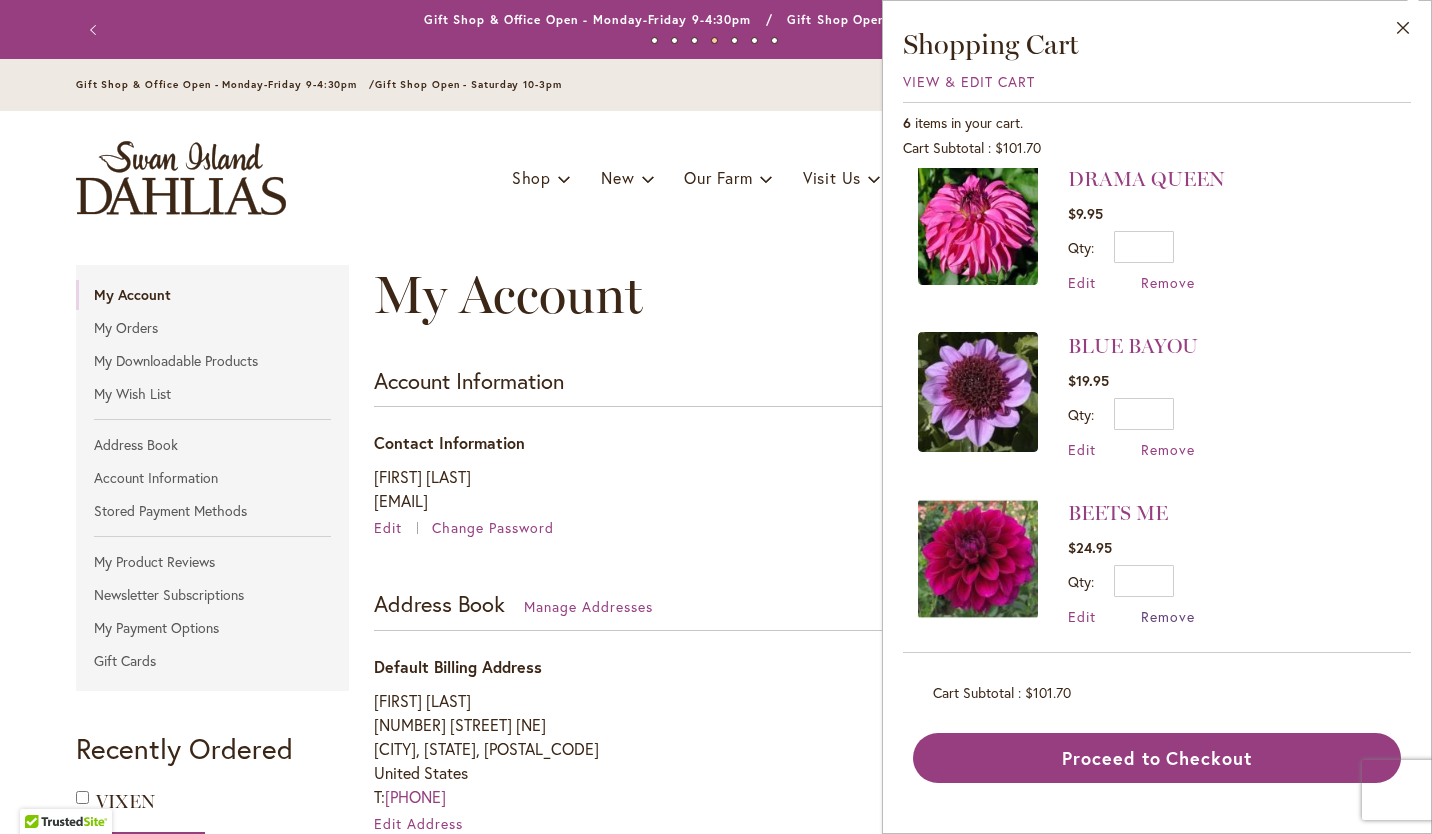 click on "Remove" at bounding box center (1168, 616) 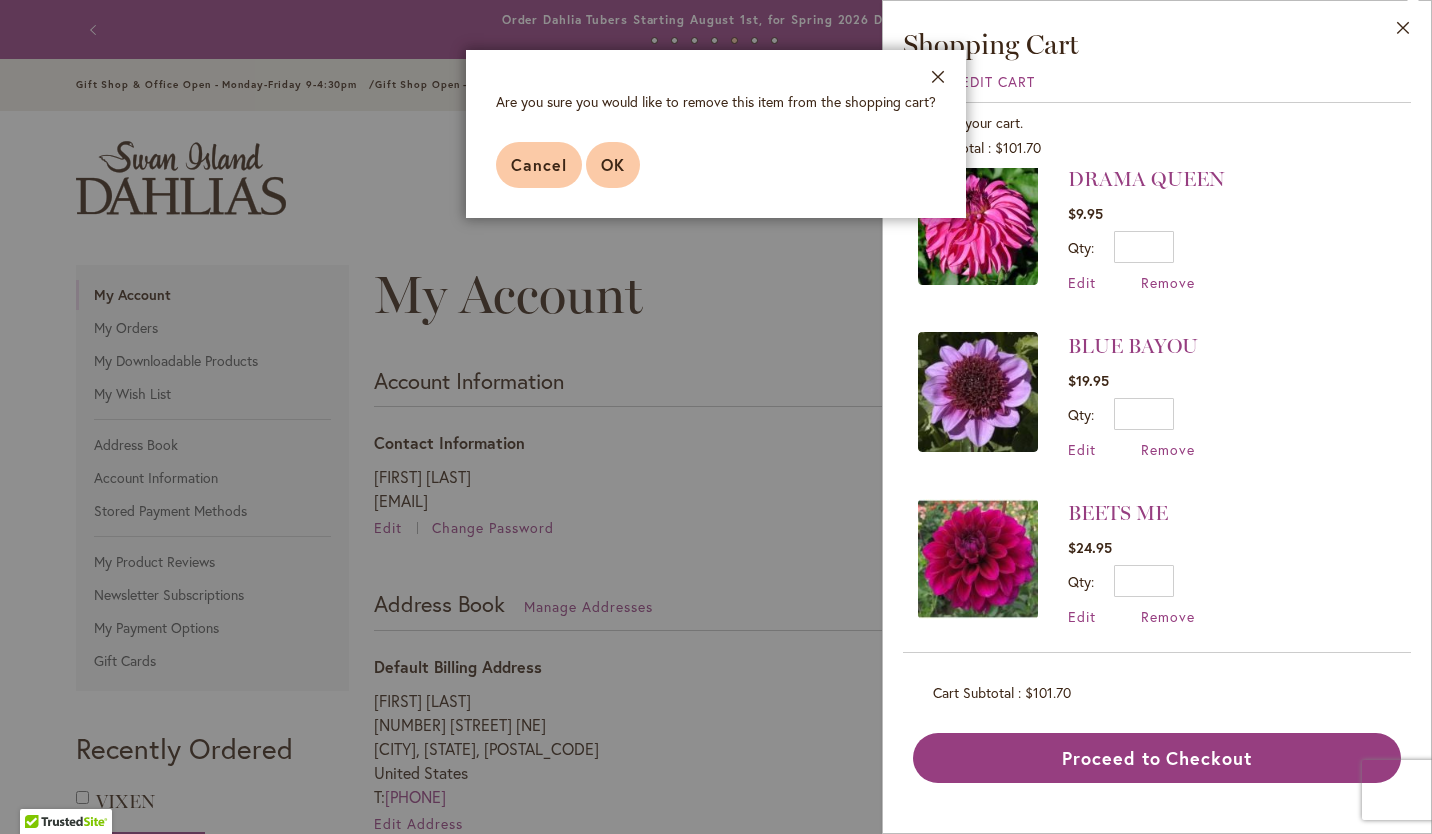 click on "OK" at bounding box center (613, 164) 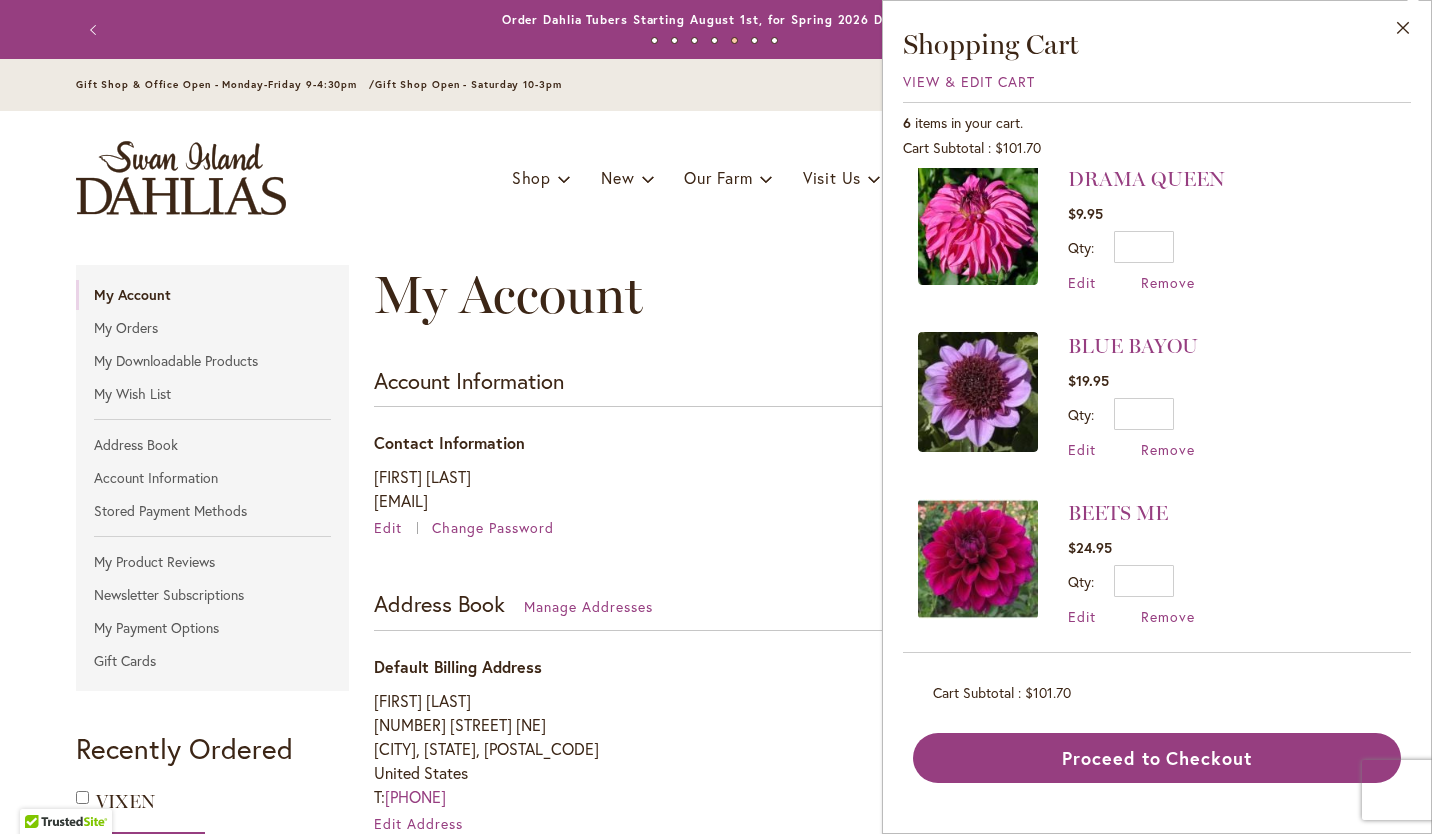 scroll, scrollTop: 0, scrollLeft: 0, axis: both 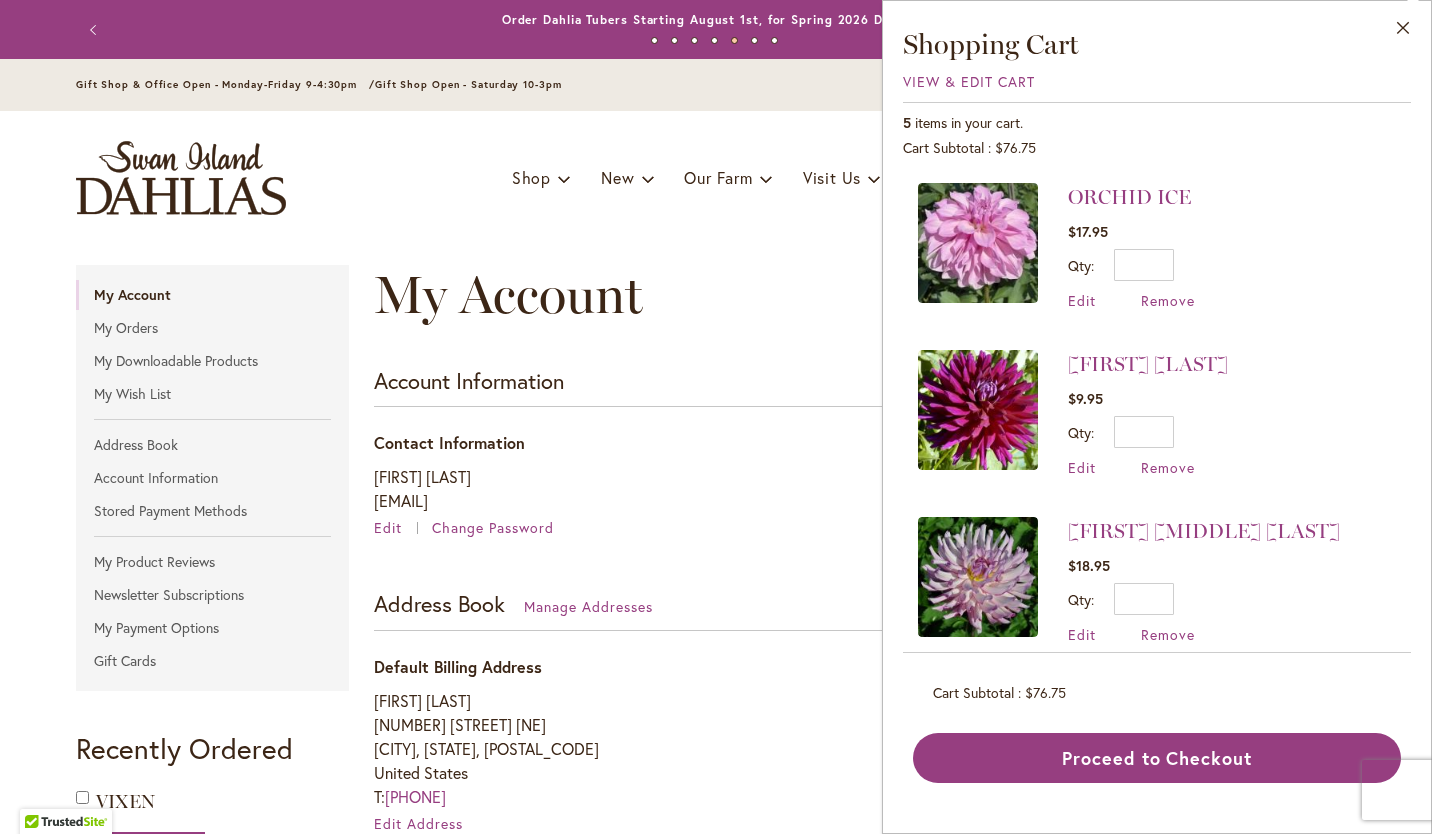 click on "LEILA SAVANNA ROSE
$18.95
Qty
*
Update
Edit
Remove" at bounding box center (1157, 580) 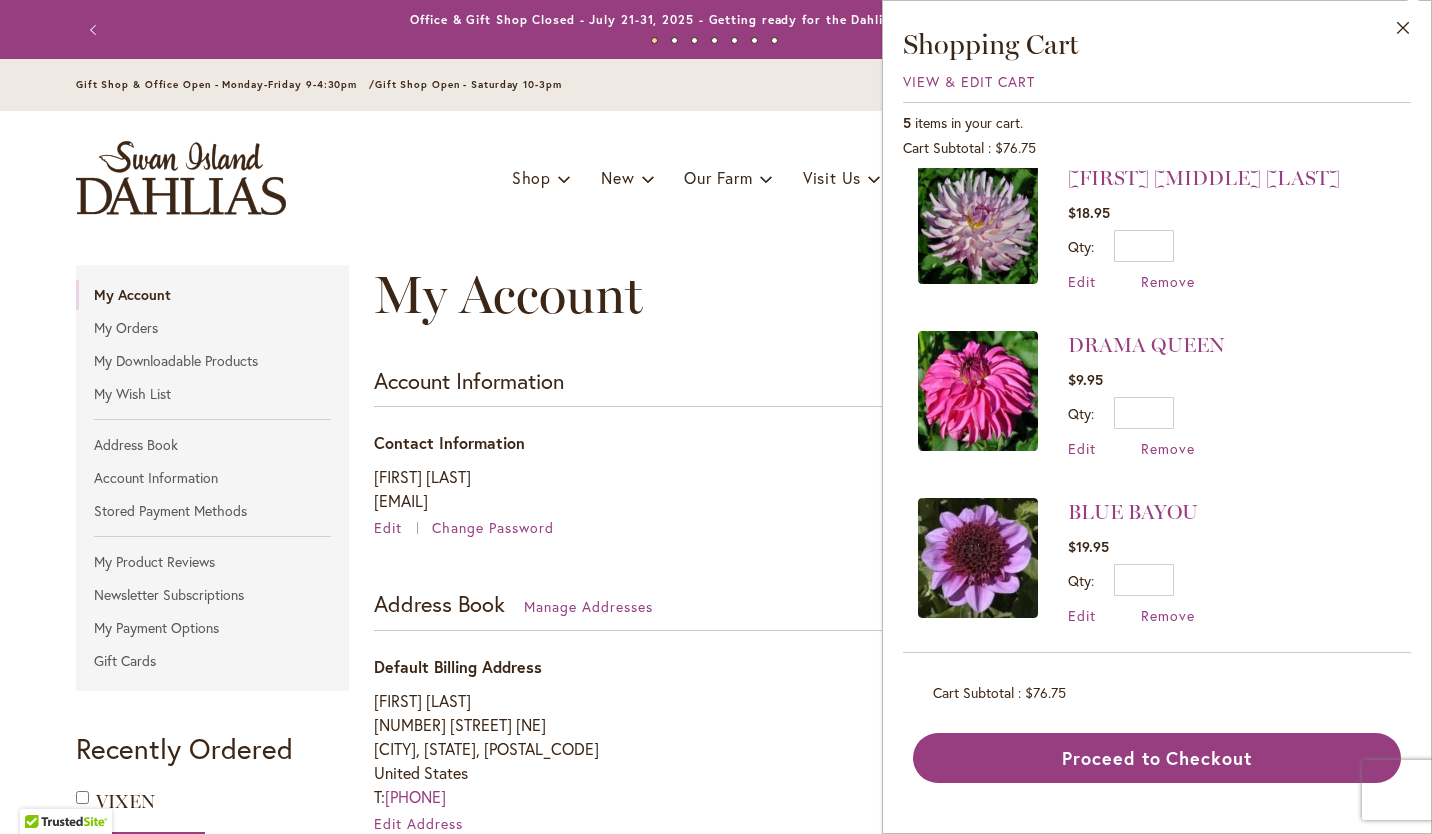 scroll, scrollTop: 345, scrollLeft: 0, axis: vertical 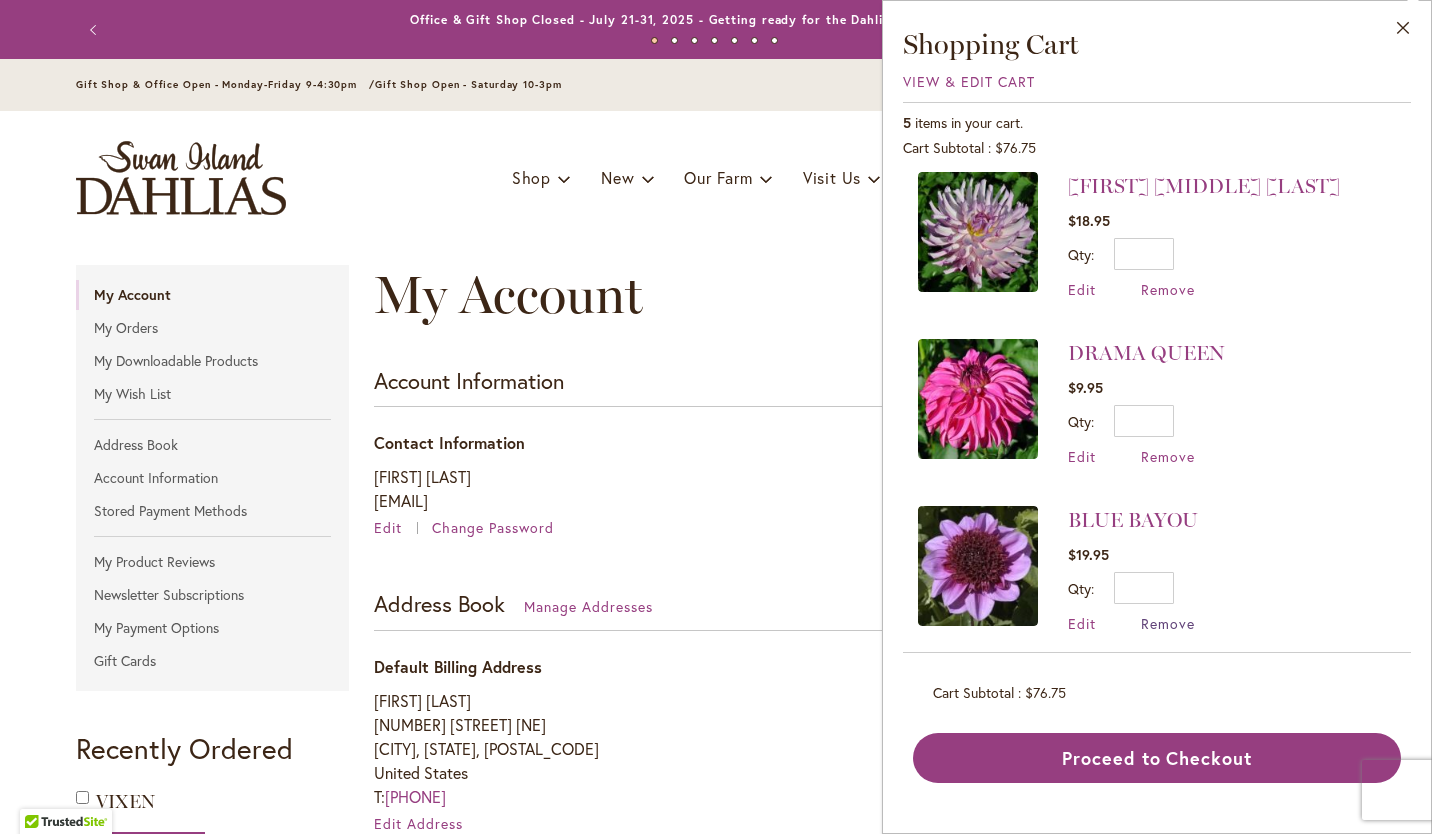 click on "Remove" at bounding box center [1168, 623] 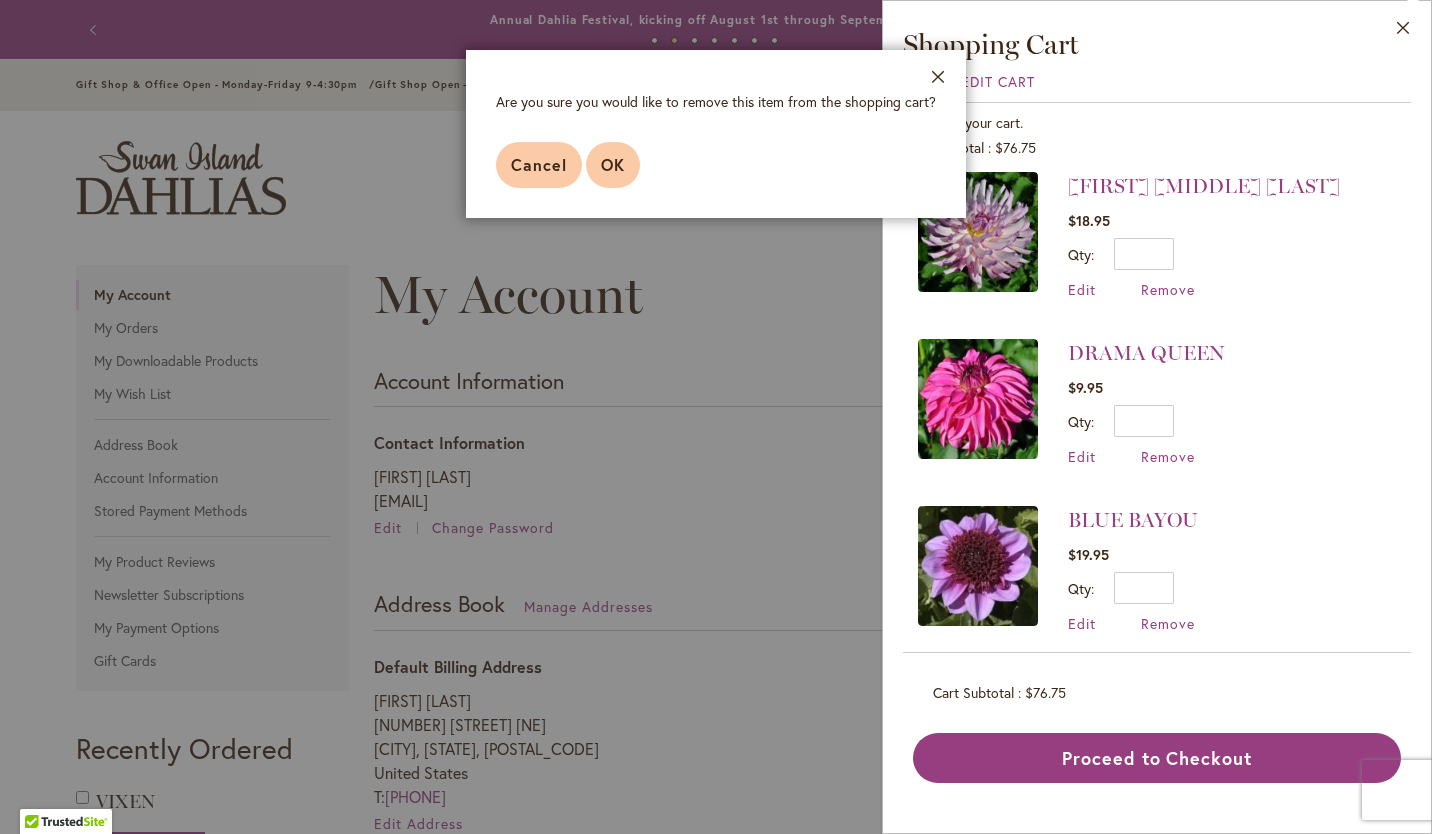 click on "OK" at bounding box center (613, 164) 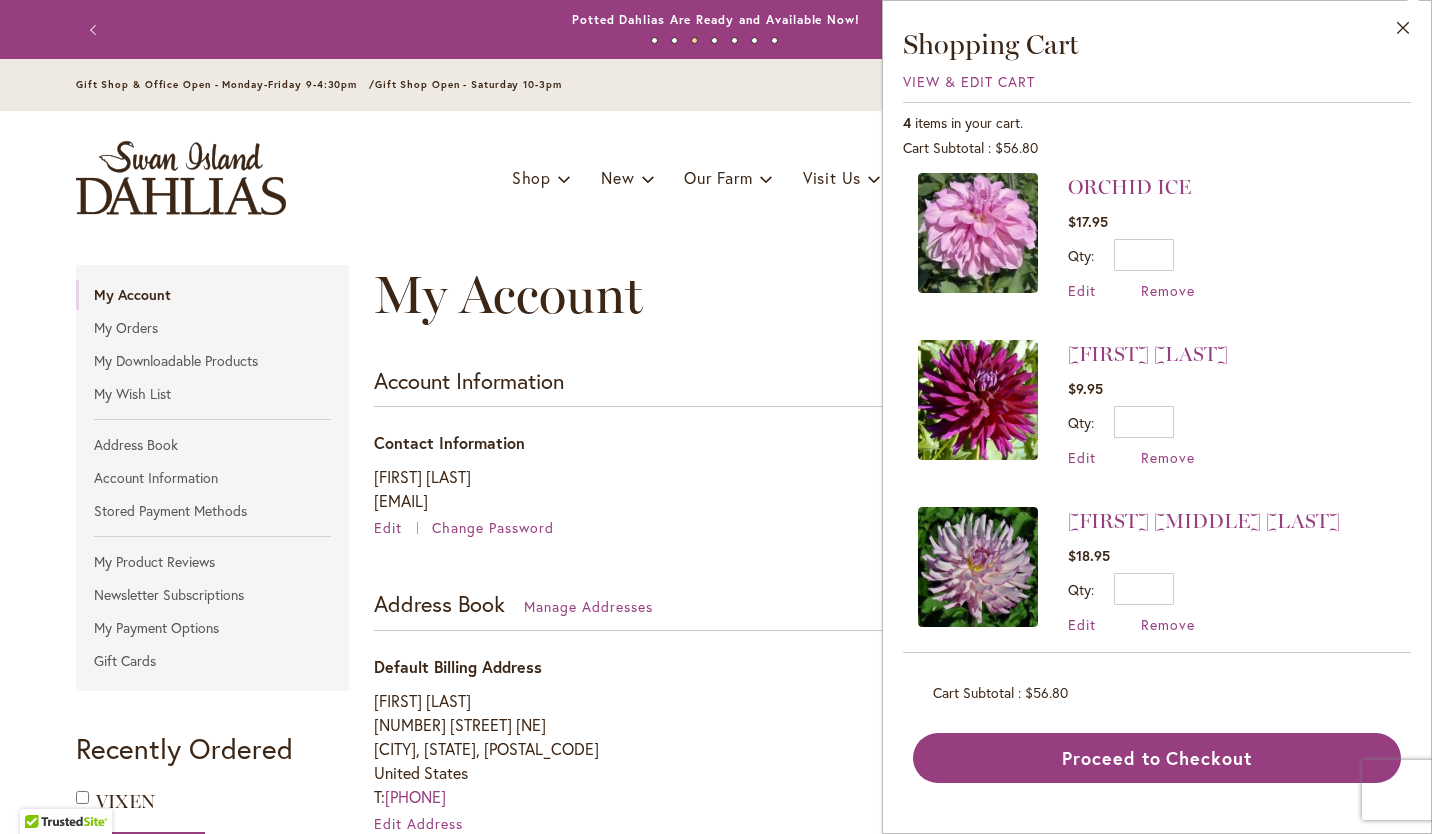 scroll, scrollTop: 11, scrollLeft: 0, axis: vertical 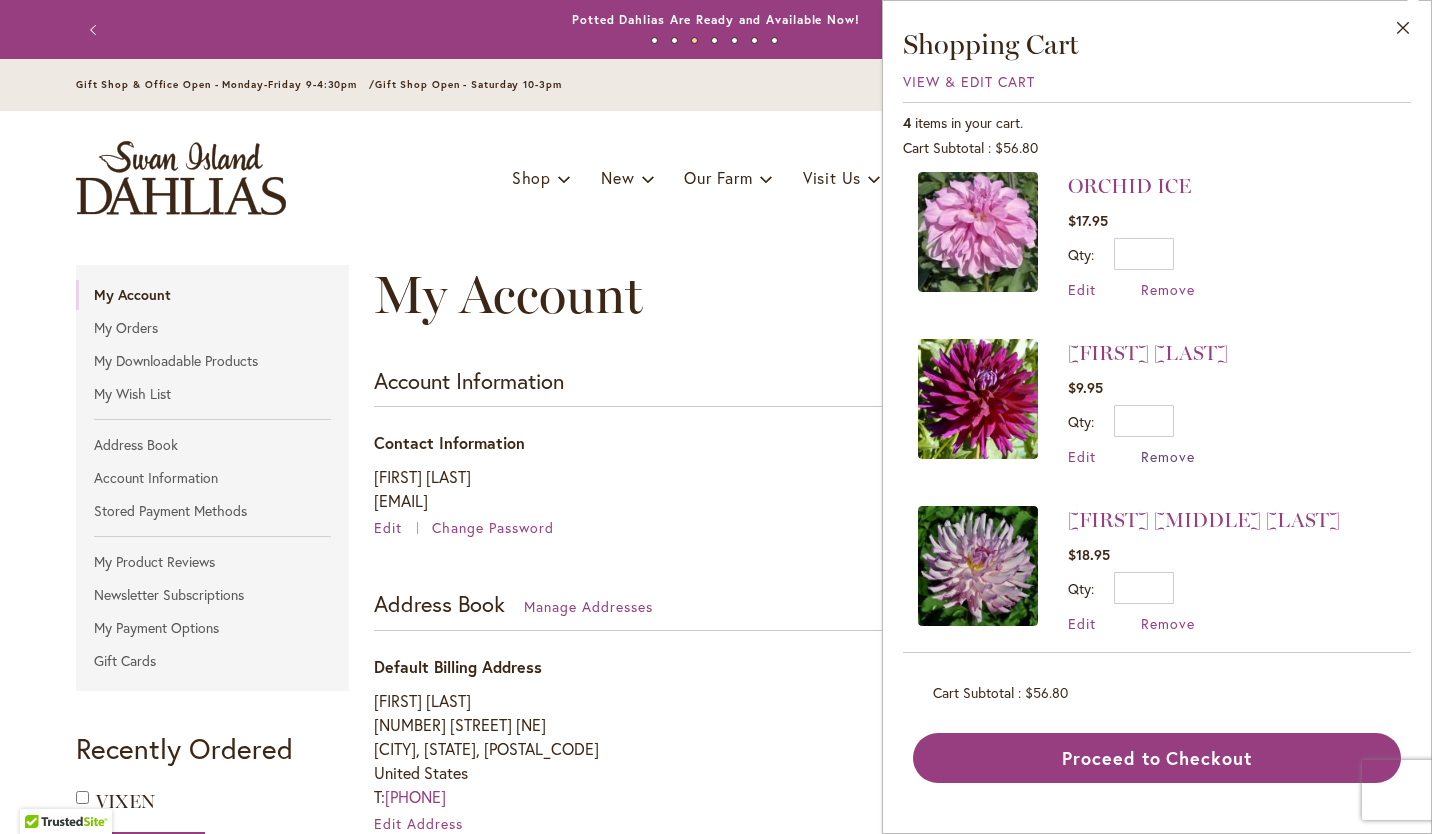 click on "Remove" at bounding box center (1168, 456) 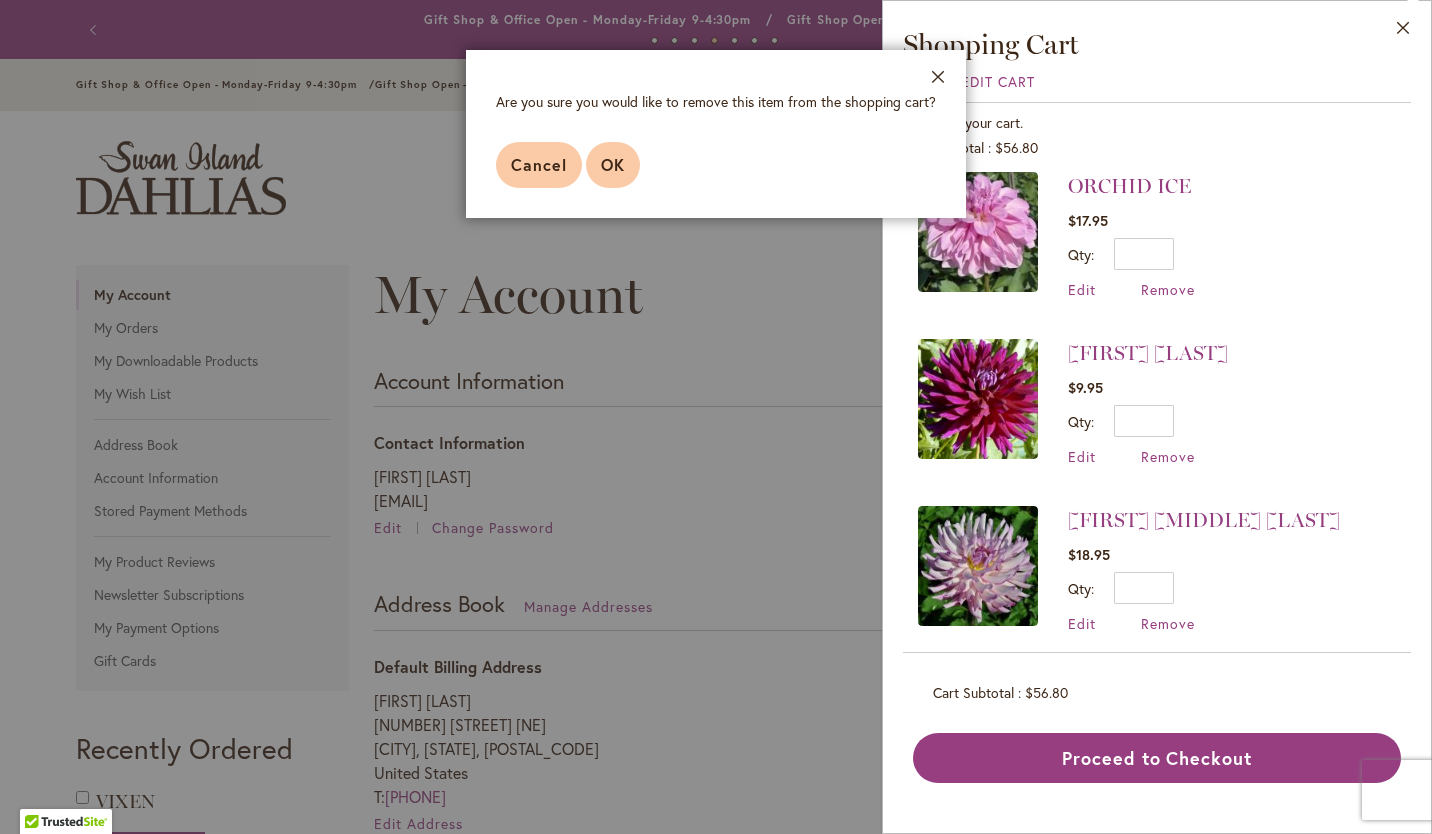click on "OK" at bounding box center (613, 165) 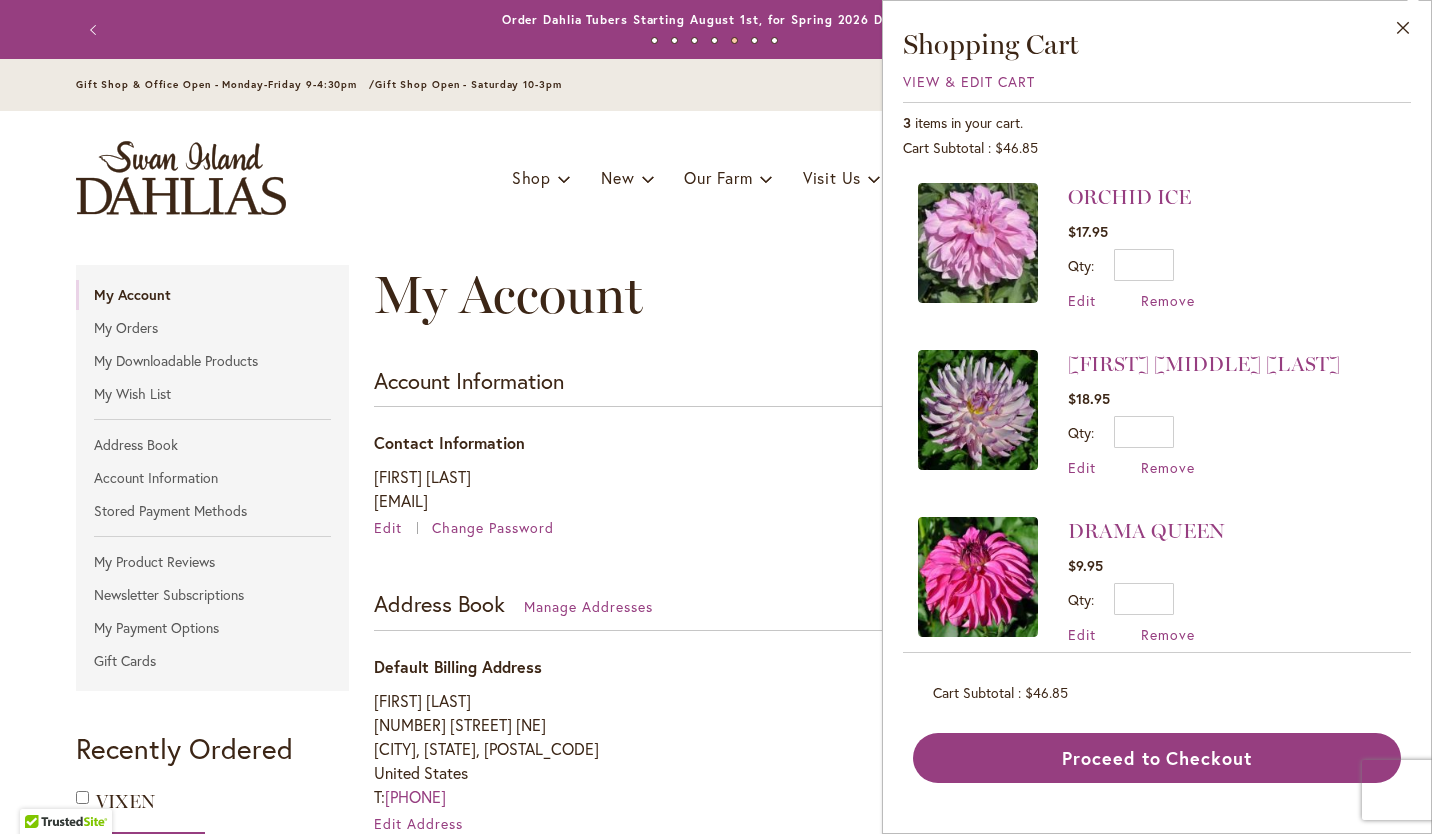 scroll, scrollTop: 22, scrollLeft: 0, axis: vertical 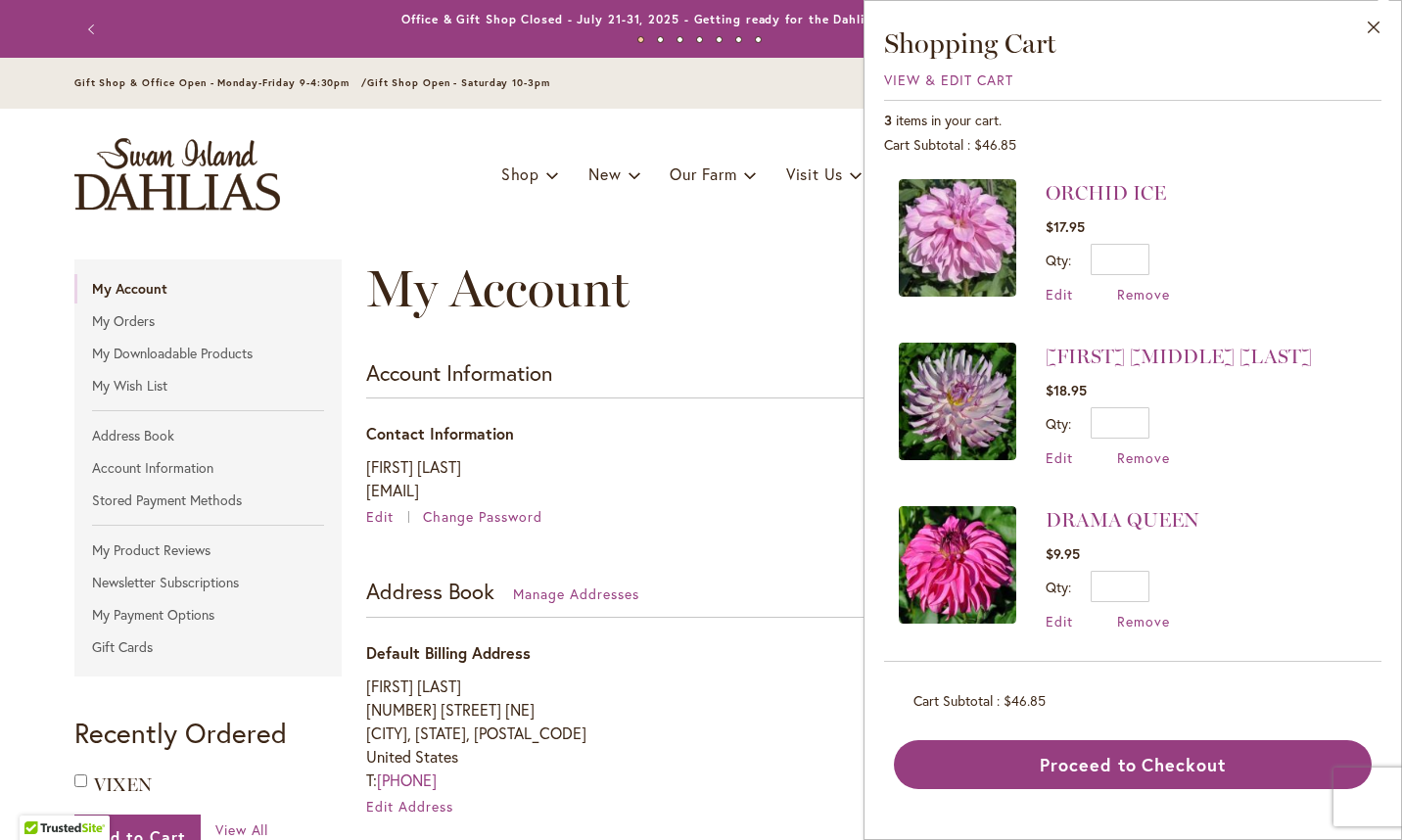 click at bounding box center [552, 174] 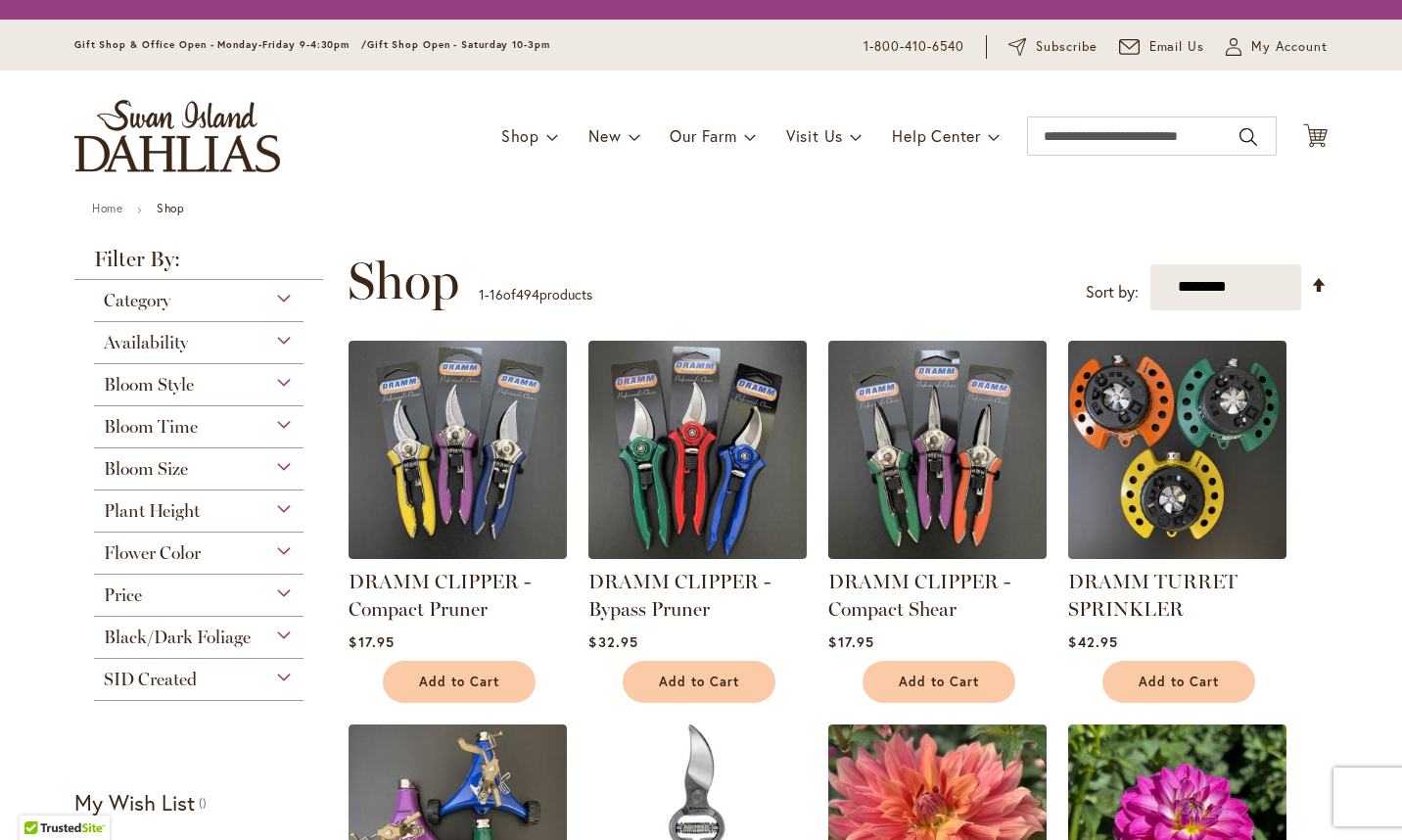 scroll, scrollTop: 0, scrollLeft: 0, axis: both 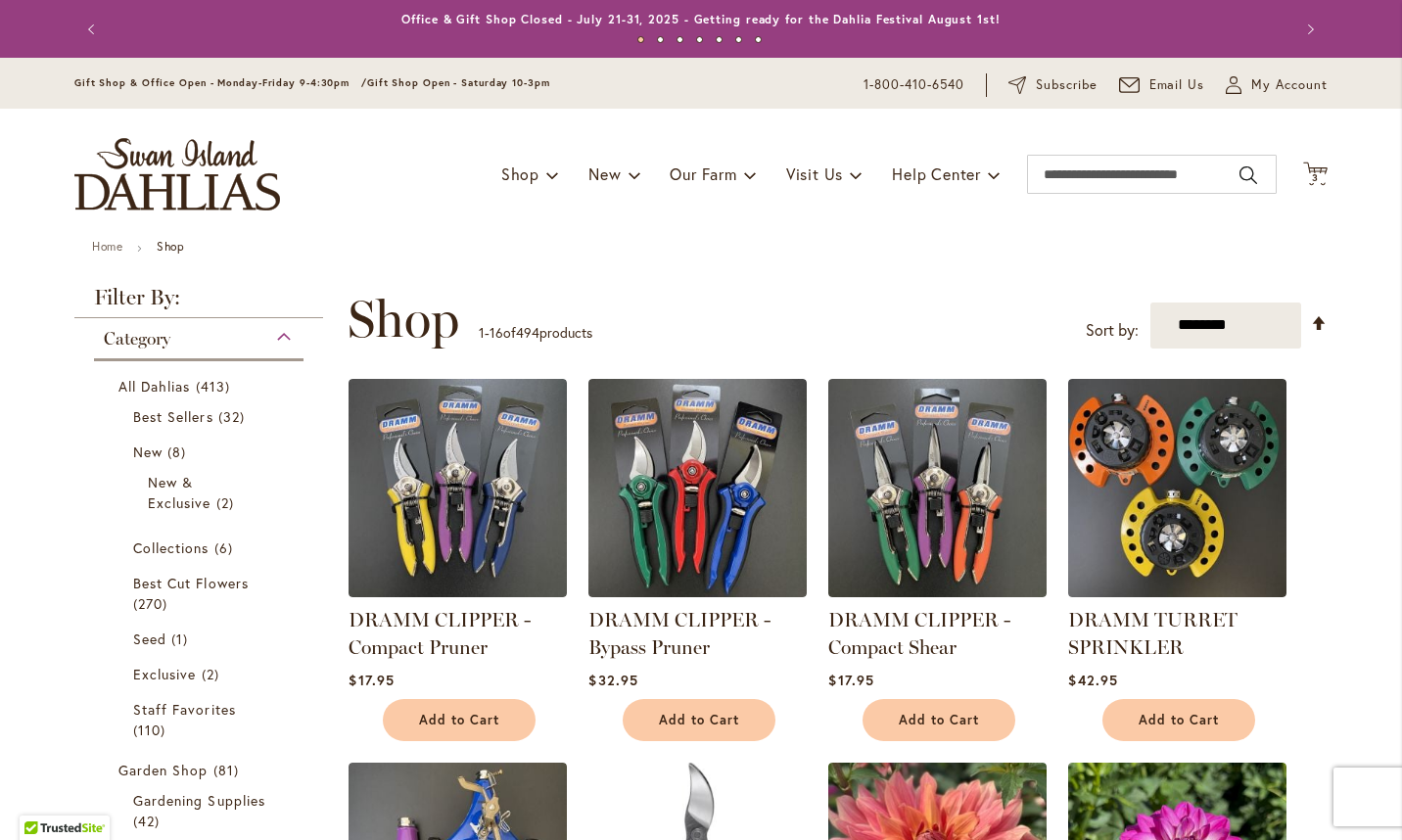 type on "**********" 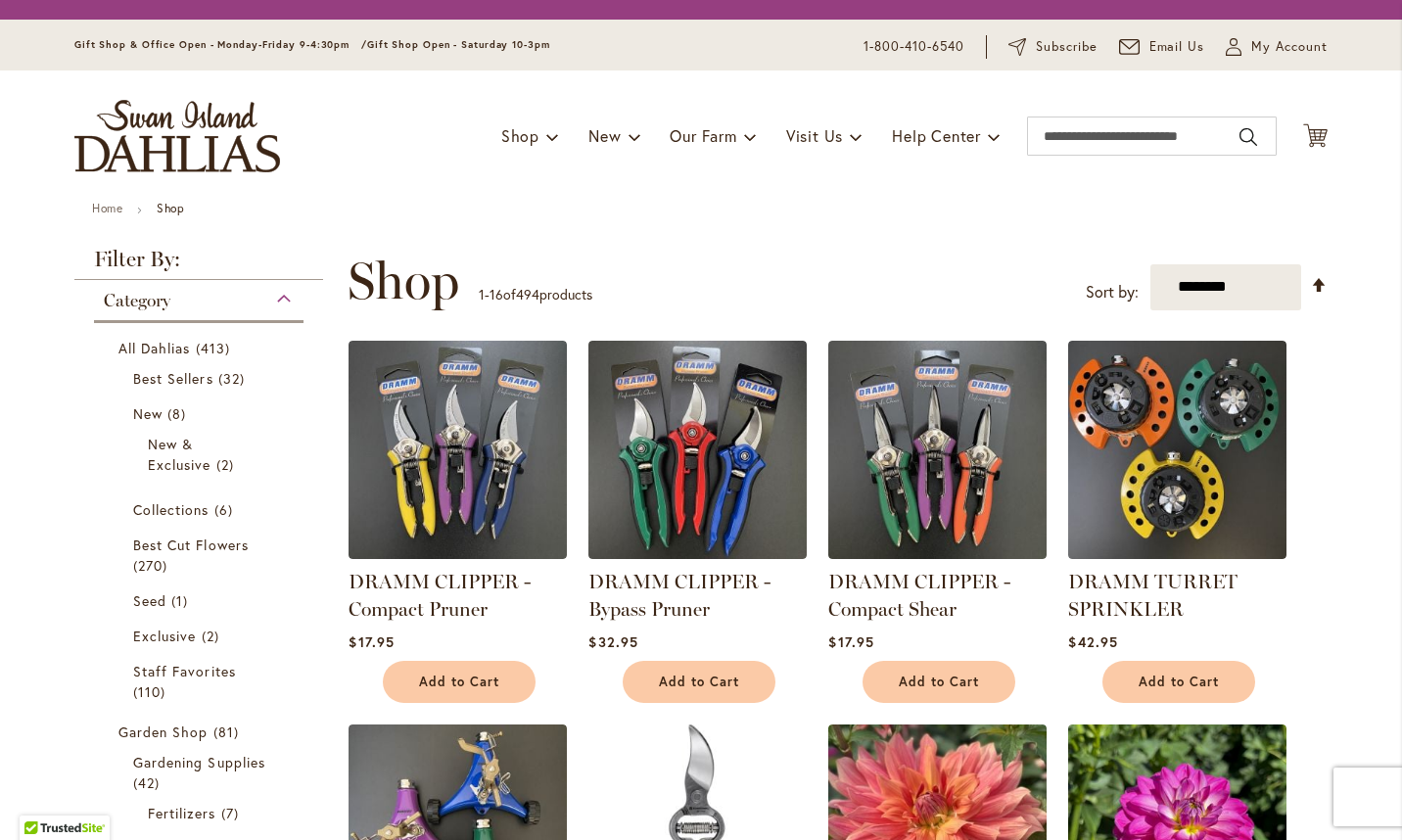 scroll, scrollTop: 0, scrollLeft: 0, axis: both 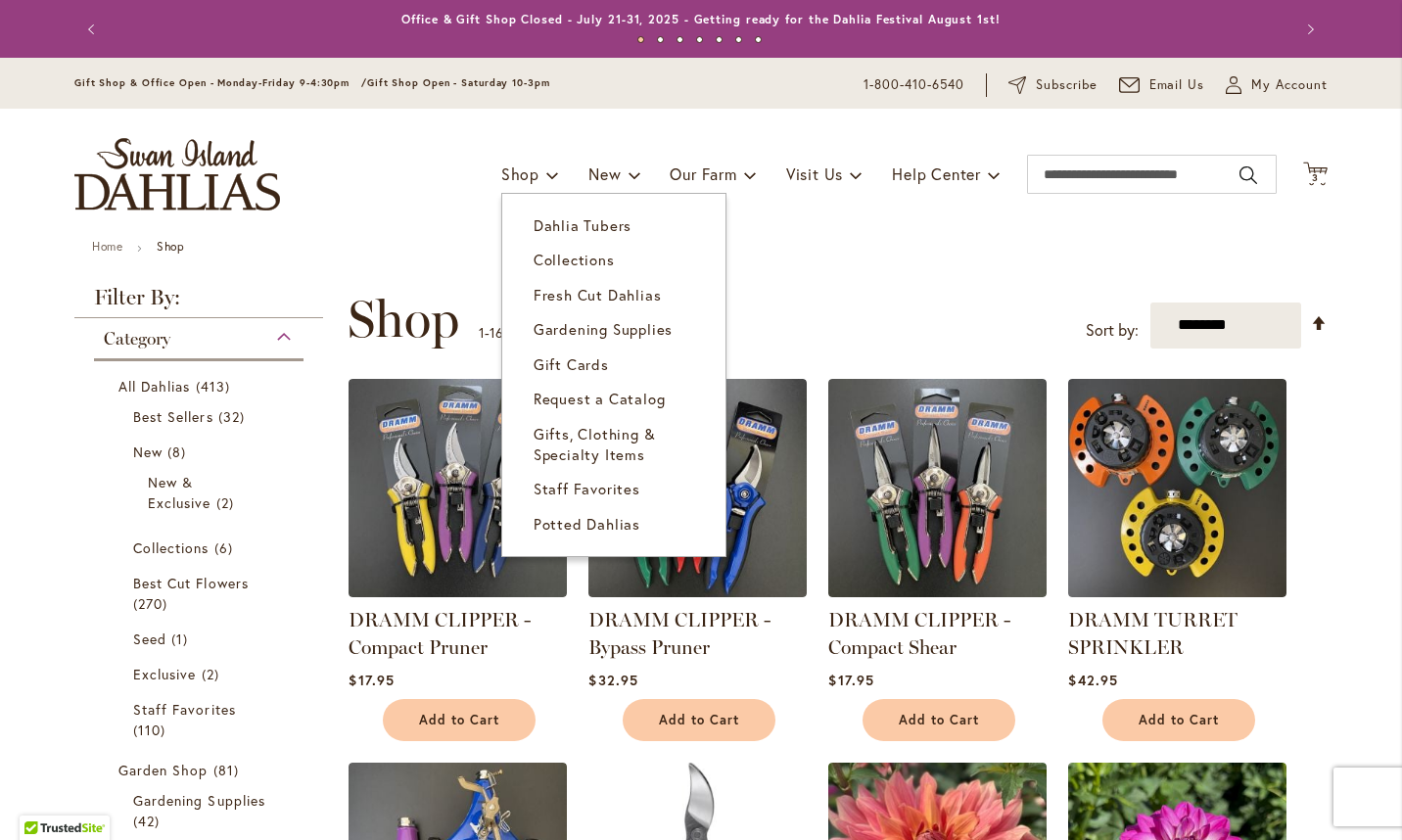 type on "**********" 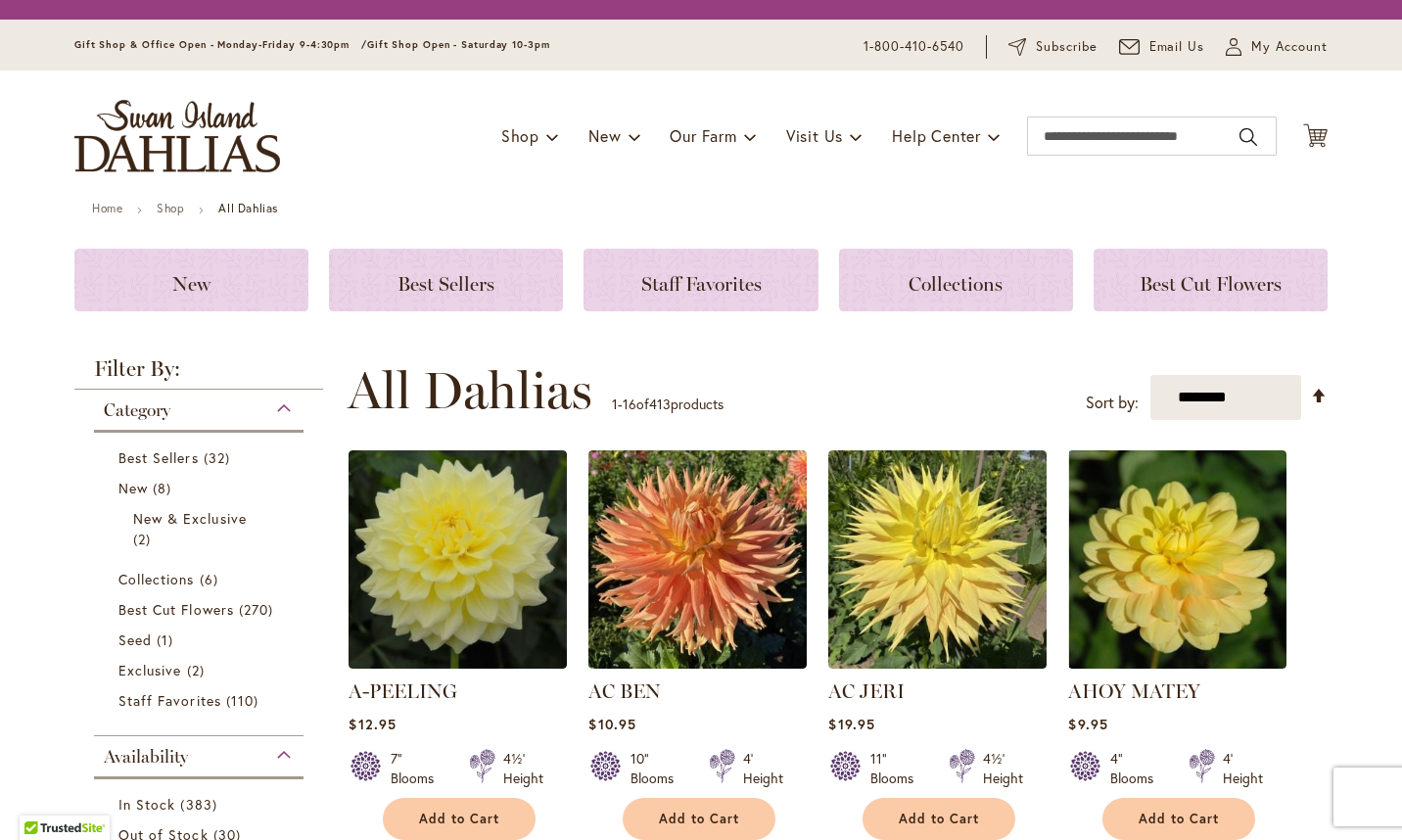 scroll, scrollTop: 0, scrollLeft: 0, axis: both 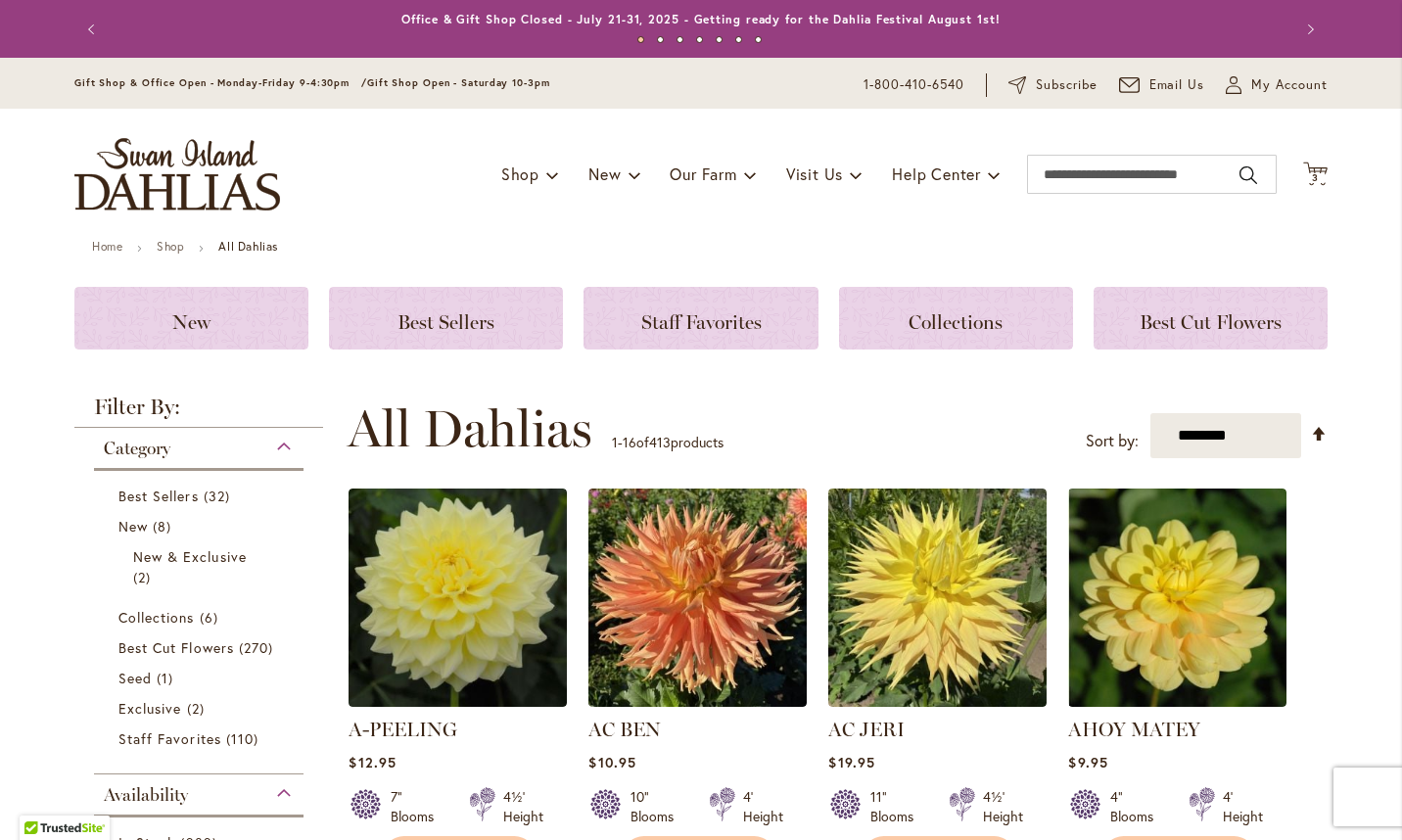 type on "**********" 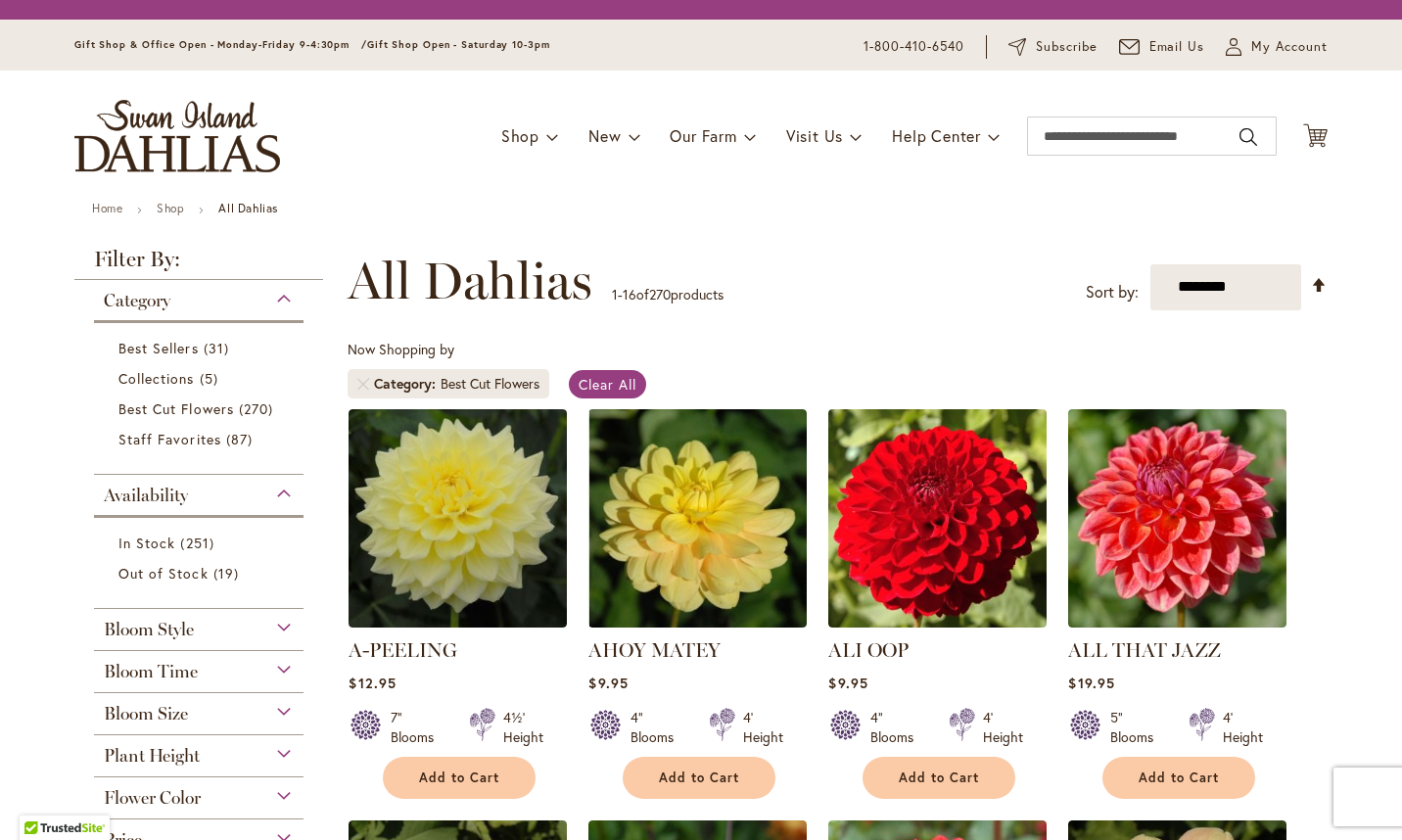 scroll, scrollTop: 0, scrollLeft: 0, axis: both 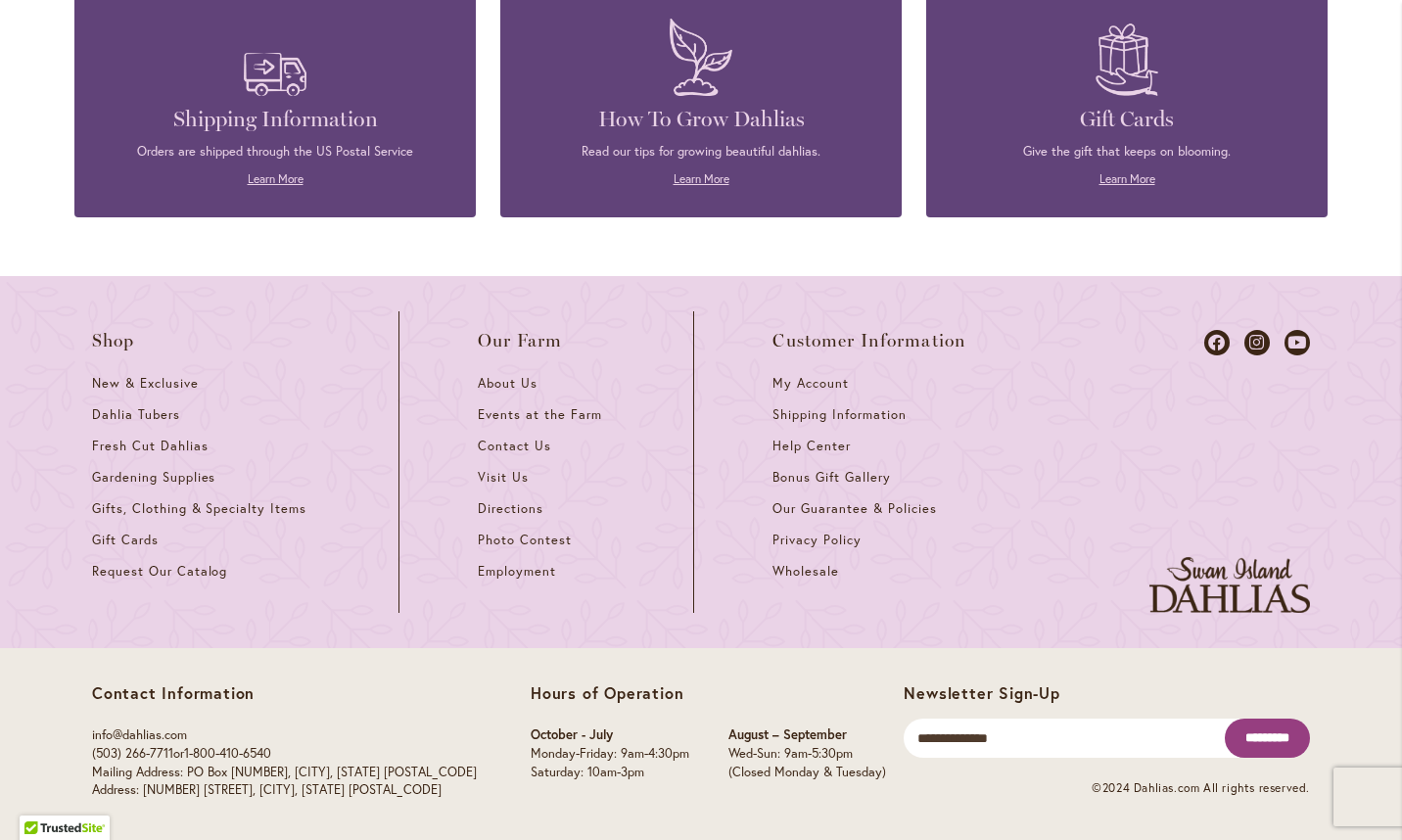 type on "**********" 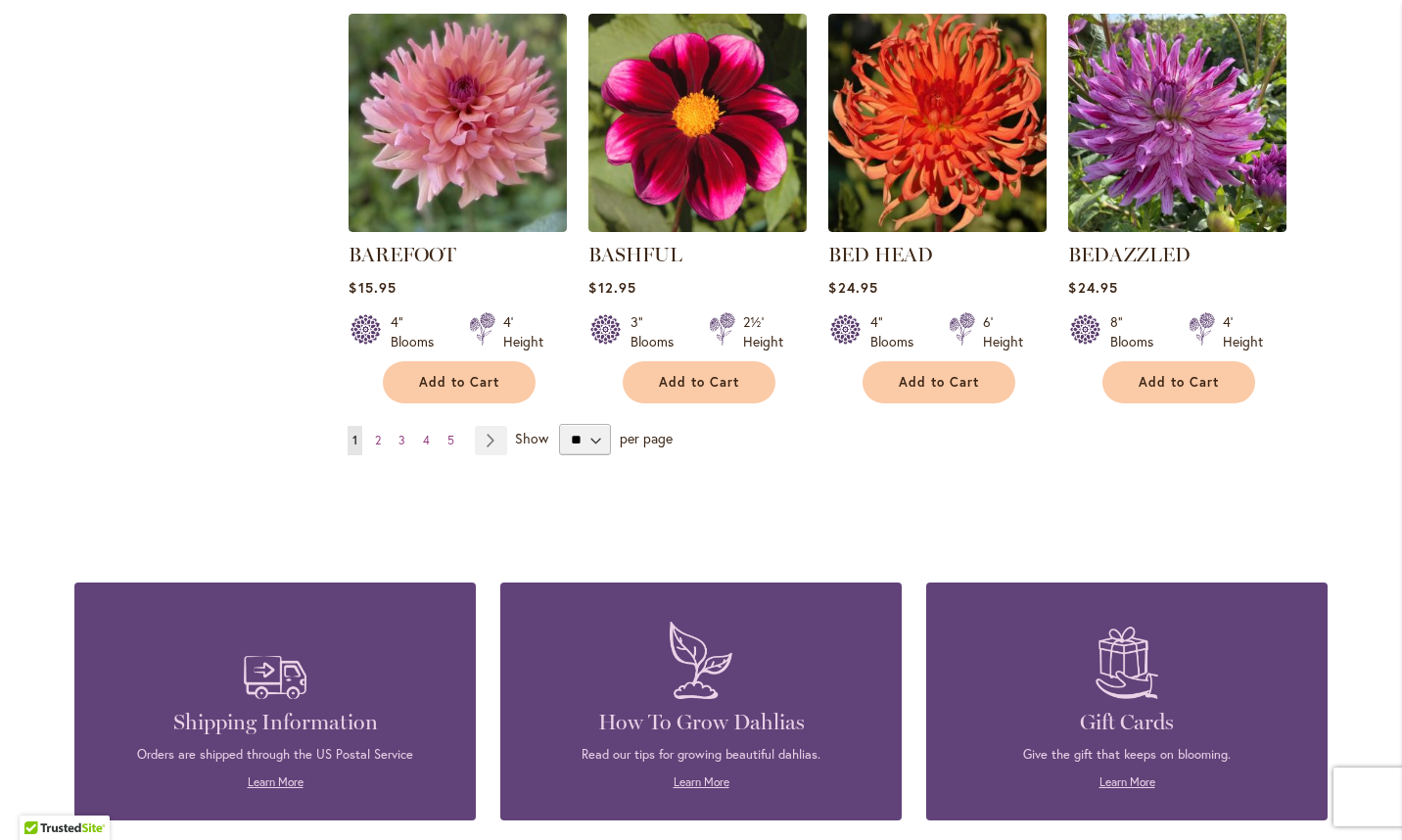 scroll, scrollTop: 1665, scrollLeft: 0, axis: vertical 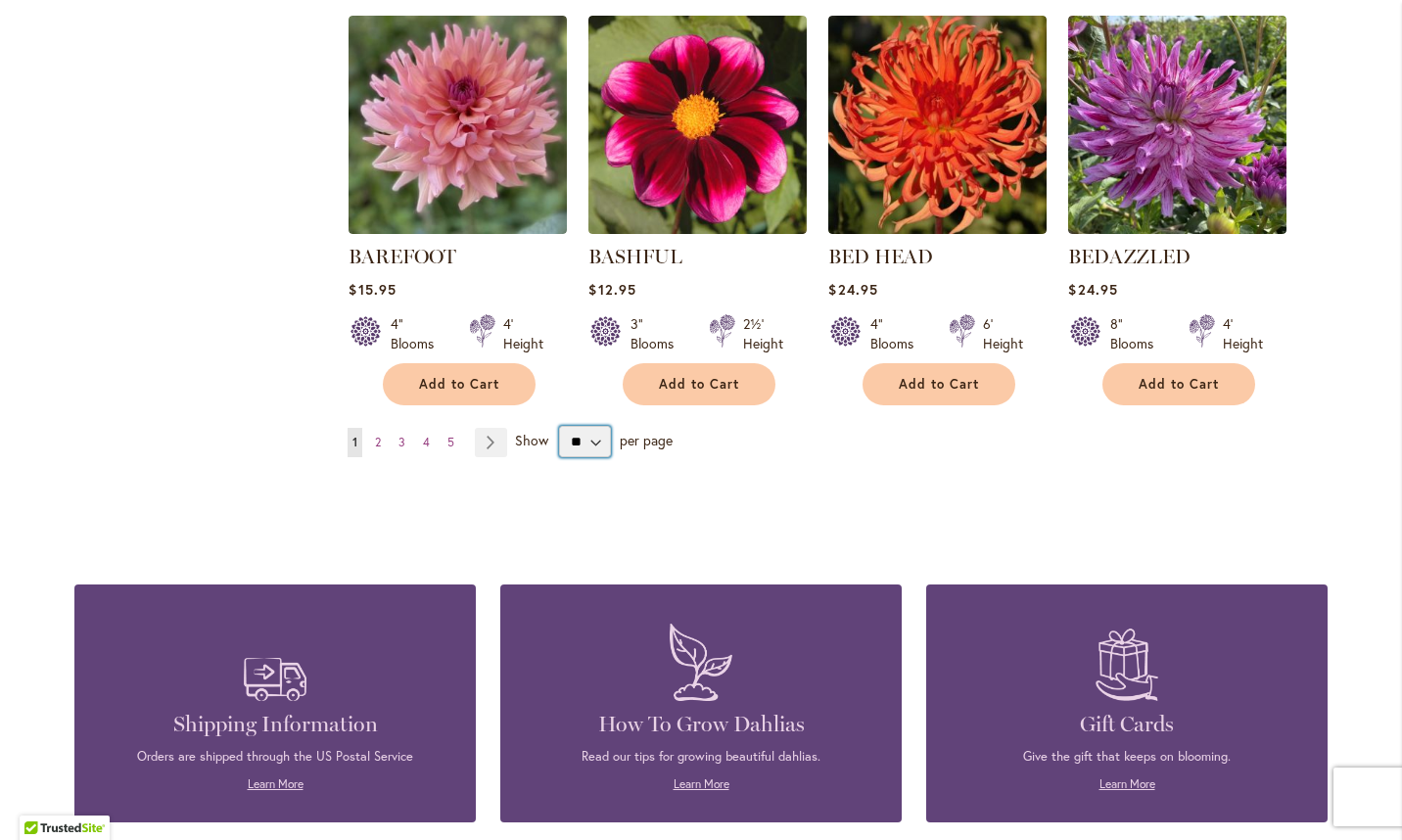 click on "**
**
**
**" at bounding box center (584, 442) 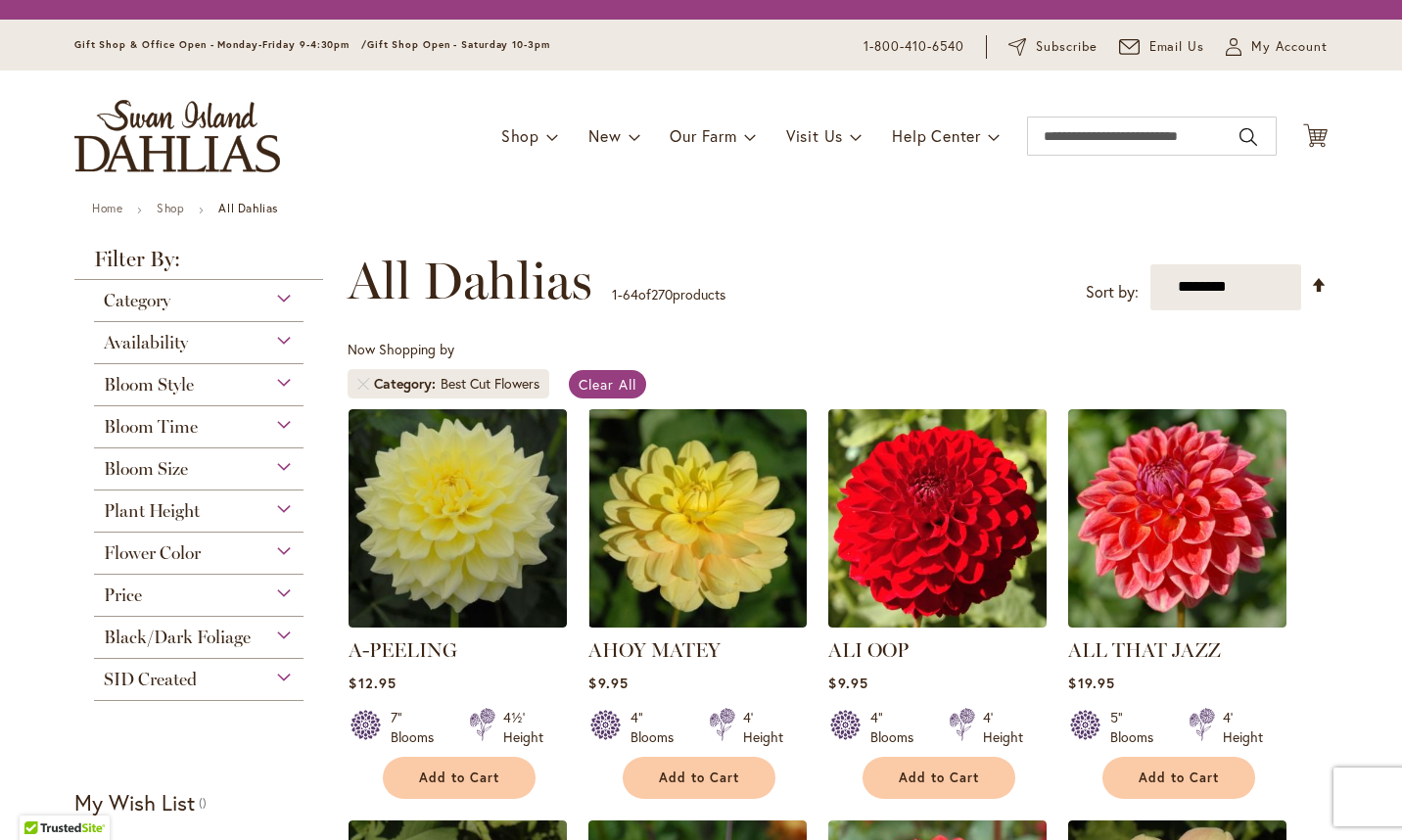 scroll, scrollTop: 0, scrollLeft: 0, axis: both 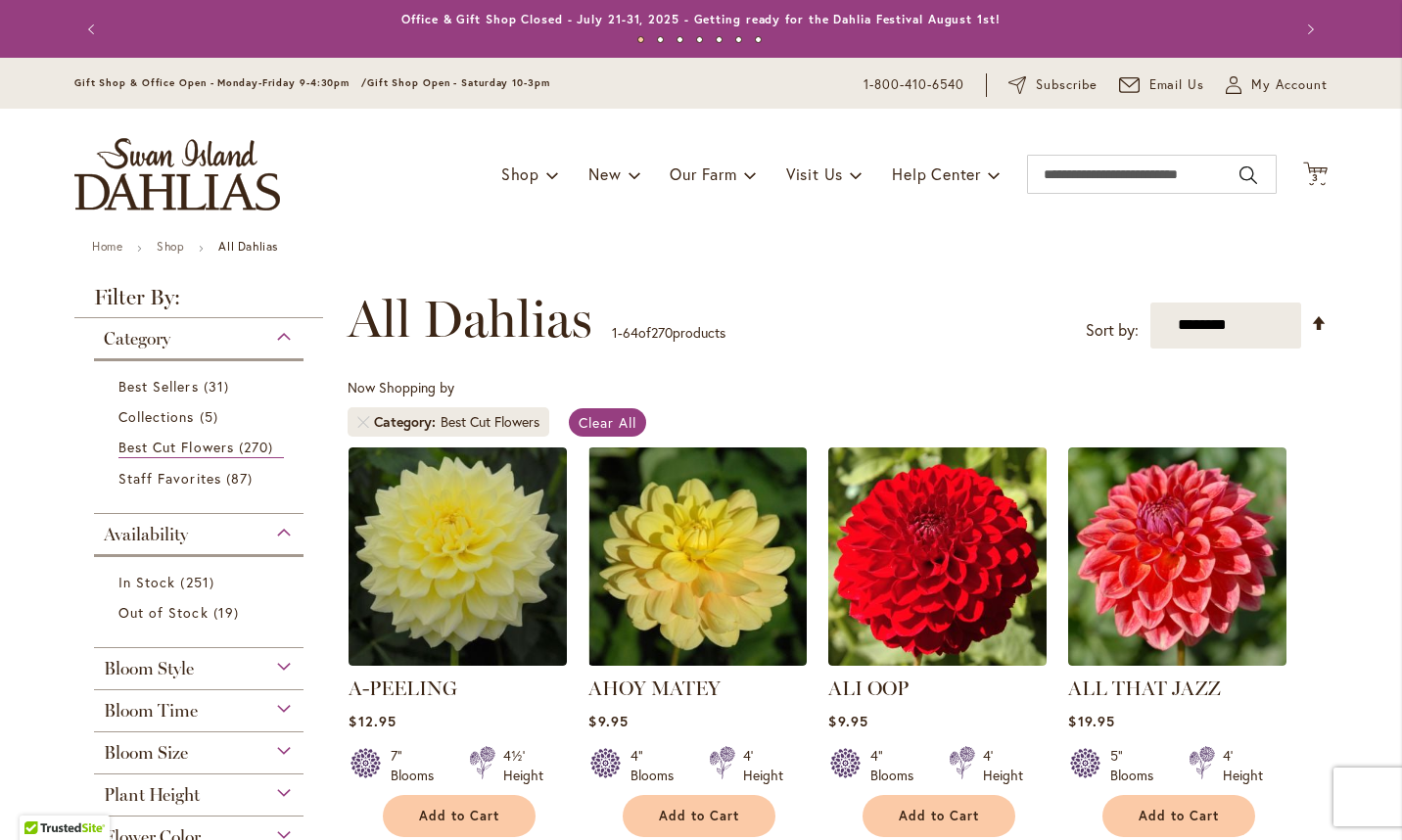 type on "**********" 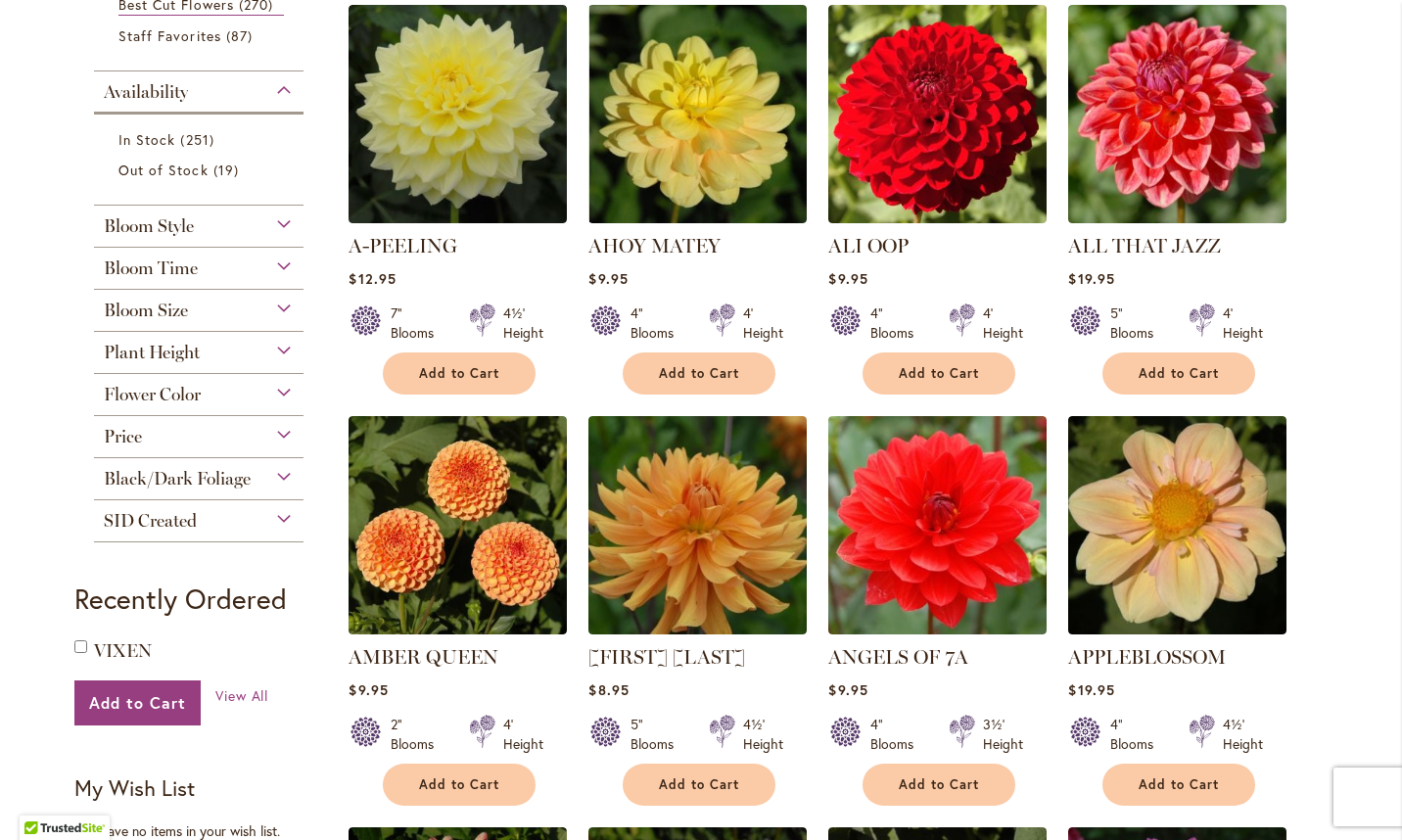 scroll, scrollTop: 457, scrollLeft: 0, axis: vertical 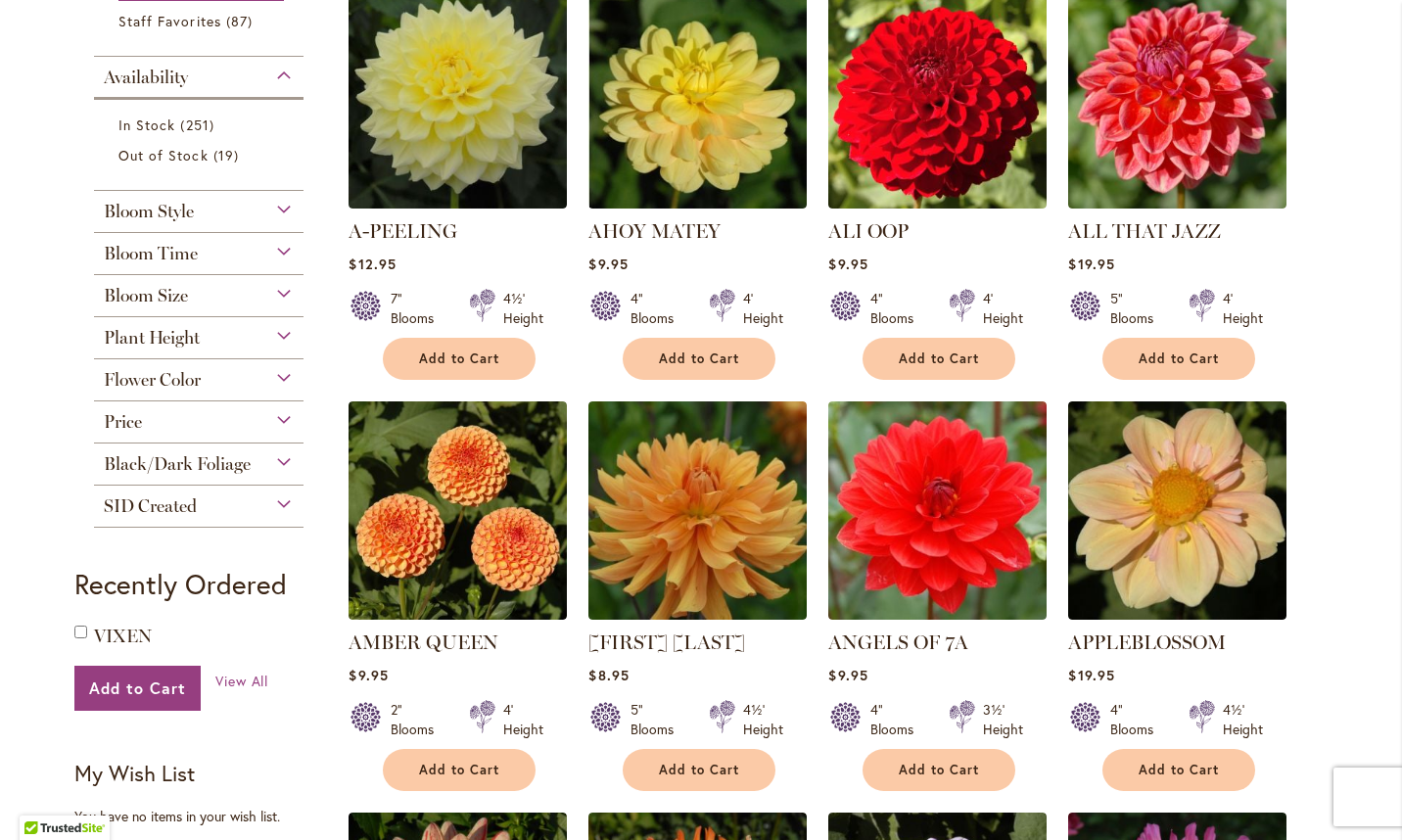 click on "Flower Color" at bounding box center [199, 375] 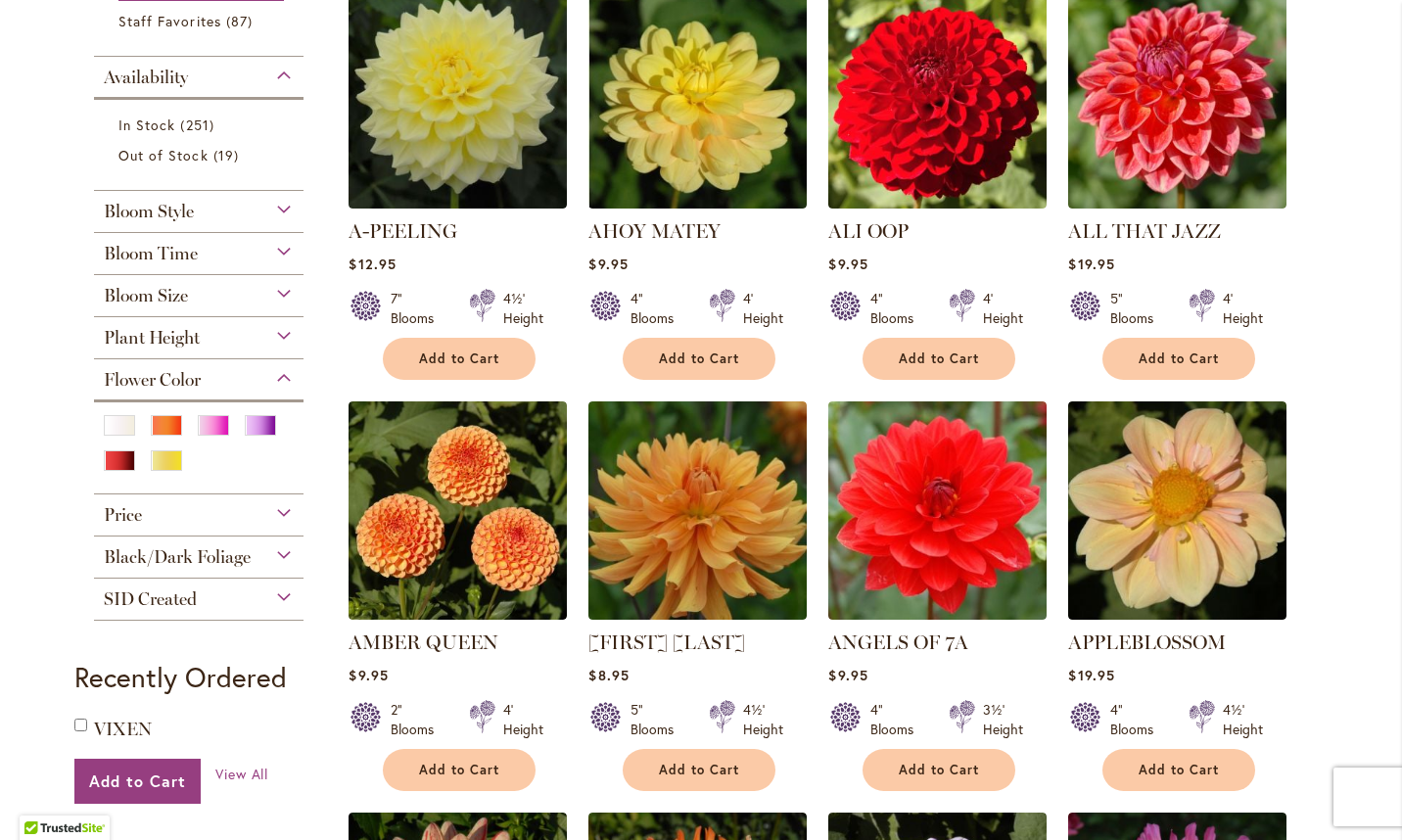click at bounding box center [260, 425] 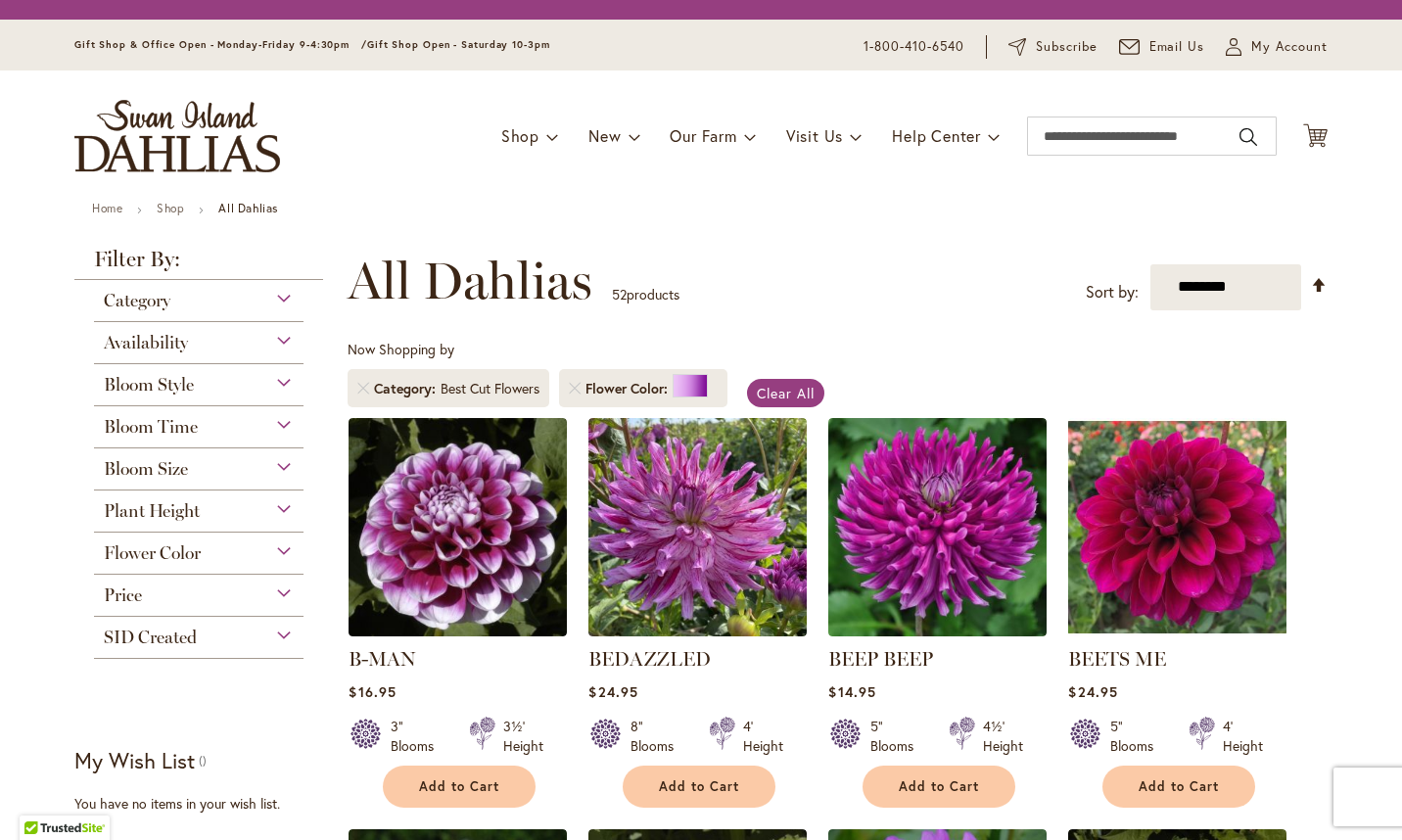 scroll, scrollTop: 0, scrollLeft: 0, axis: both 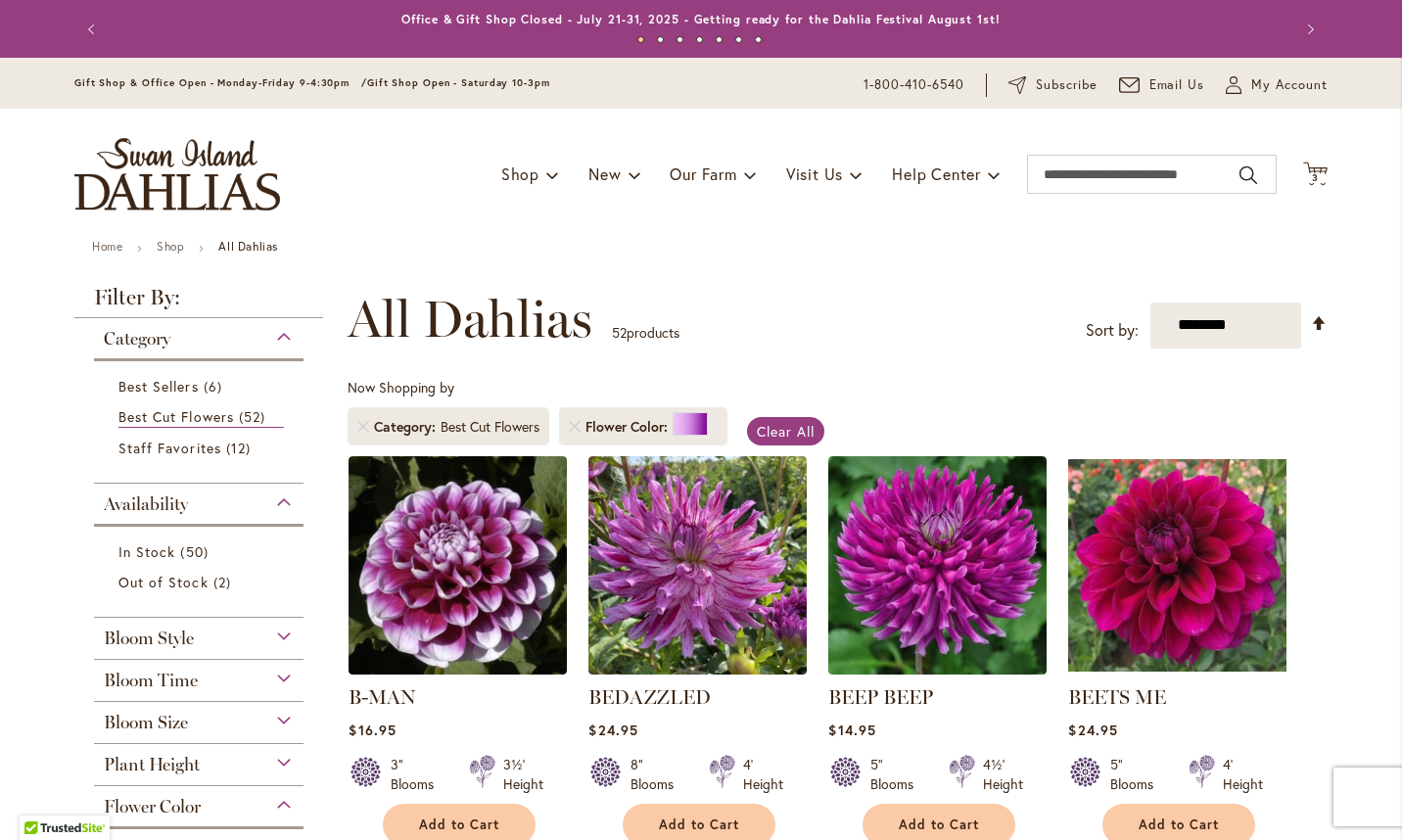 type on "**********" 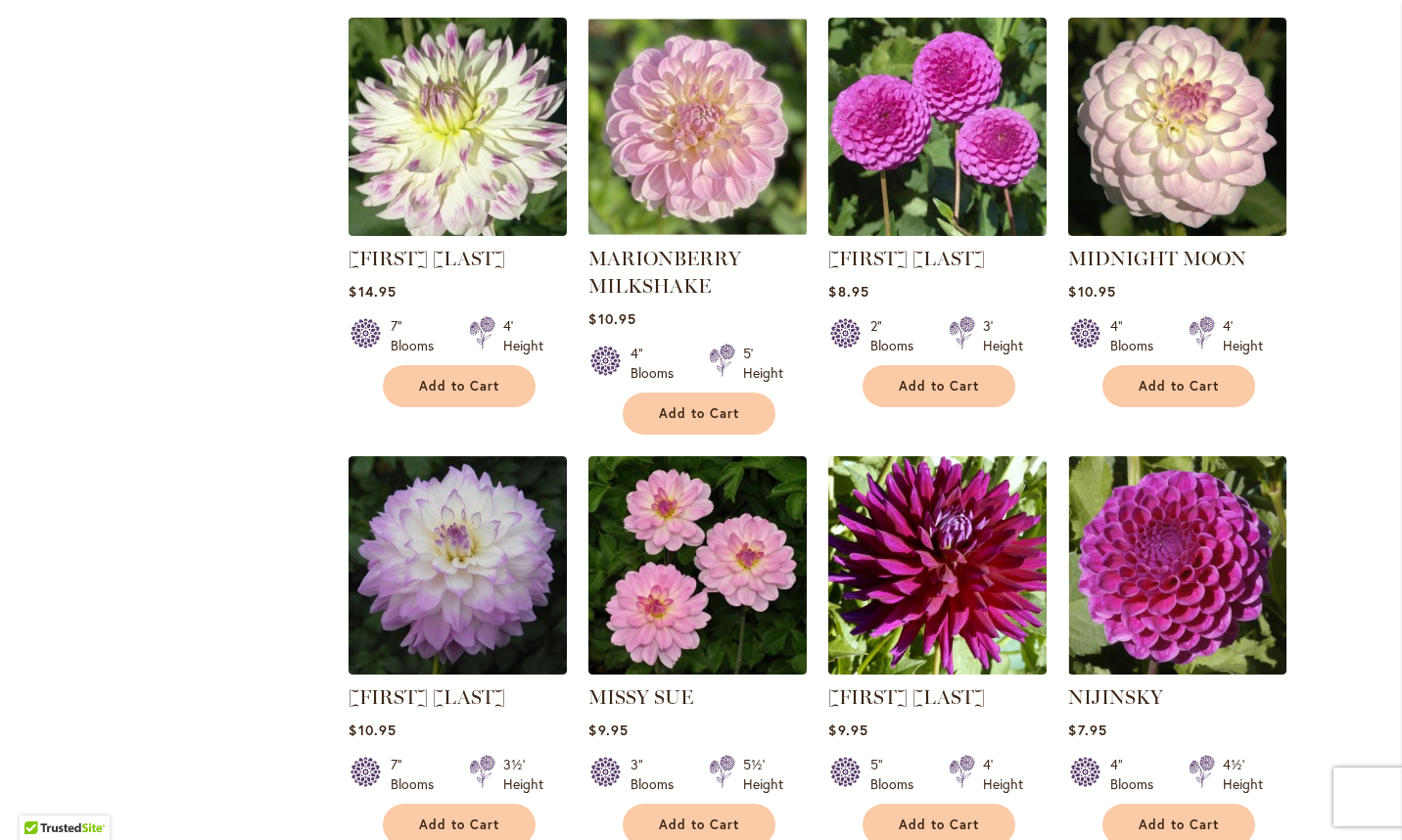 scroll, scrollTop: 3361, scrollLeft: 0, axis: vertical 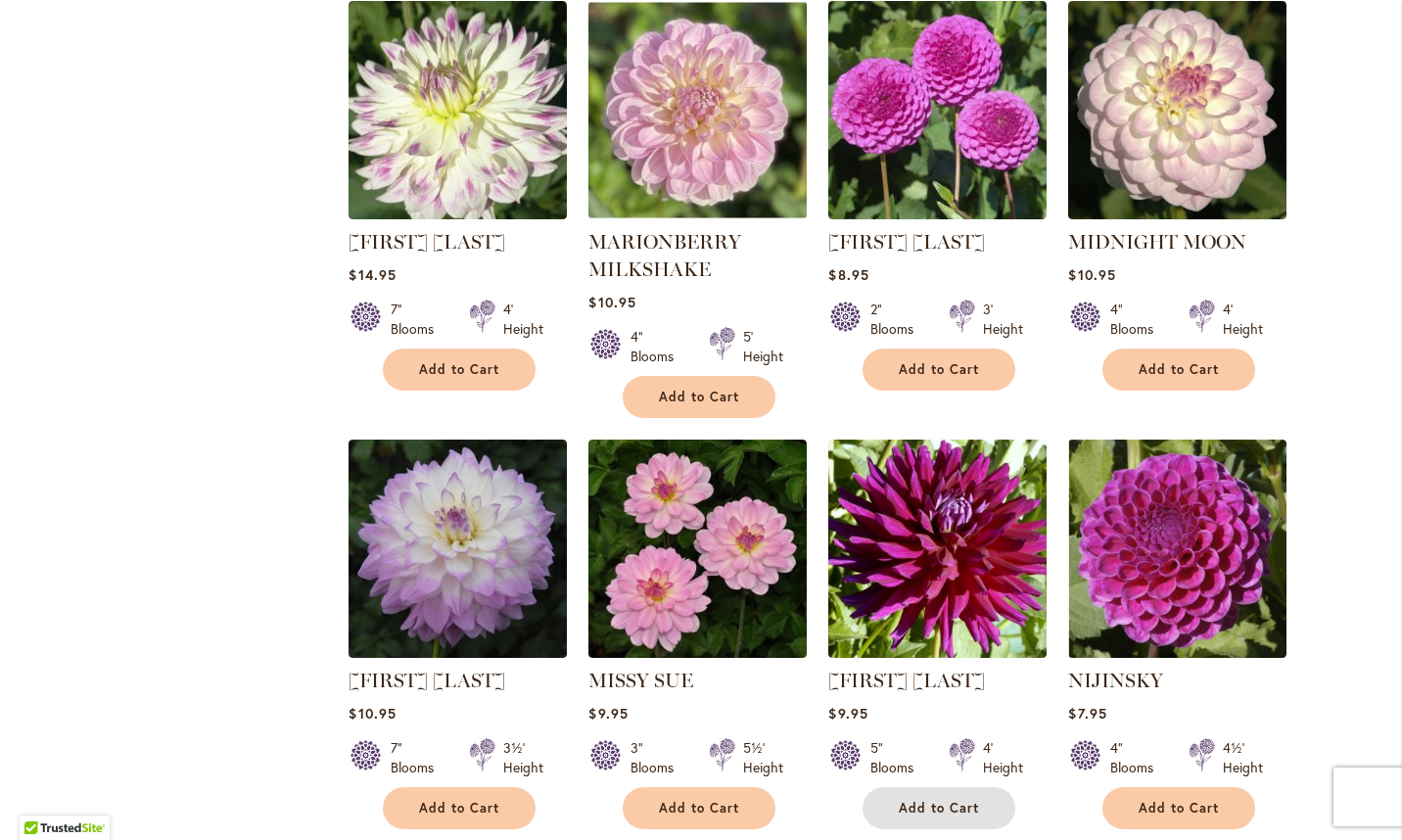 click on "Add to Cart" at bounding box center (939, 808) 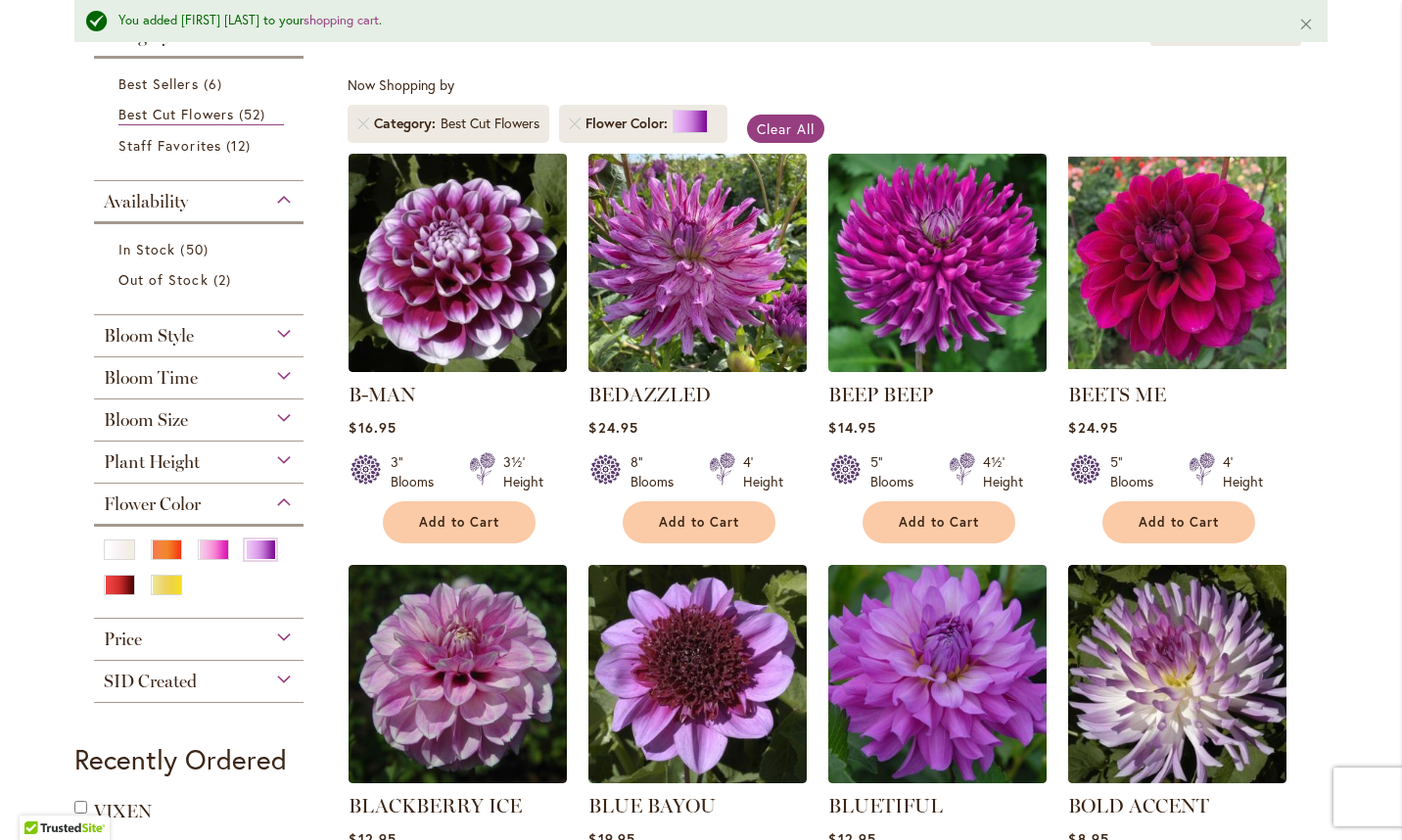 scroll, scrollTop: 0, scrollLeft: 0, axis: both 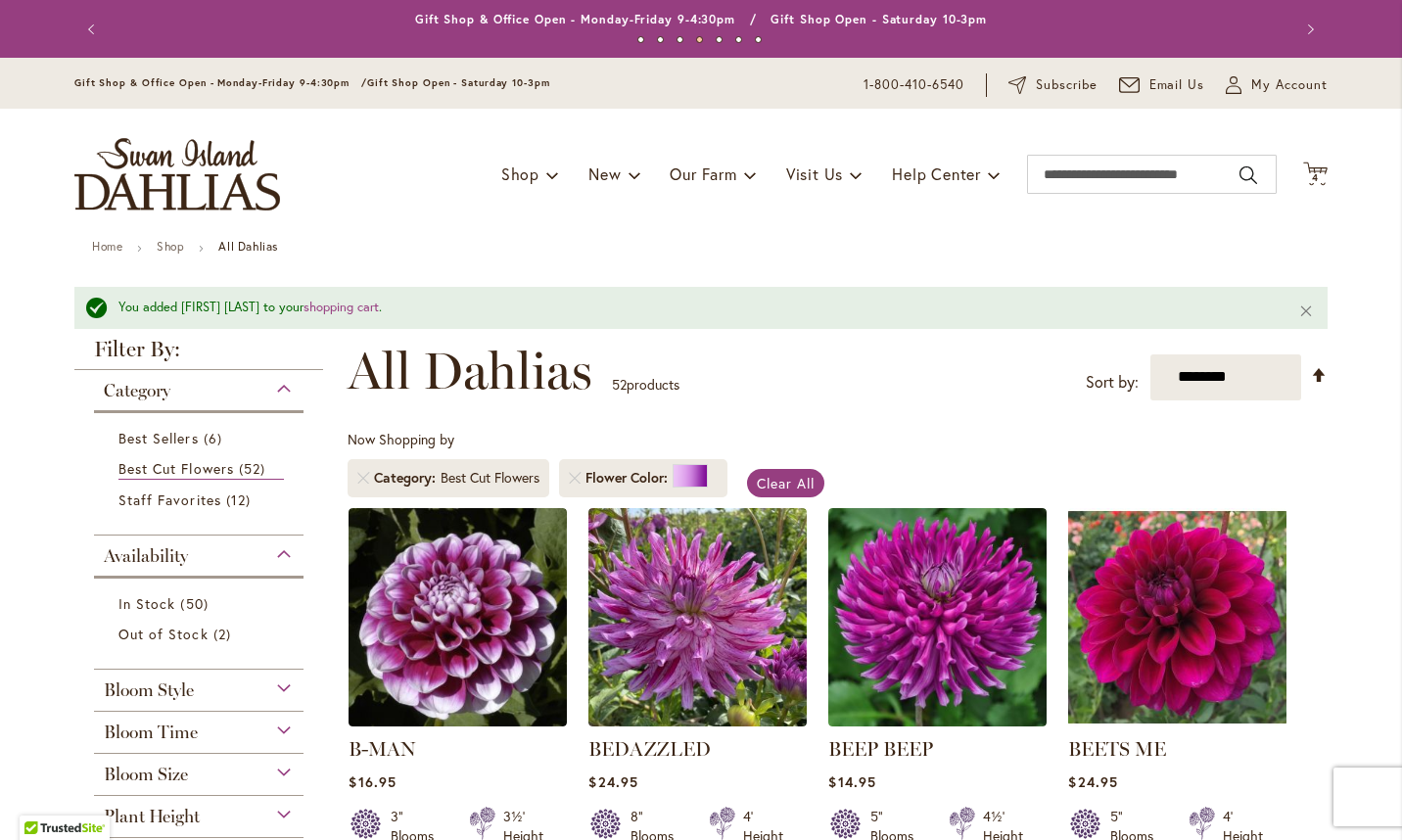 click 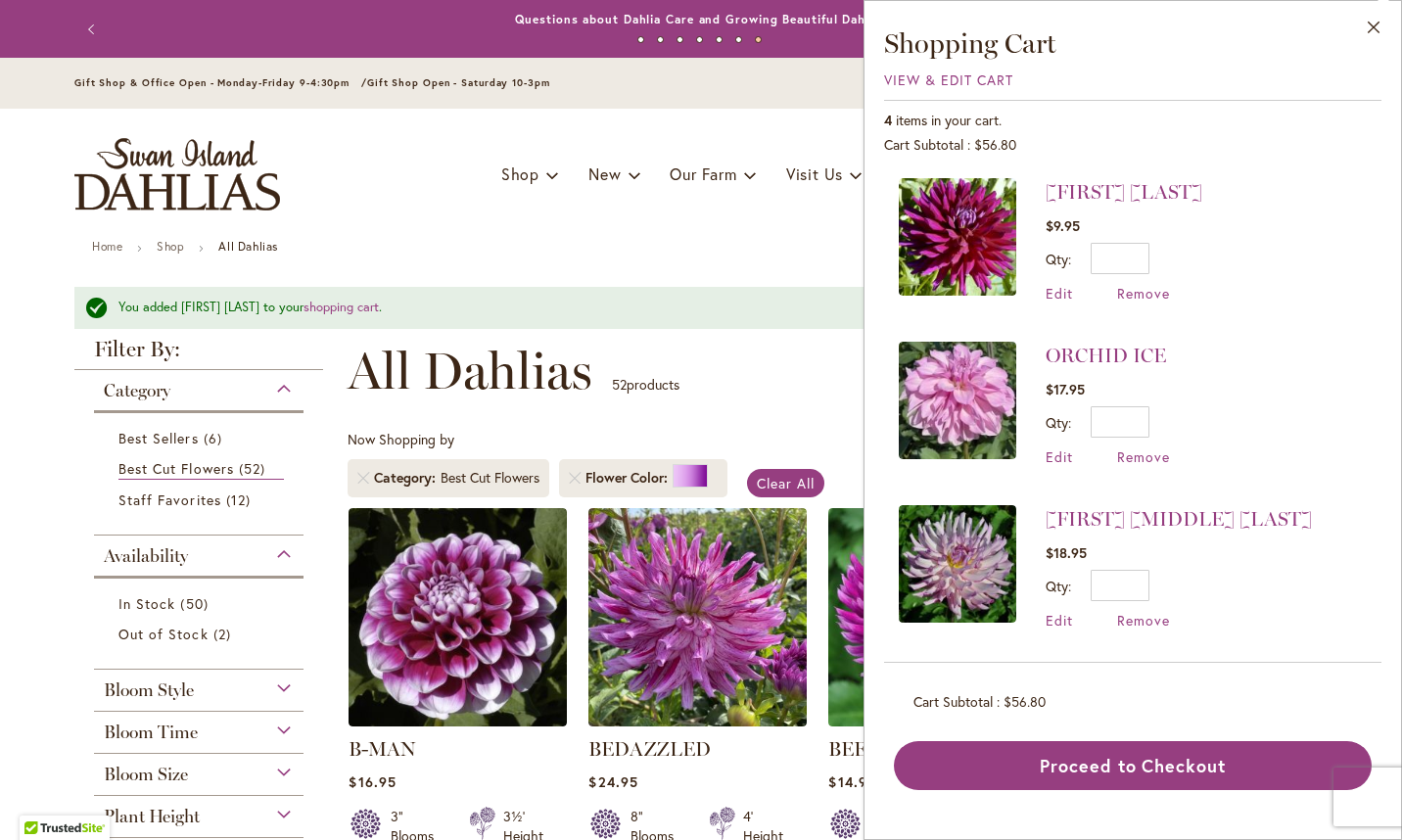 scroll, scrollTop: 0, scrollLeft: 0, axis: both 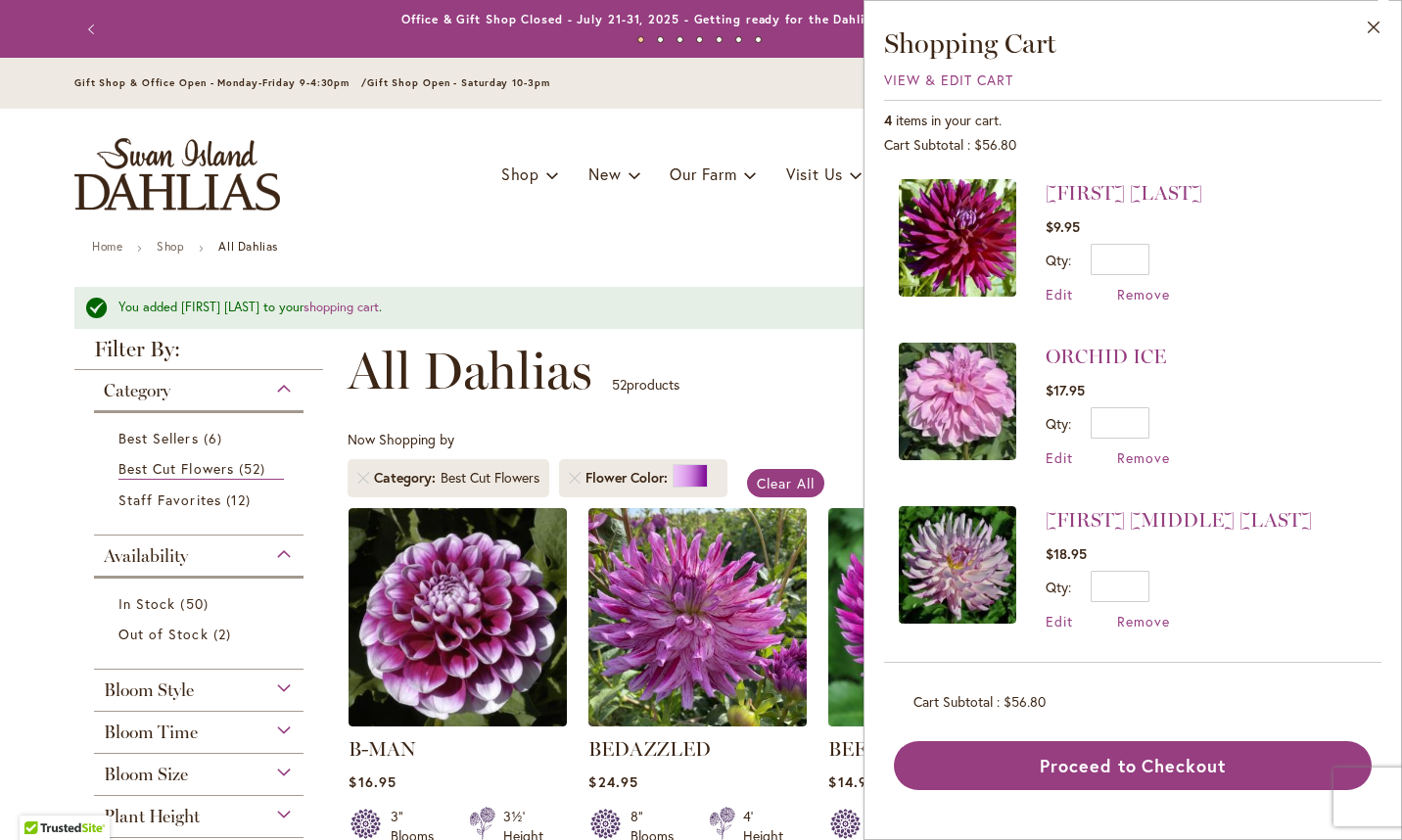 click on "Remove" at bounding box center [1144, 621] 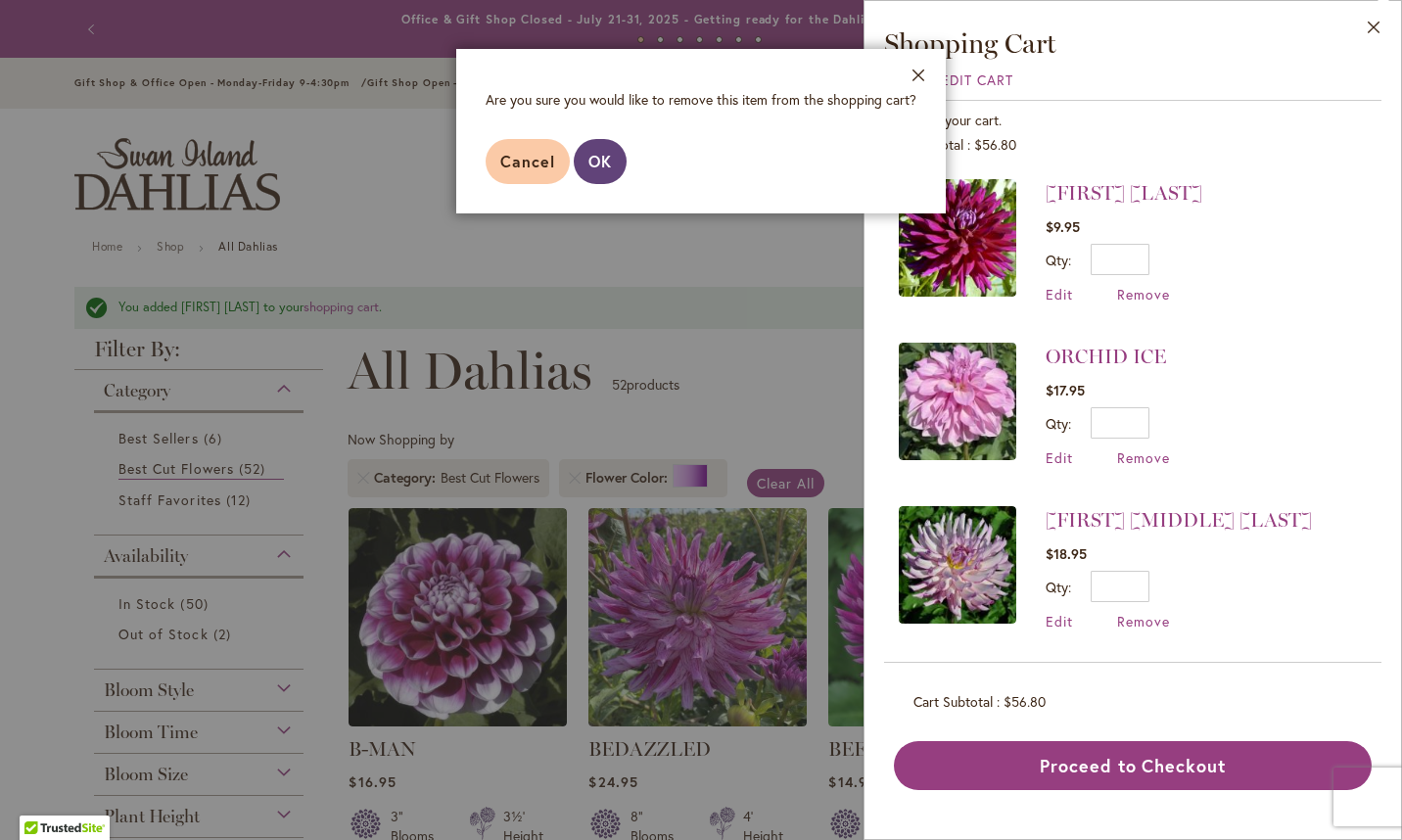 click on "OK" at bounding box center (600, 162) 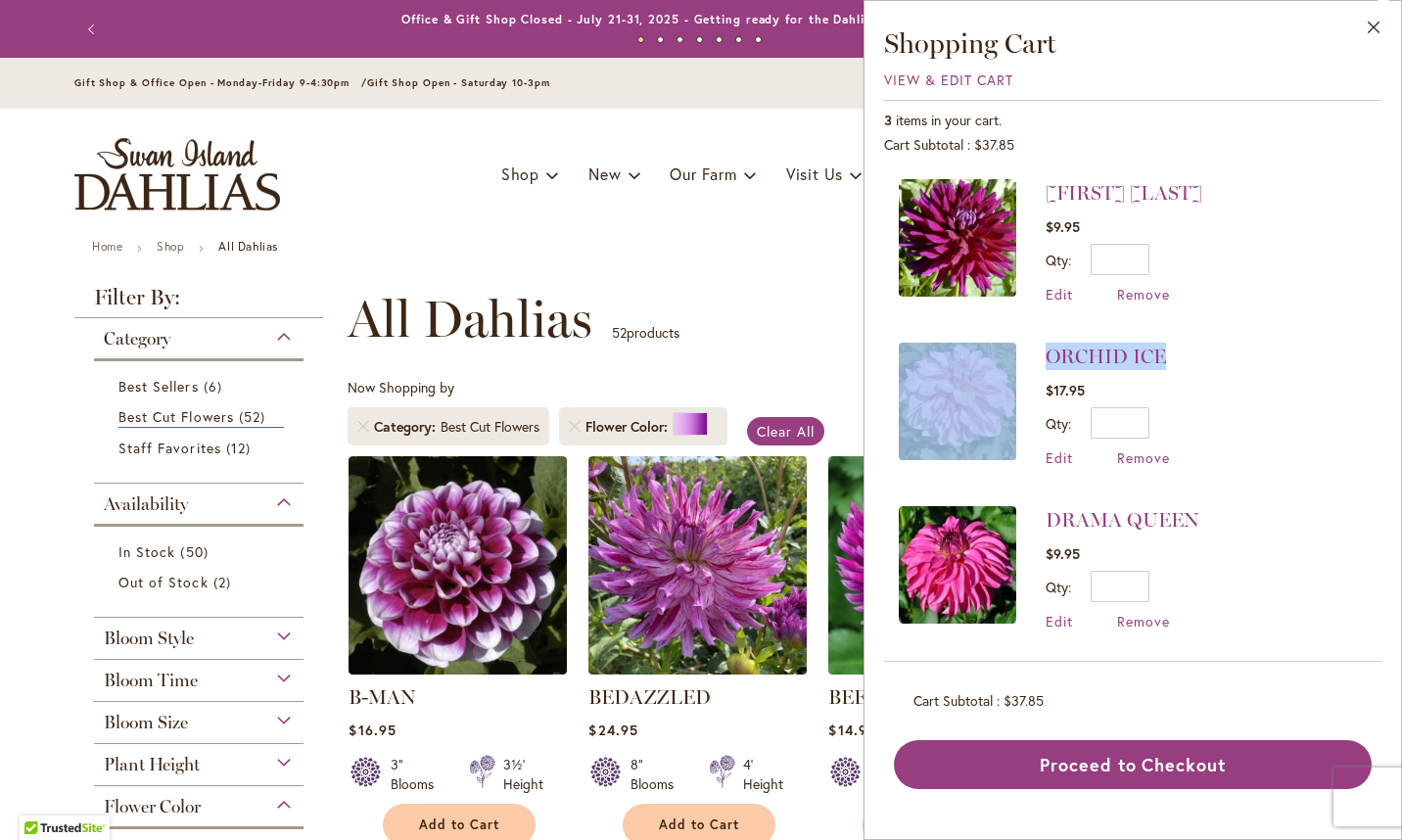 drag, startPoint x: 1376, startPoint y: 309, endPoint x: 1377, endPoint y: 349, distance: 40.012498 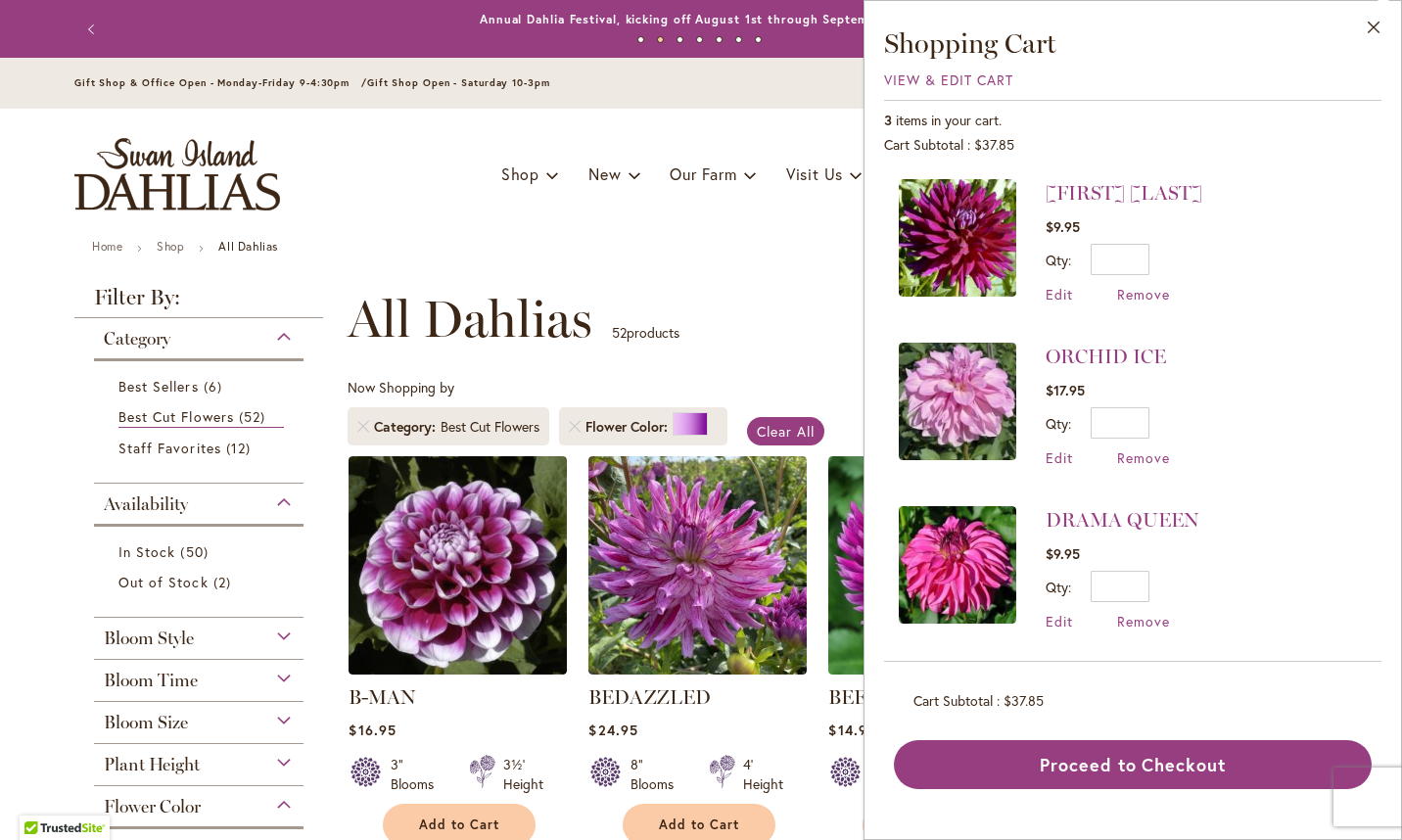 drag, startPoint x: 1377, startPoint y: 349, endPoint x: 1227, endPoint y: 458, distance: 185.42114 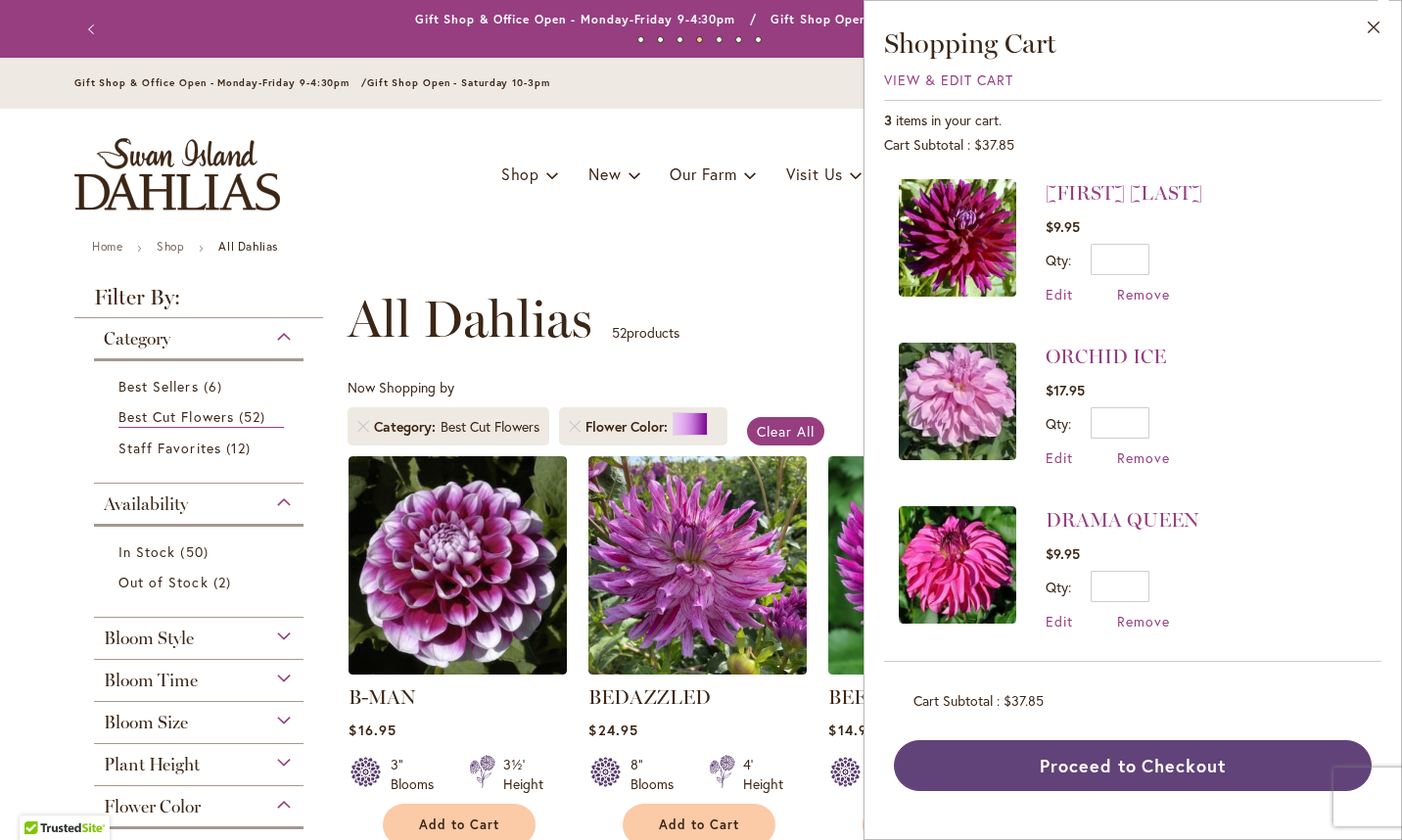 click on "Proceed to Checkout" at bounding box center [1133, 766] 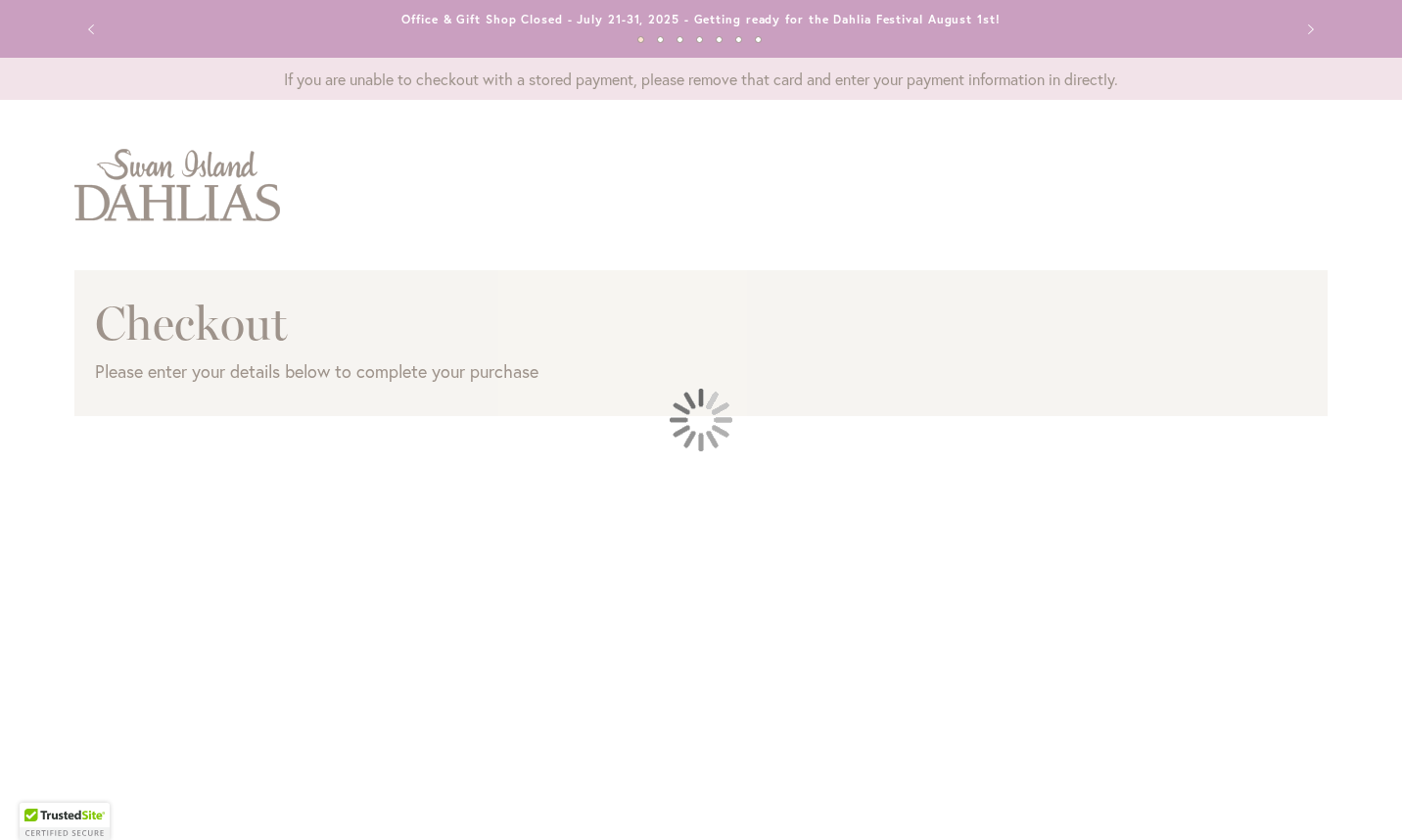 scroll, scrollTop: 0, scrollLeft: 0, axis: both 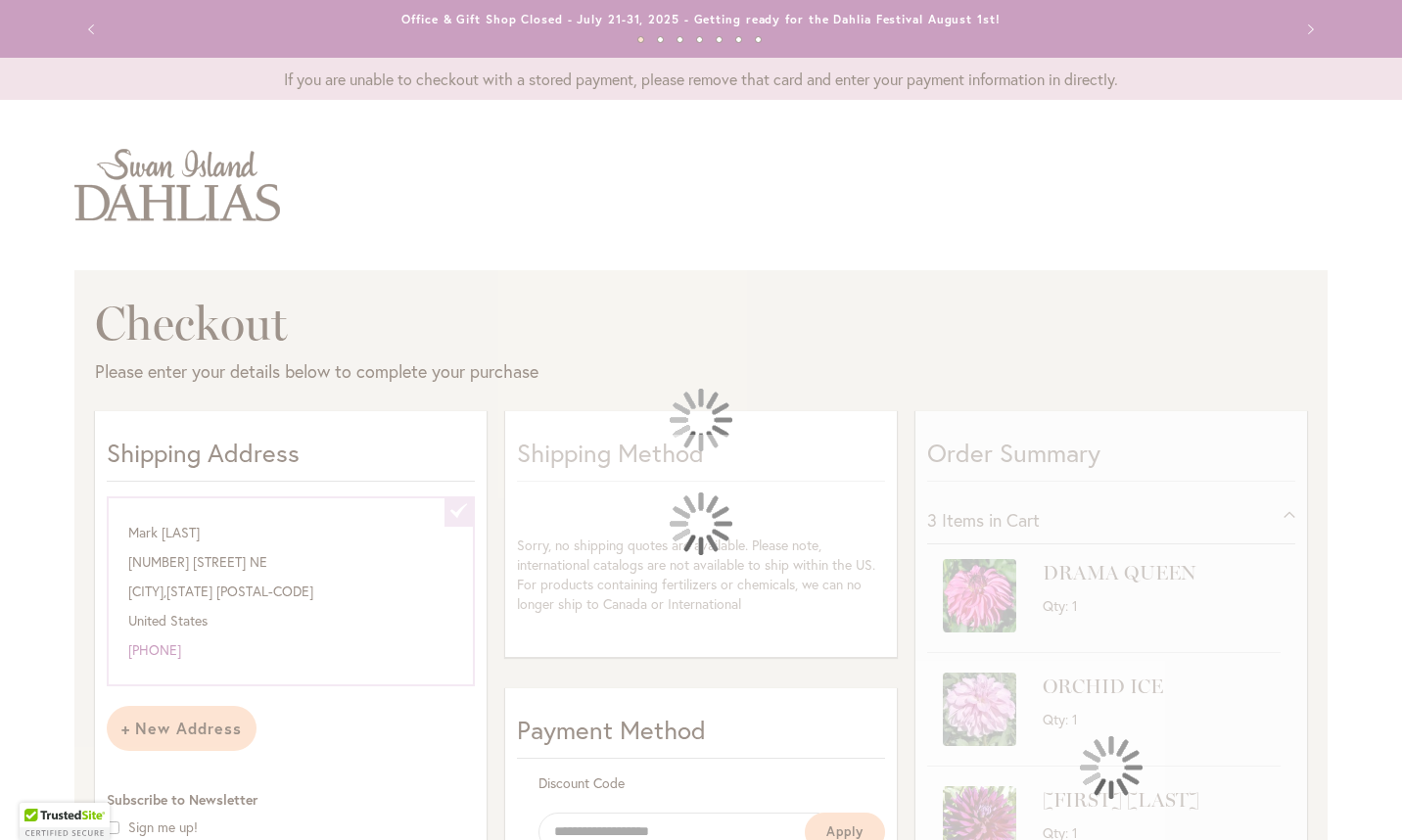 select on "**********" 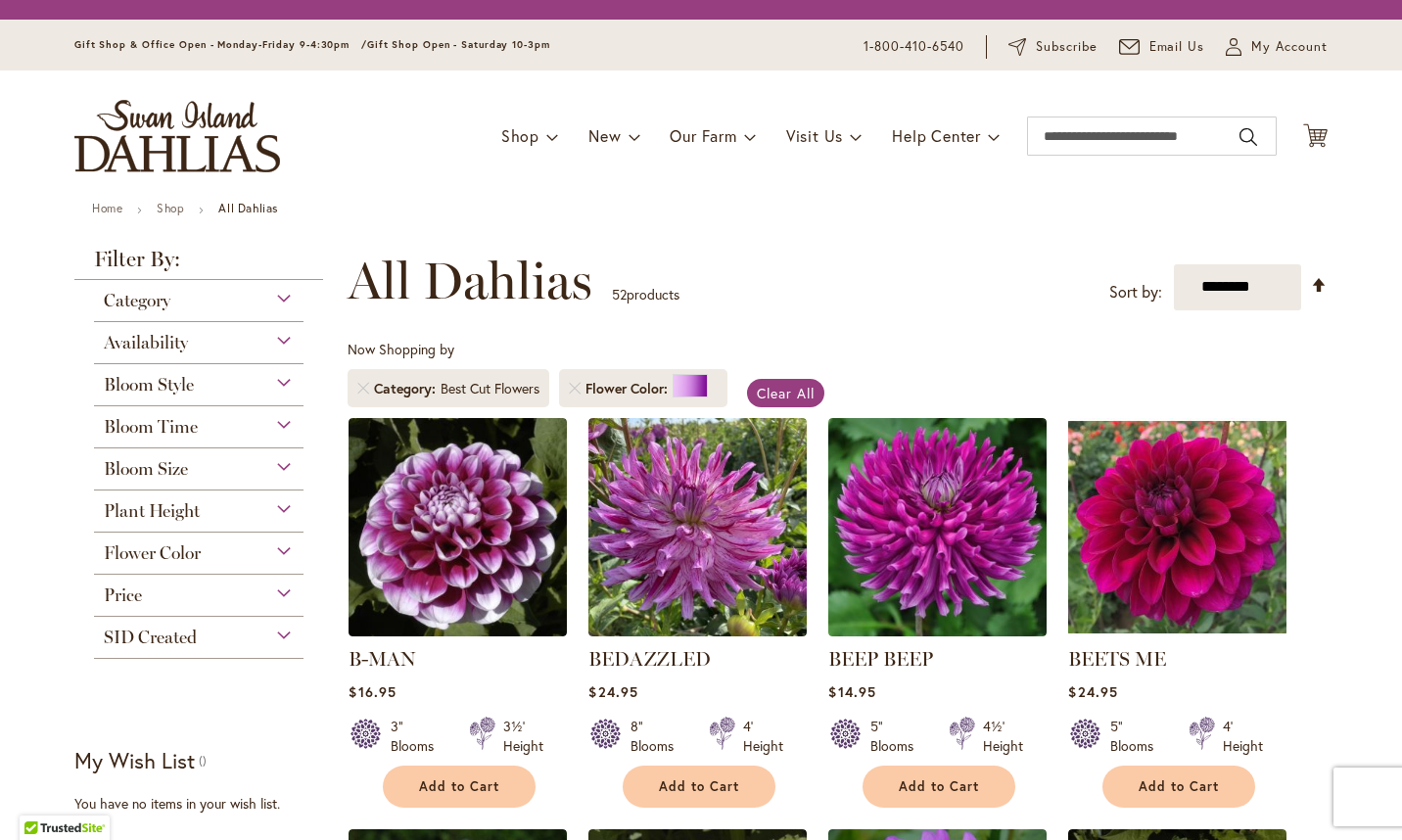 scroll, scrollTop: 0, scrollLeft: 0, axis: both 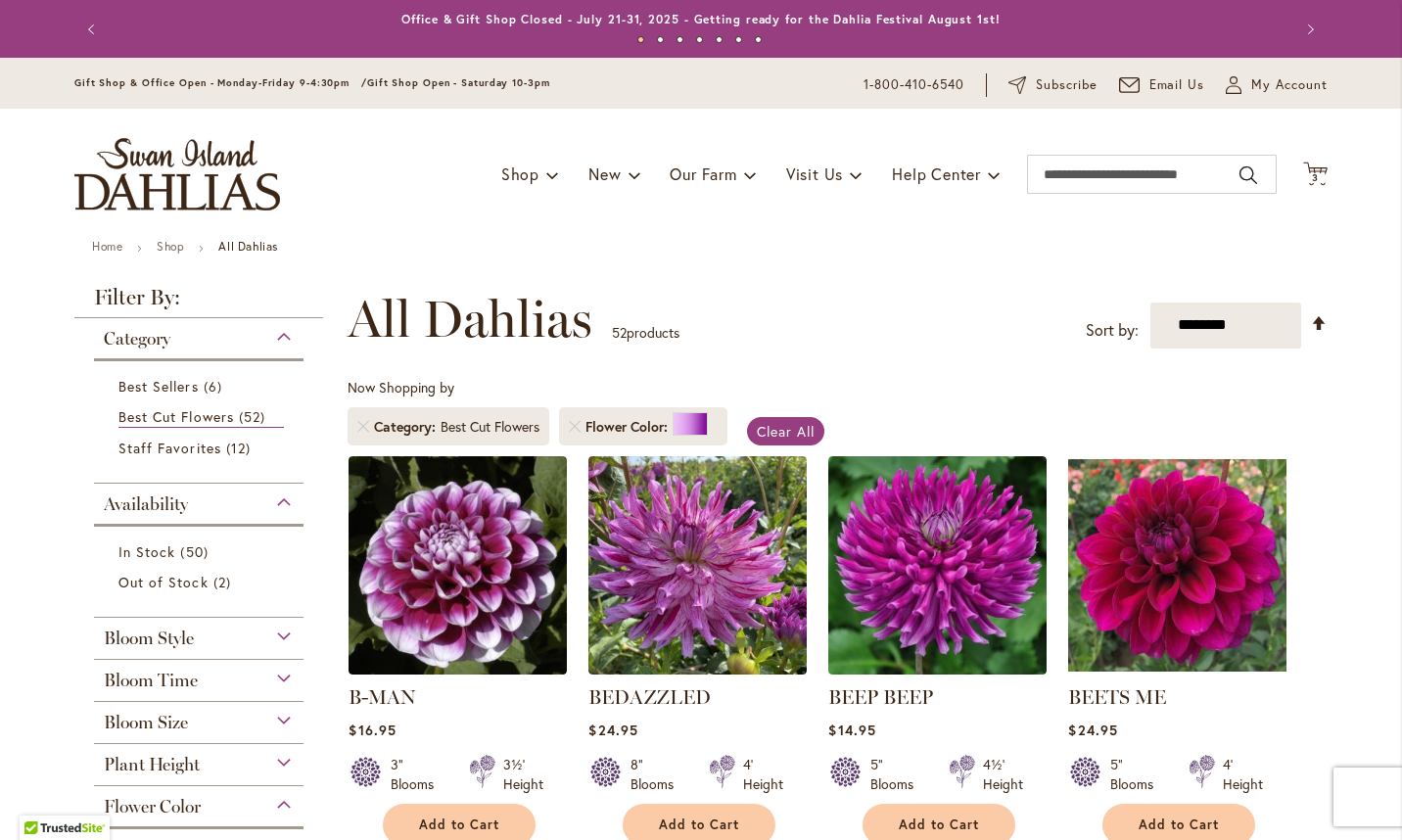 type on "**********" 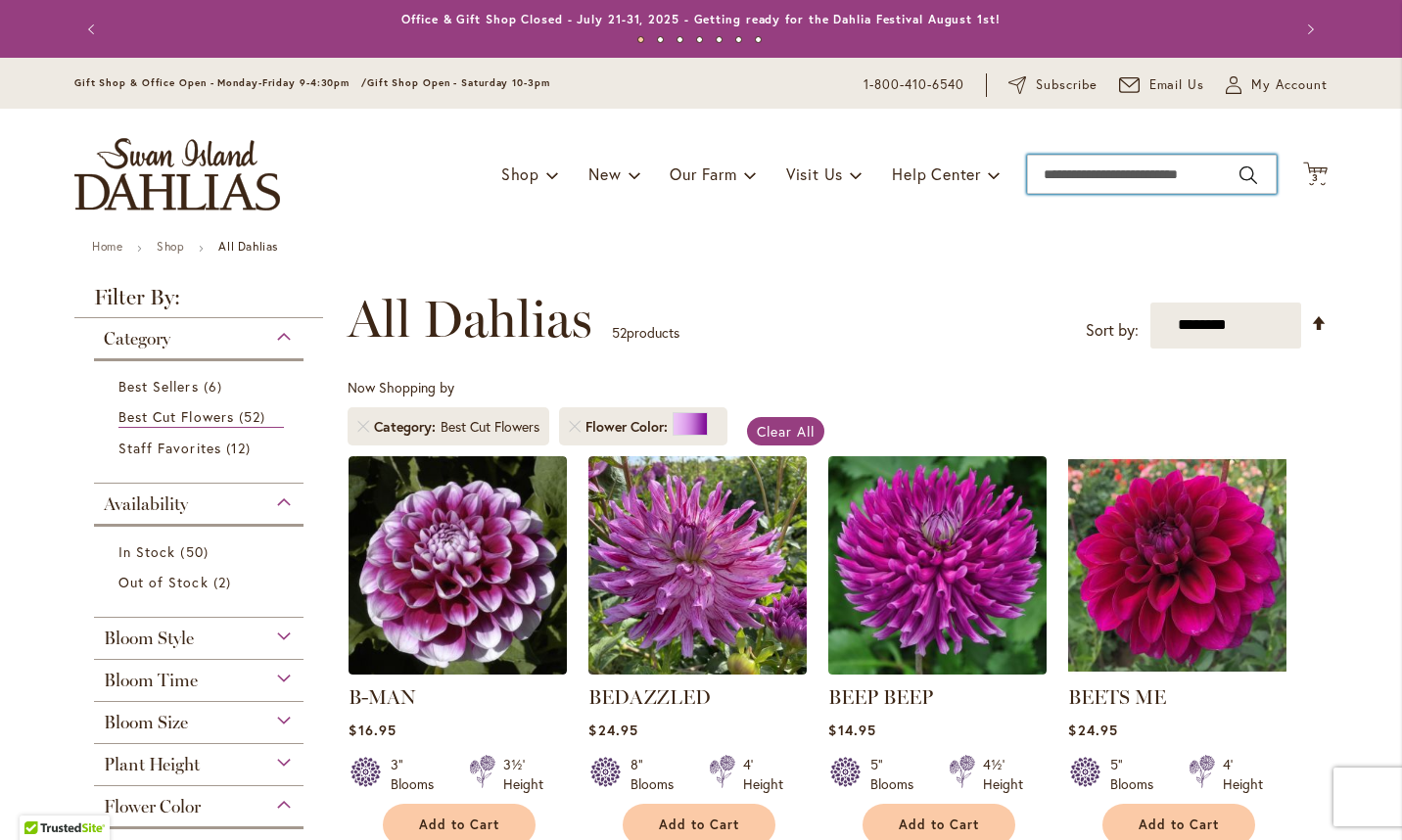 click on "Search" at bounding box center (1151, 174) 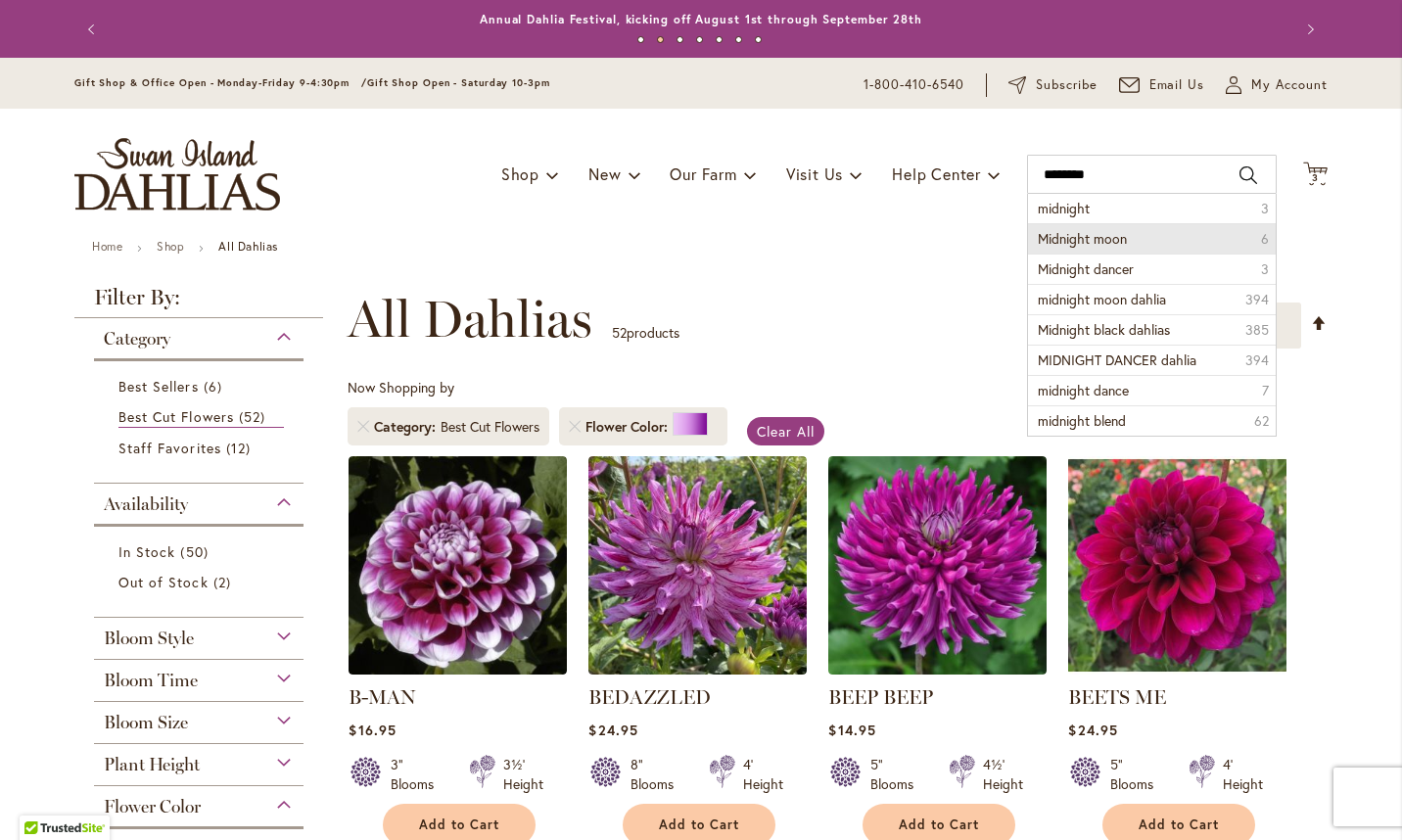 click on "Midnight moon" at bounding box center [1082, 238] 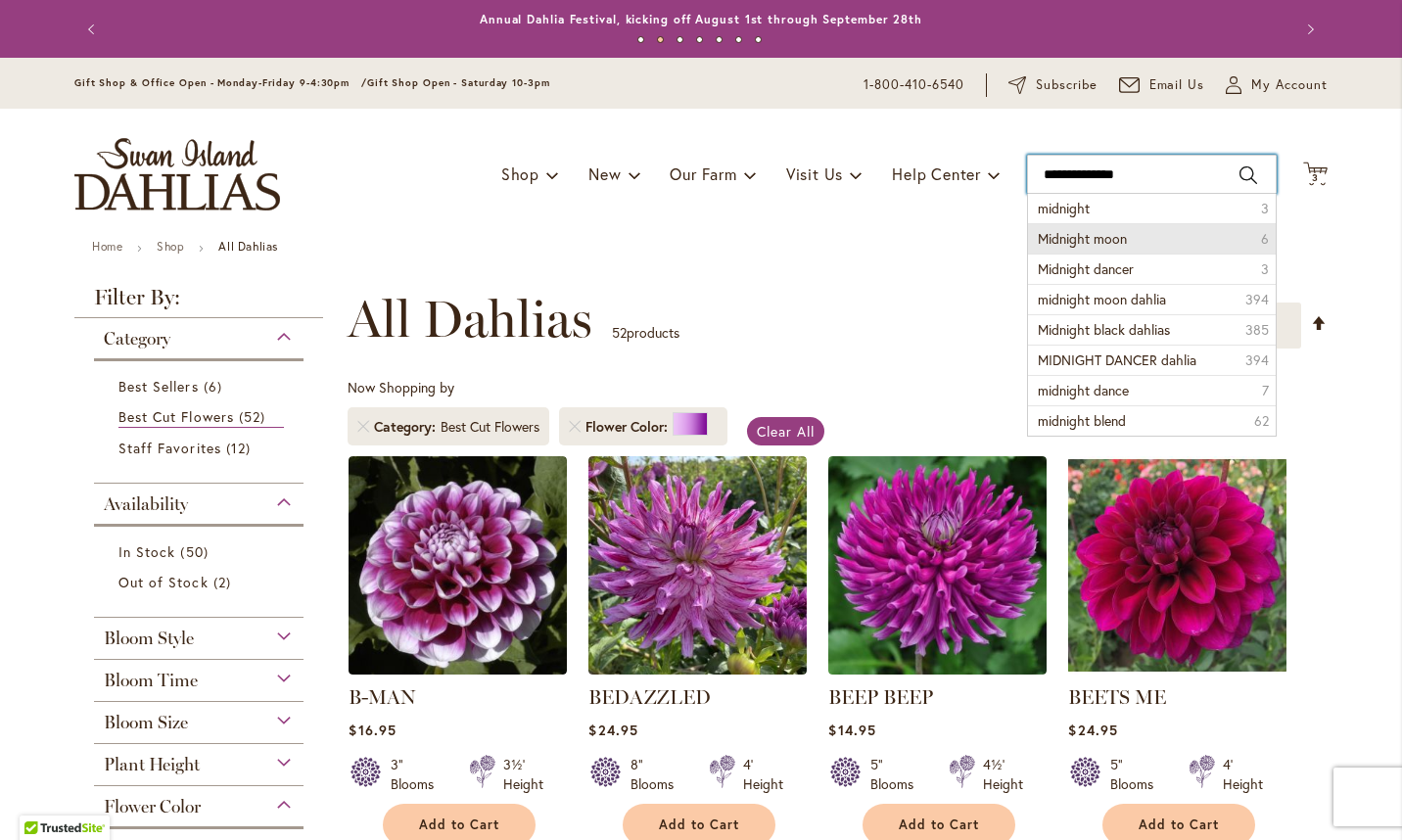 type on "**********" 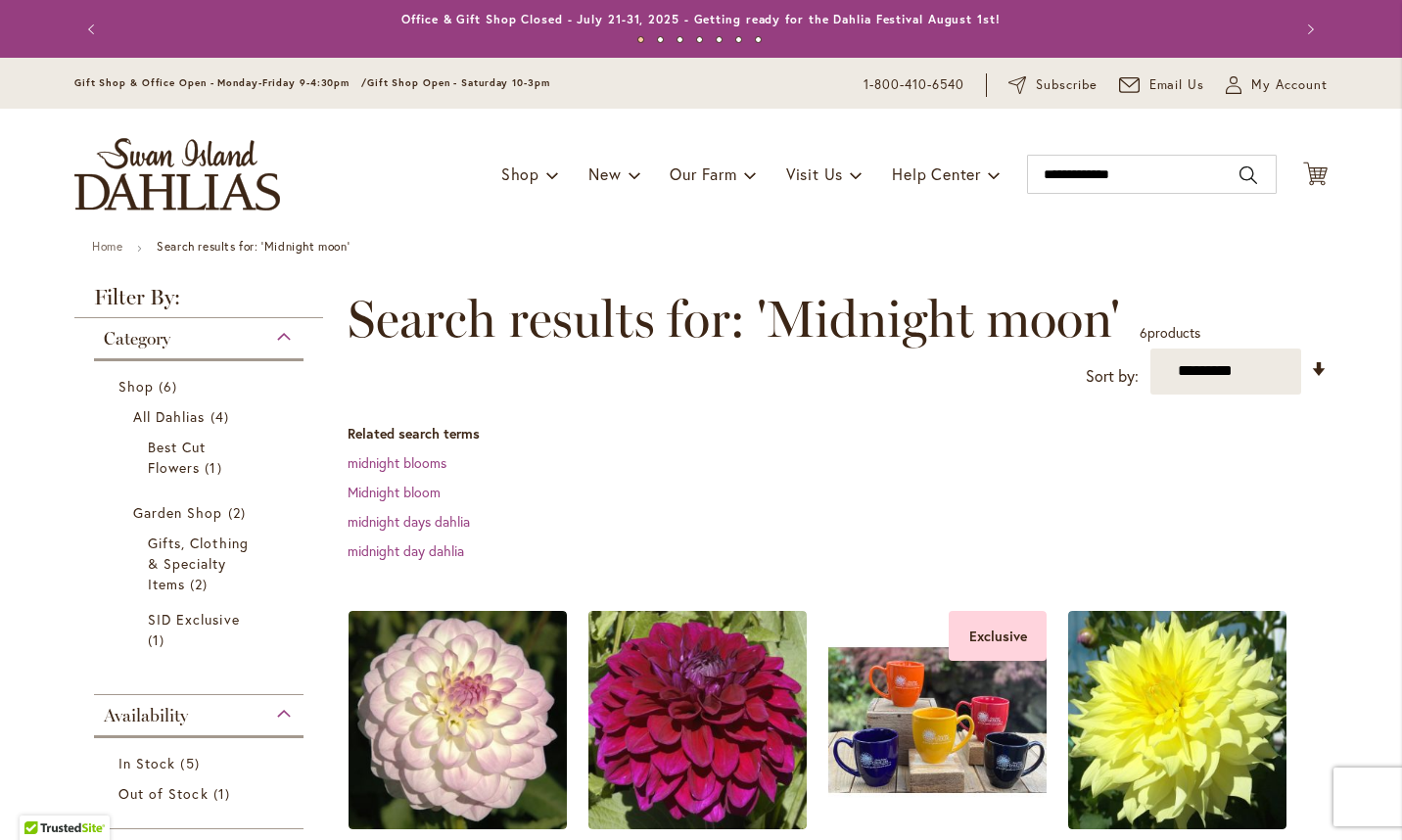 scroll, scrollTop: 0, scrollLeft: 0, axis: both 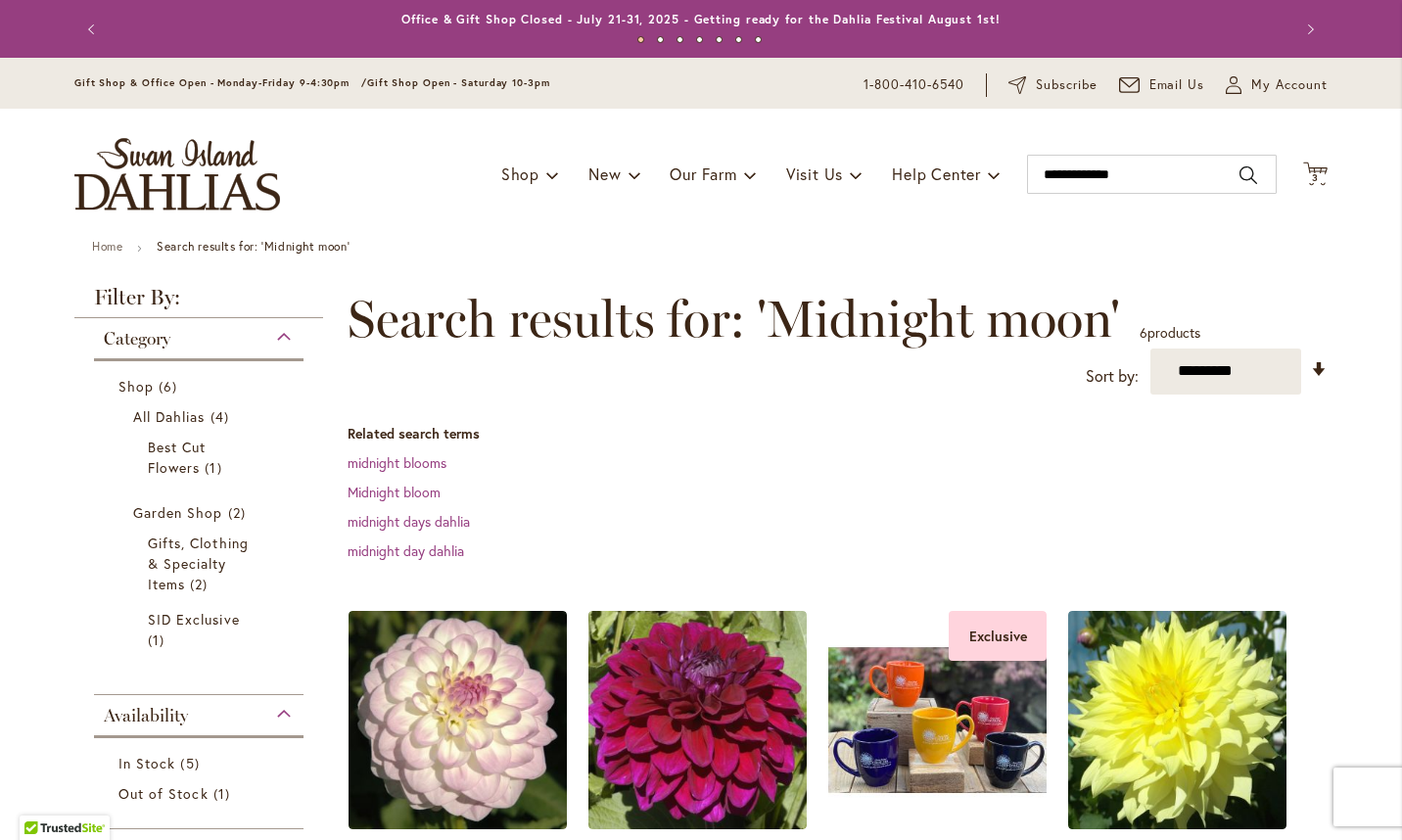 type on "**********" 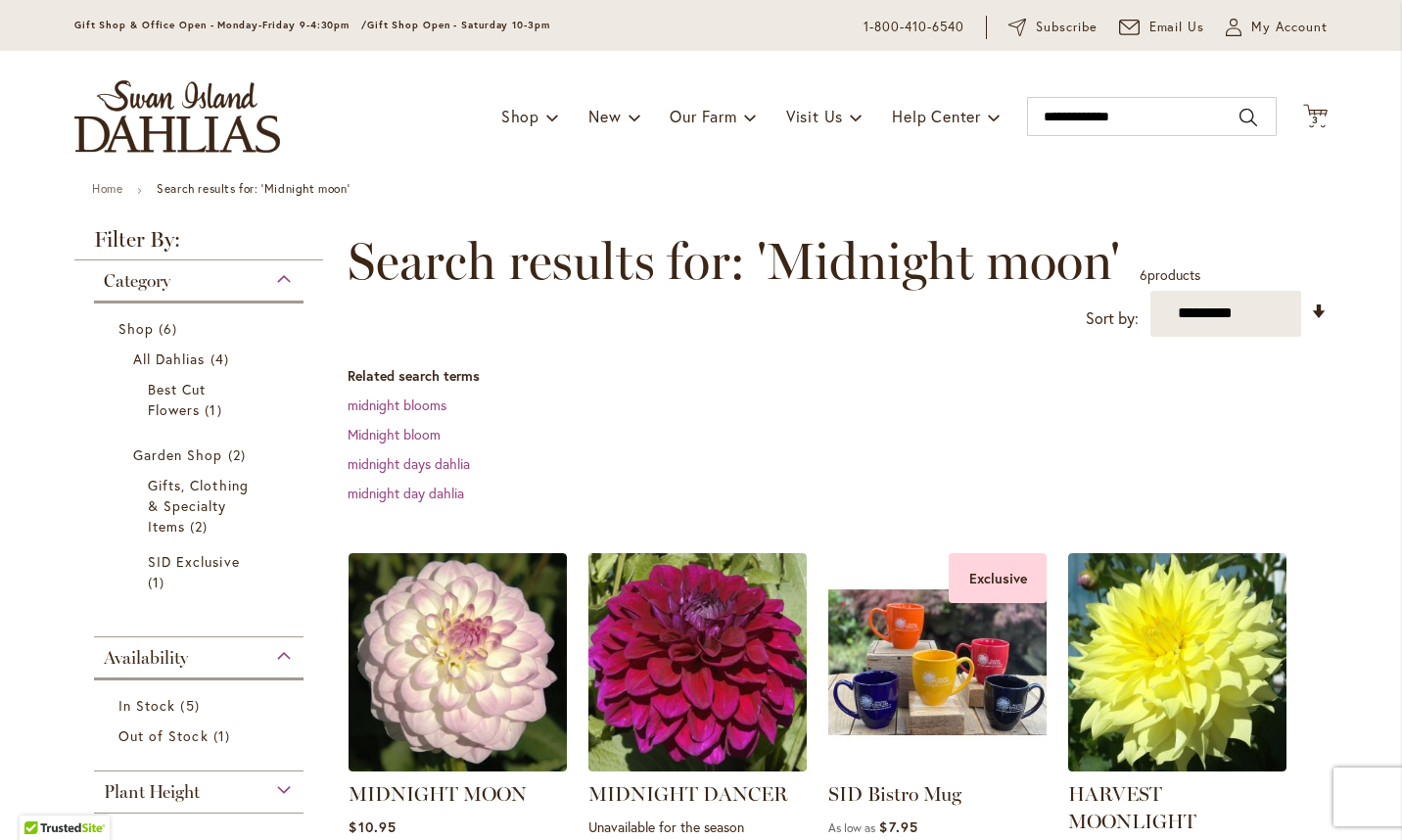 scroll, scrollTop: 0, scrollLeft: 0, axis: both 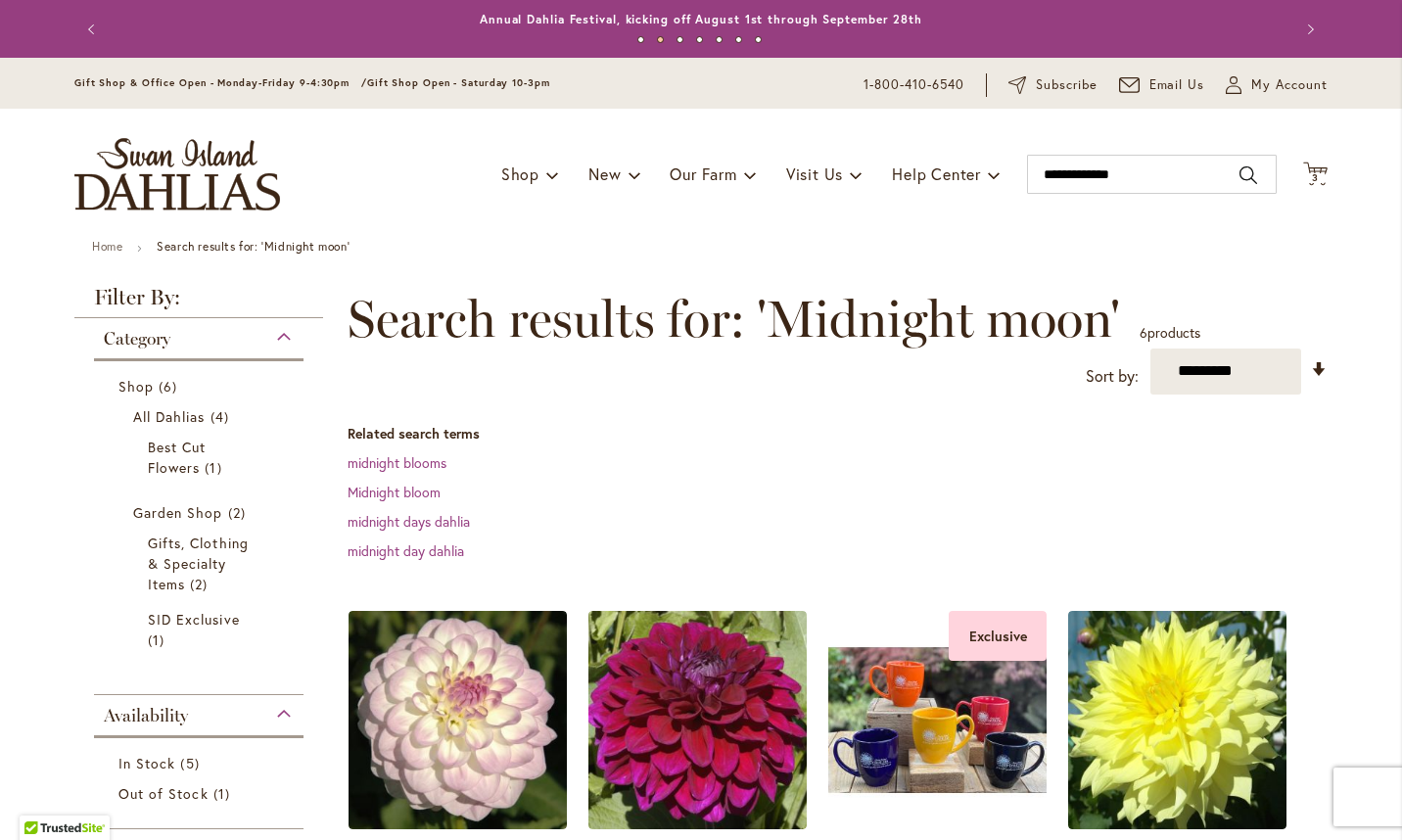 click on "3" at bounding box center [1315, 177] 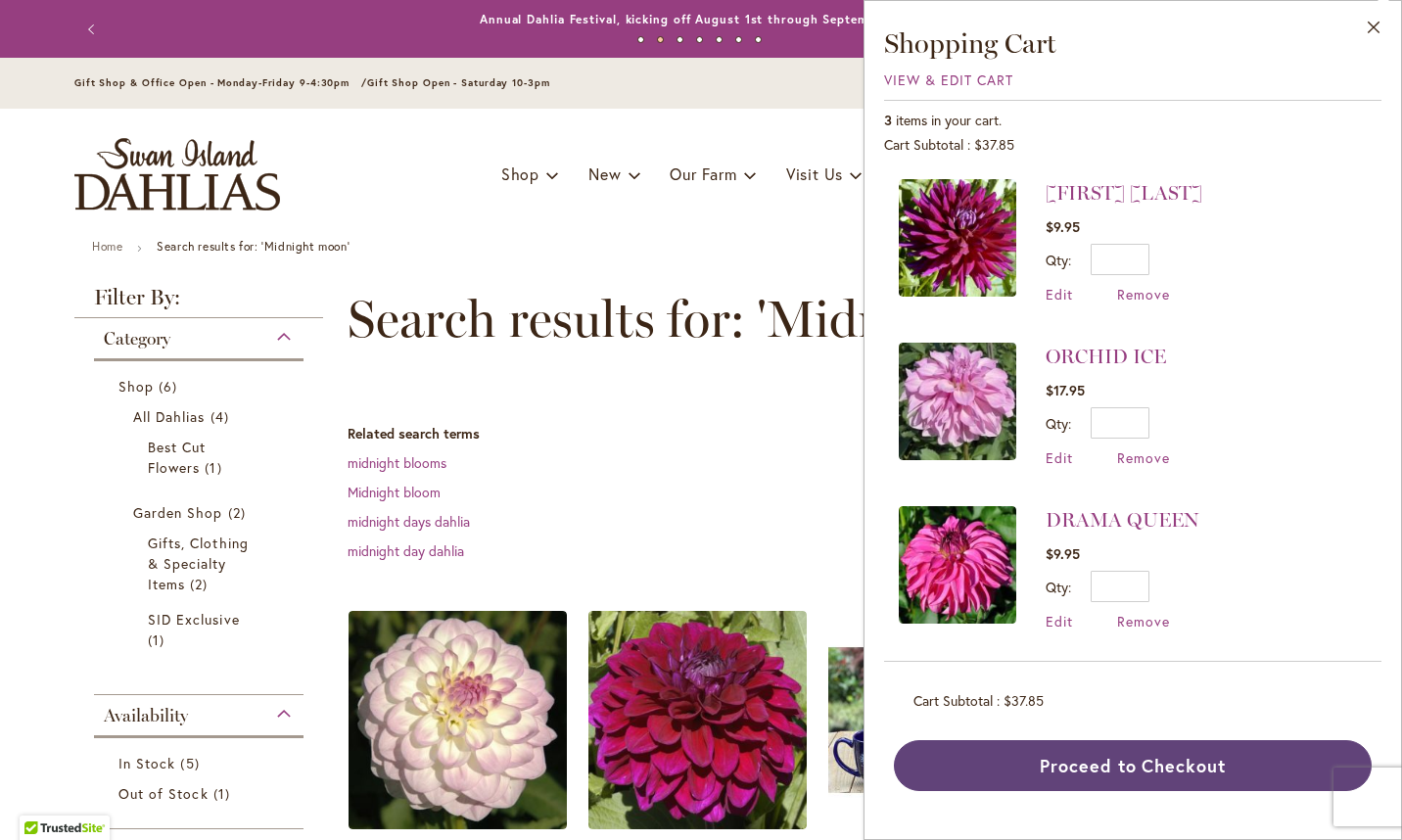 click on "Proceed to Checkout" at bounding box center (1133, 766) 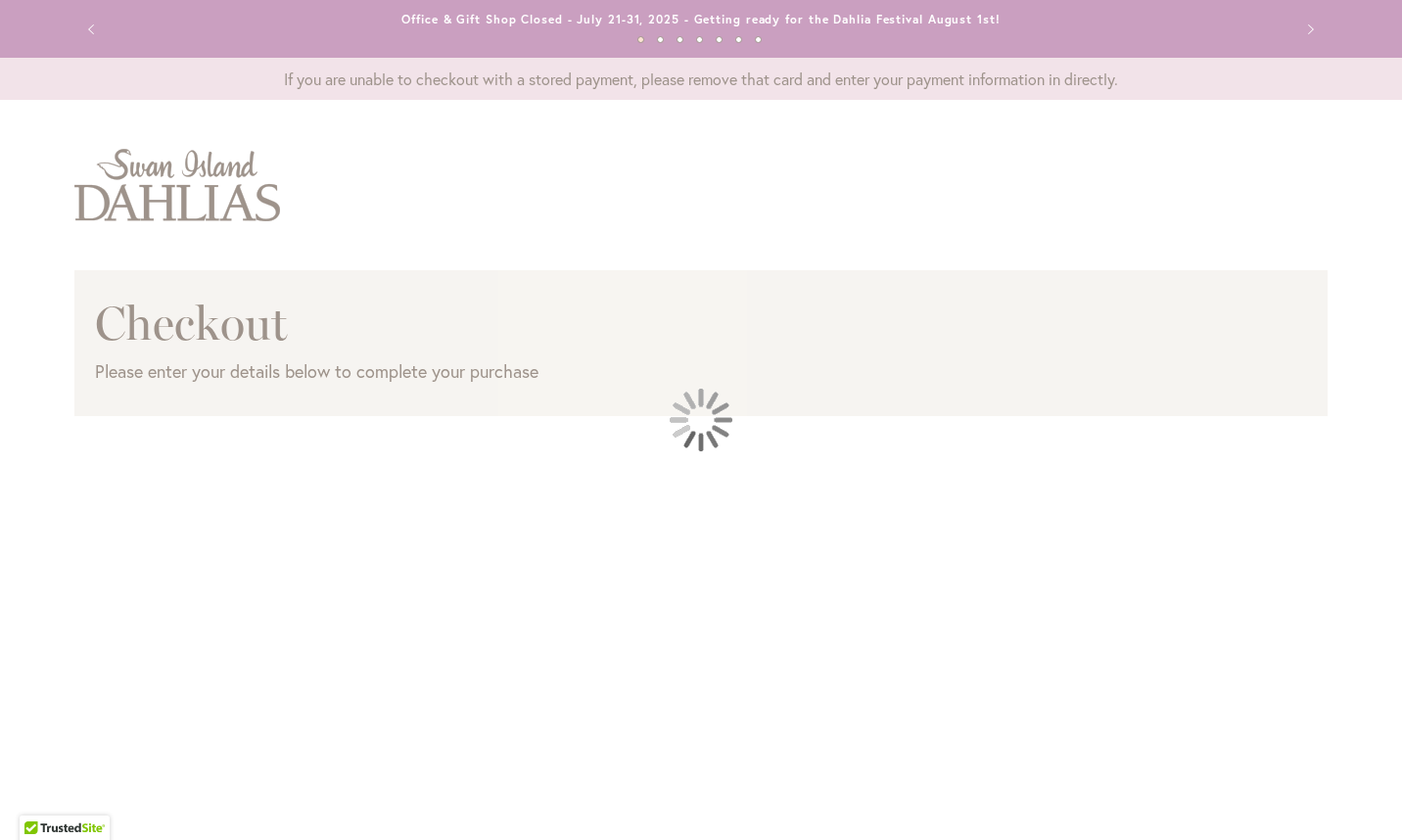 scroll, scrollTop: 0, scrollLeft: 0, axis: both 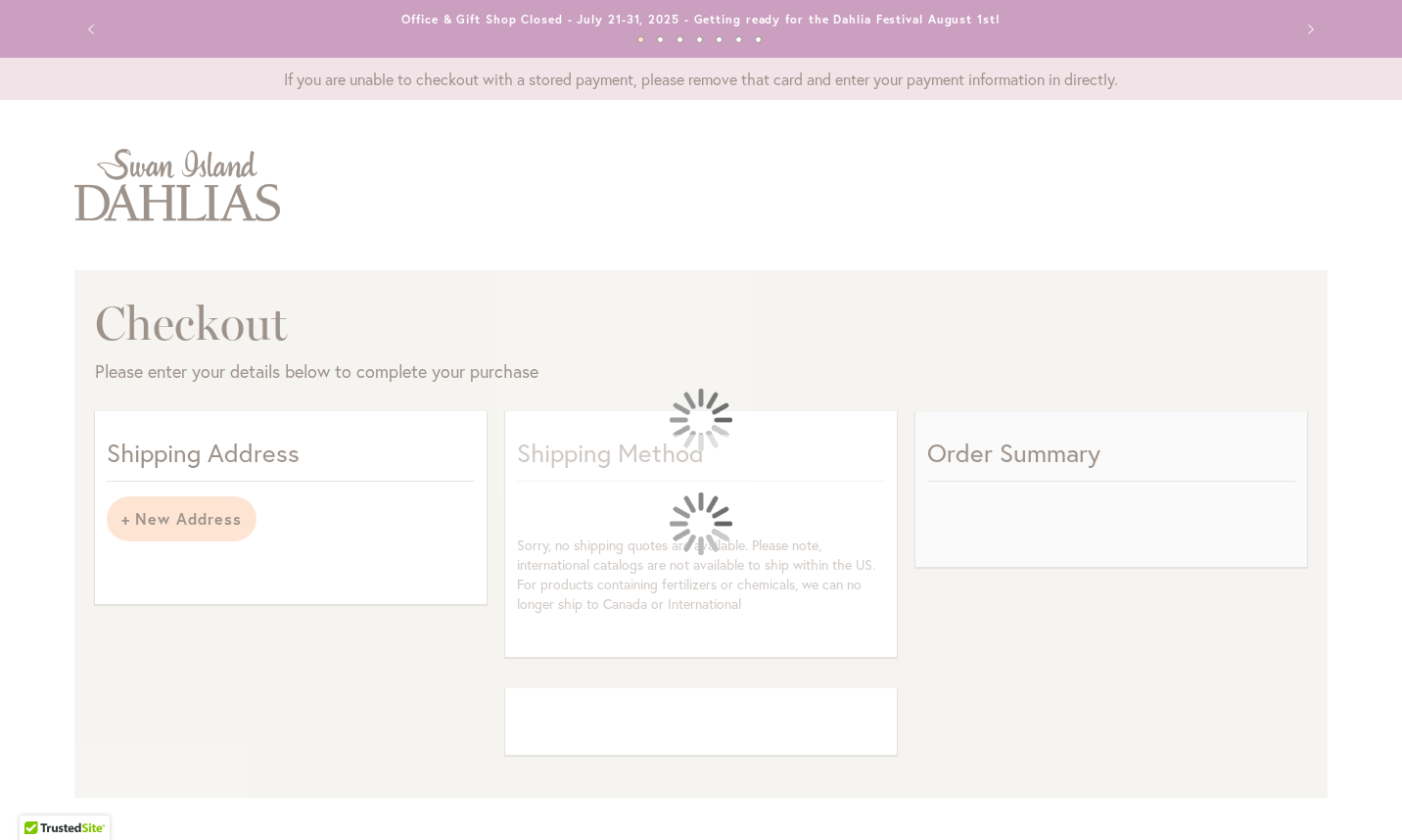 select on "**********" 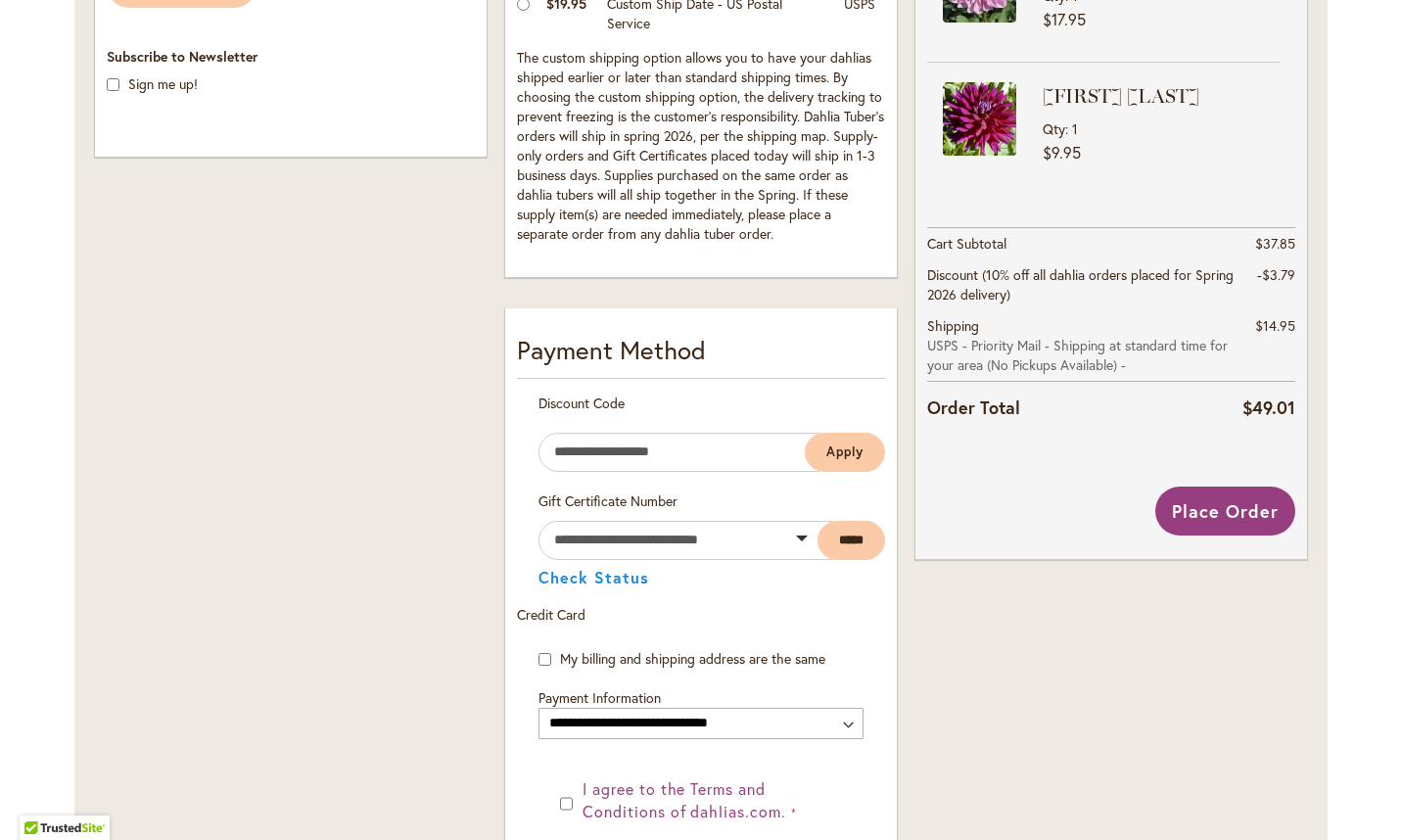 scroll, scrollTop: 744, scrollLeft: 0, axis: vertical 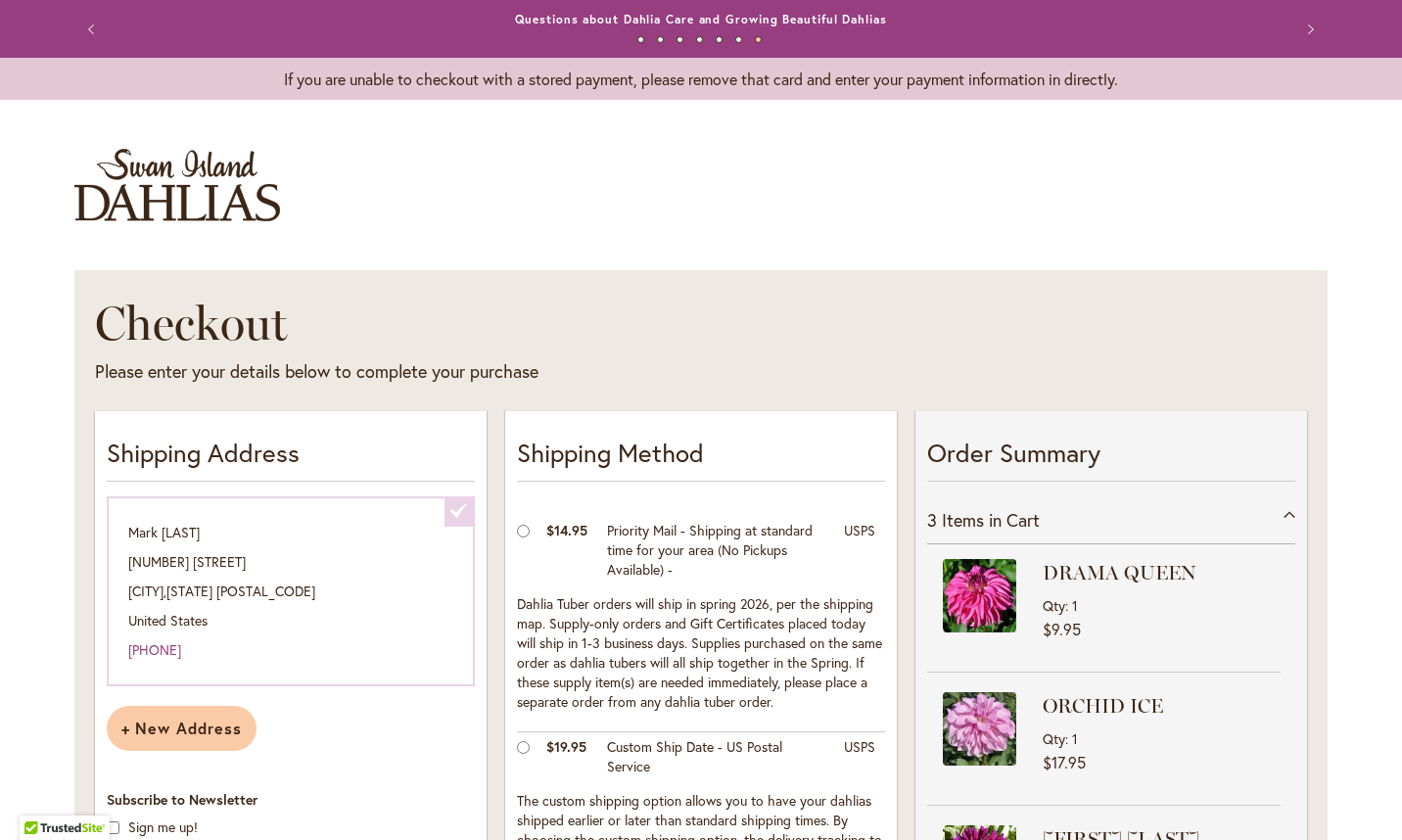 click on "Previous" at bounding box center [94, 29] 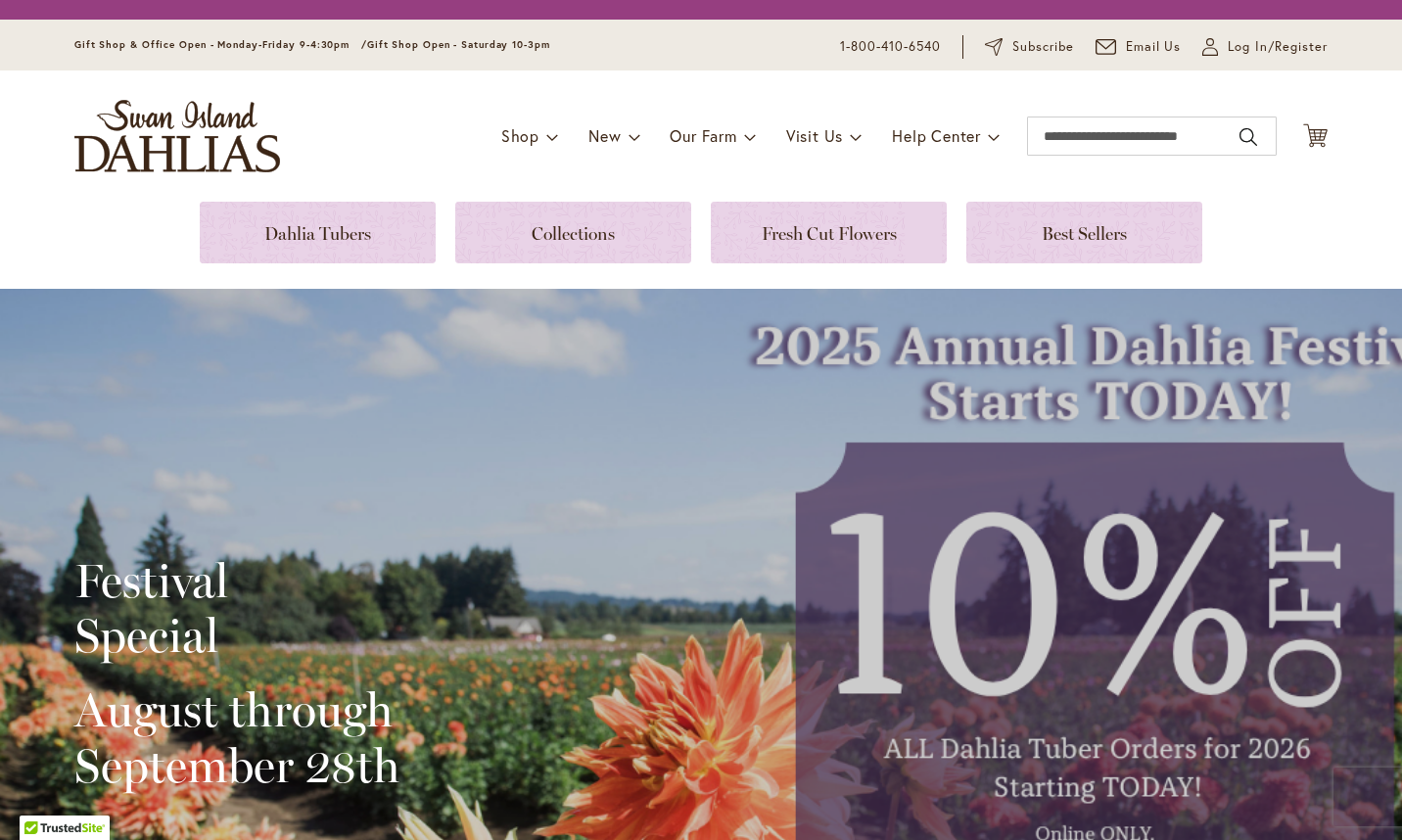 scroll, scrollTop: 0, scrollLeft: 0, axis: both 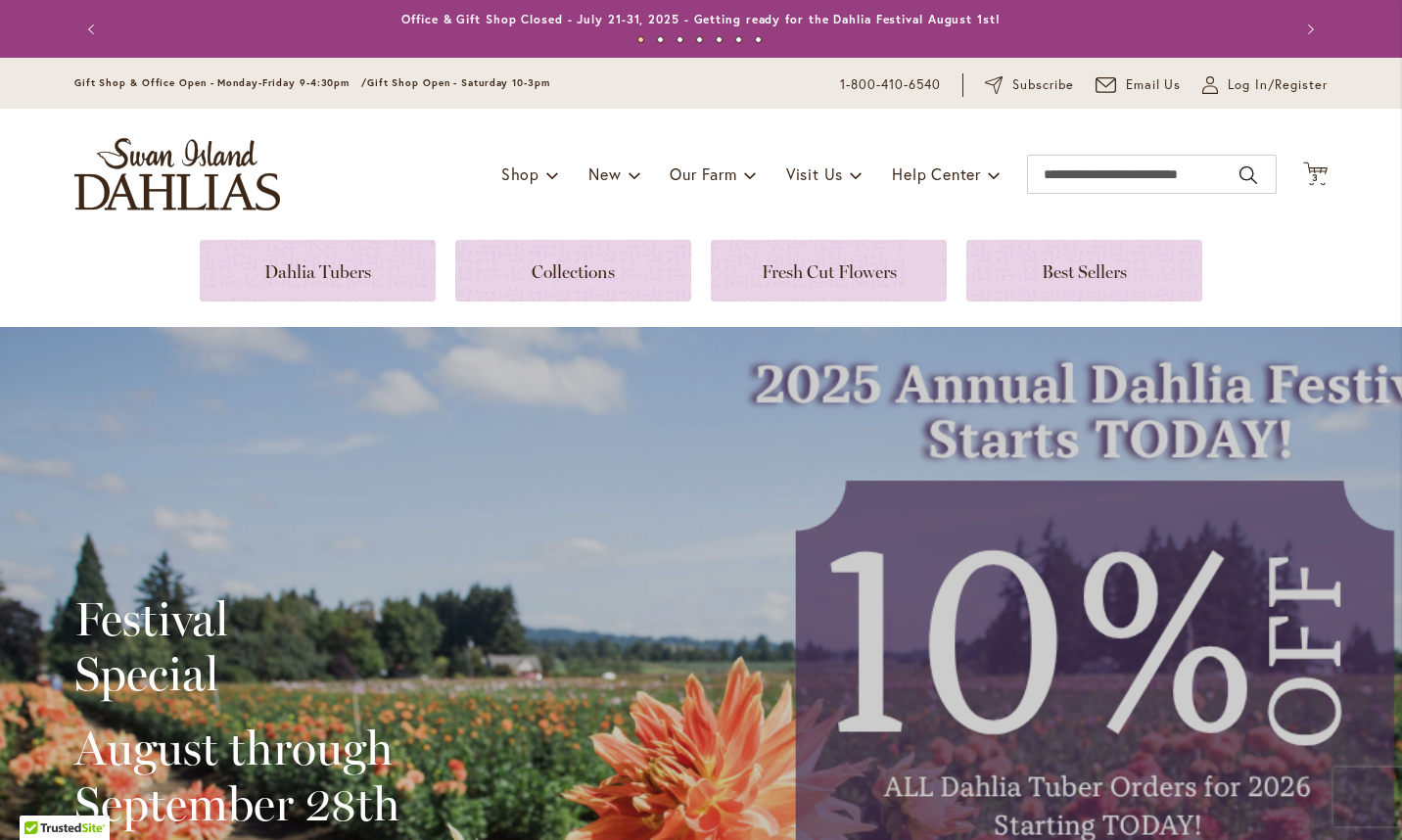 type on "**********" 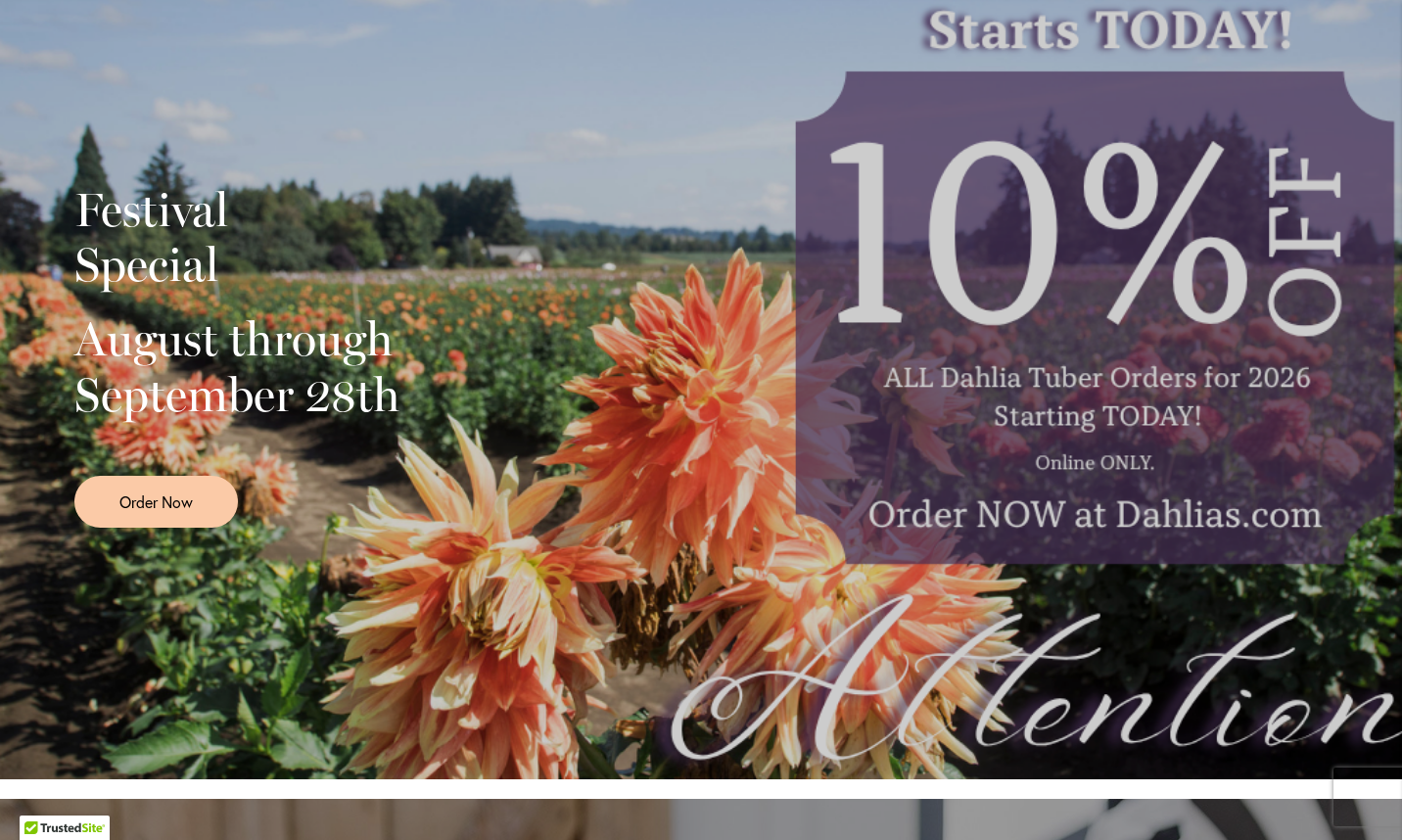 scroll, scrollTop: 421, scrollLeft: 0, axis: vertical 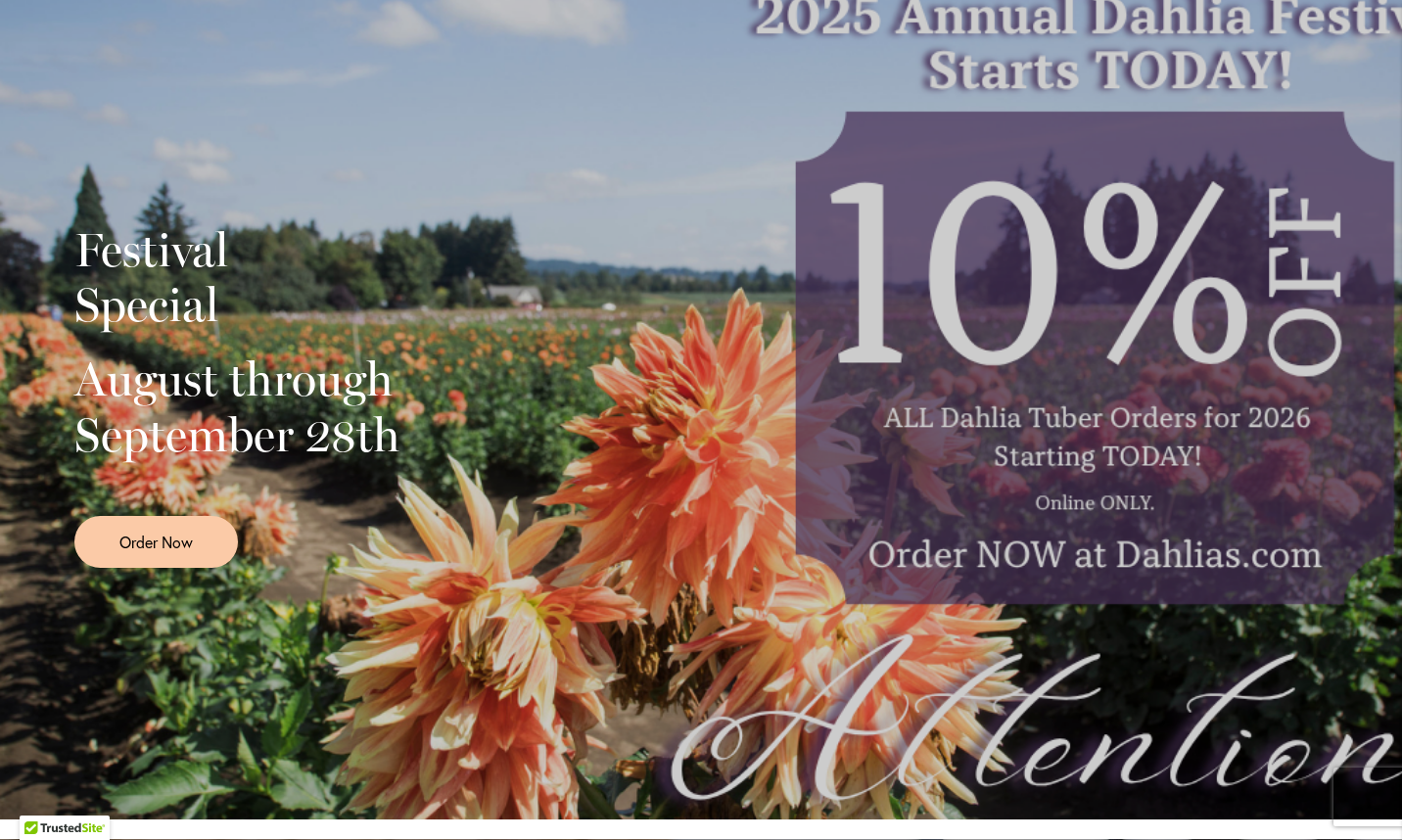 click on "Order Now" at bounding box center (156, 541) 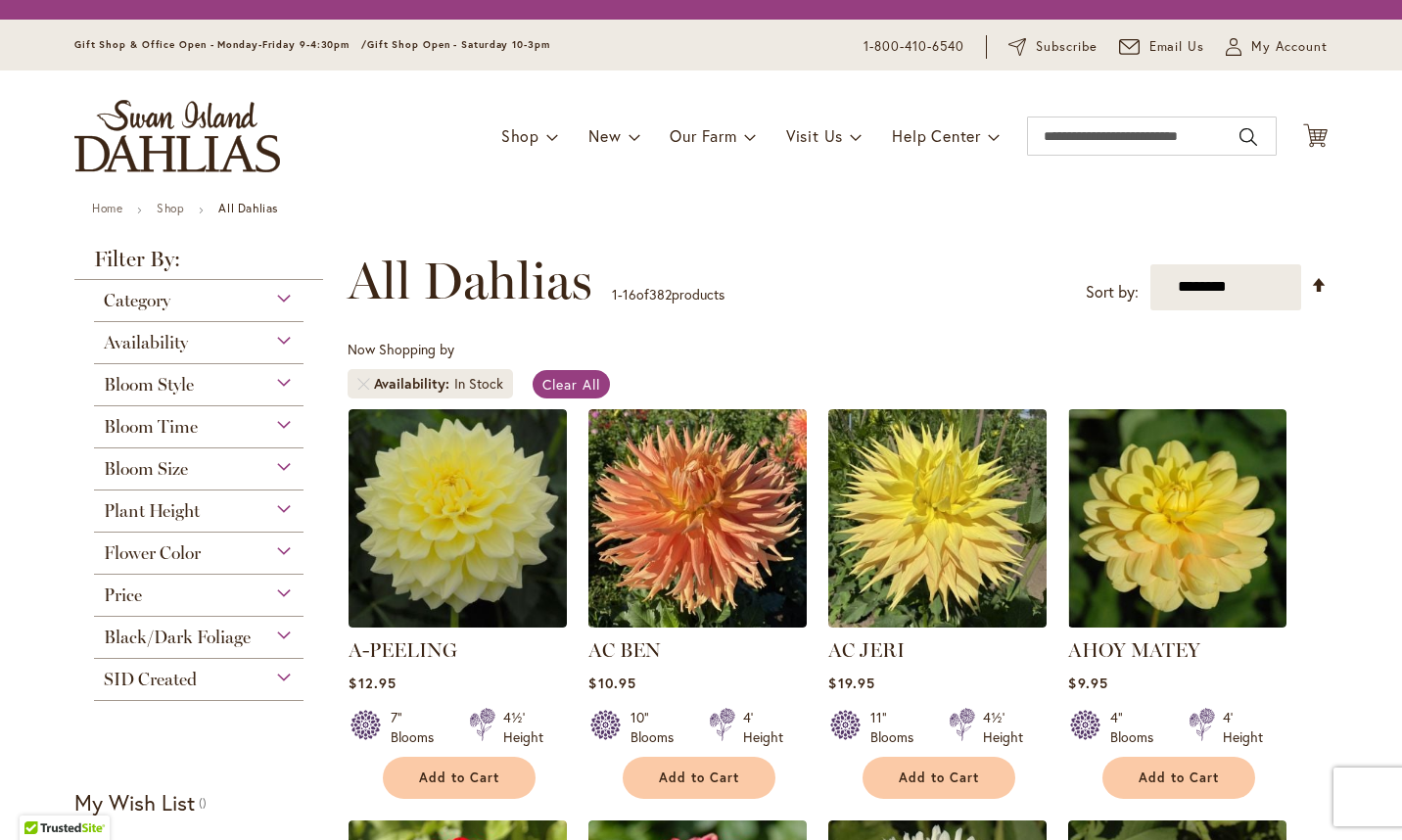 scroll, scrollTop: 0, scrollLeft: 0, axis: both 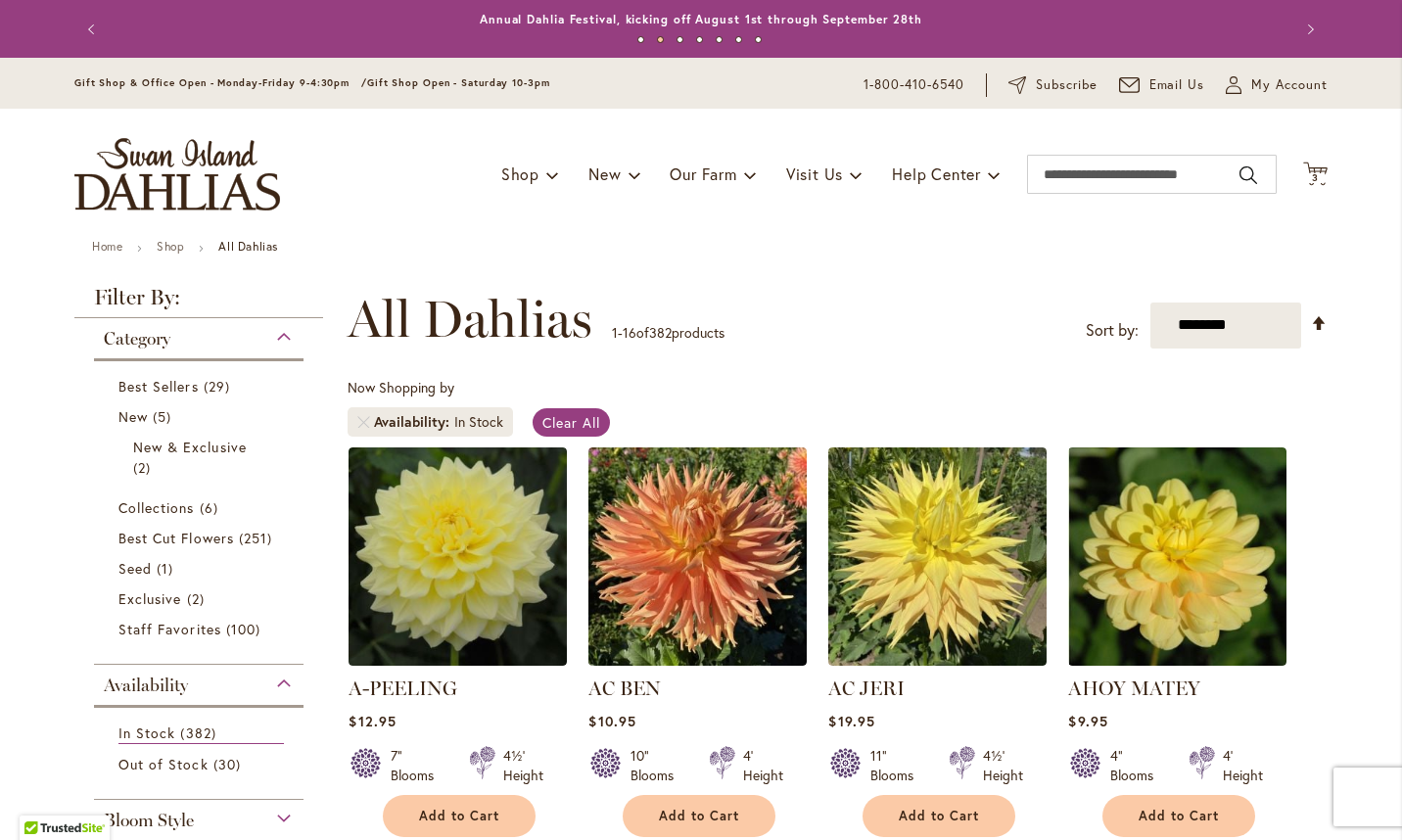 type on "**********" 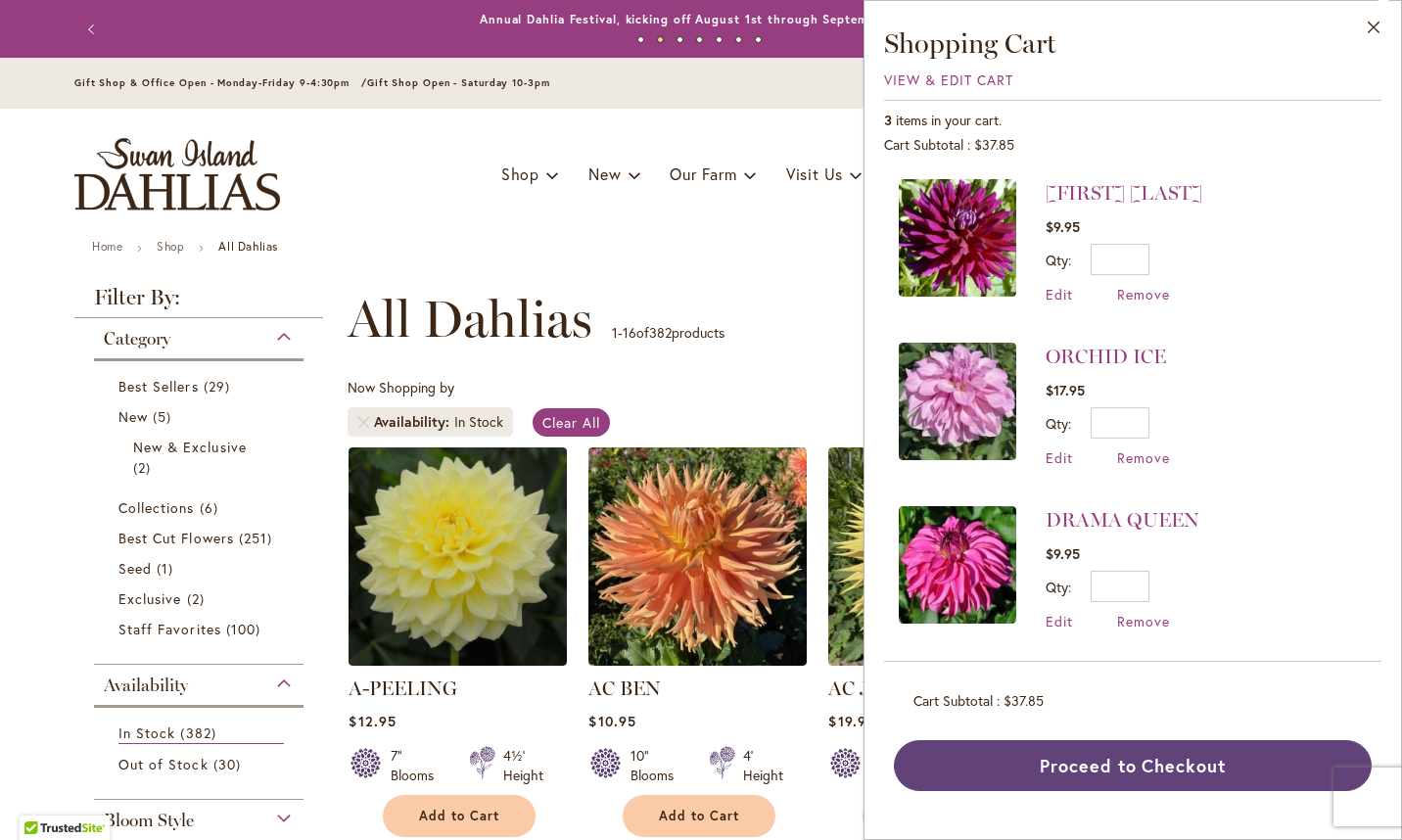 click on "Proceed to Checkout" at bounding box center [1133, 766] 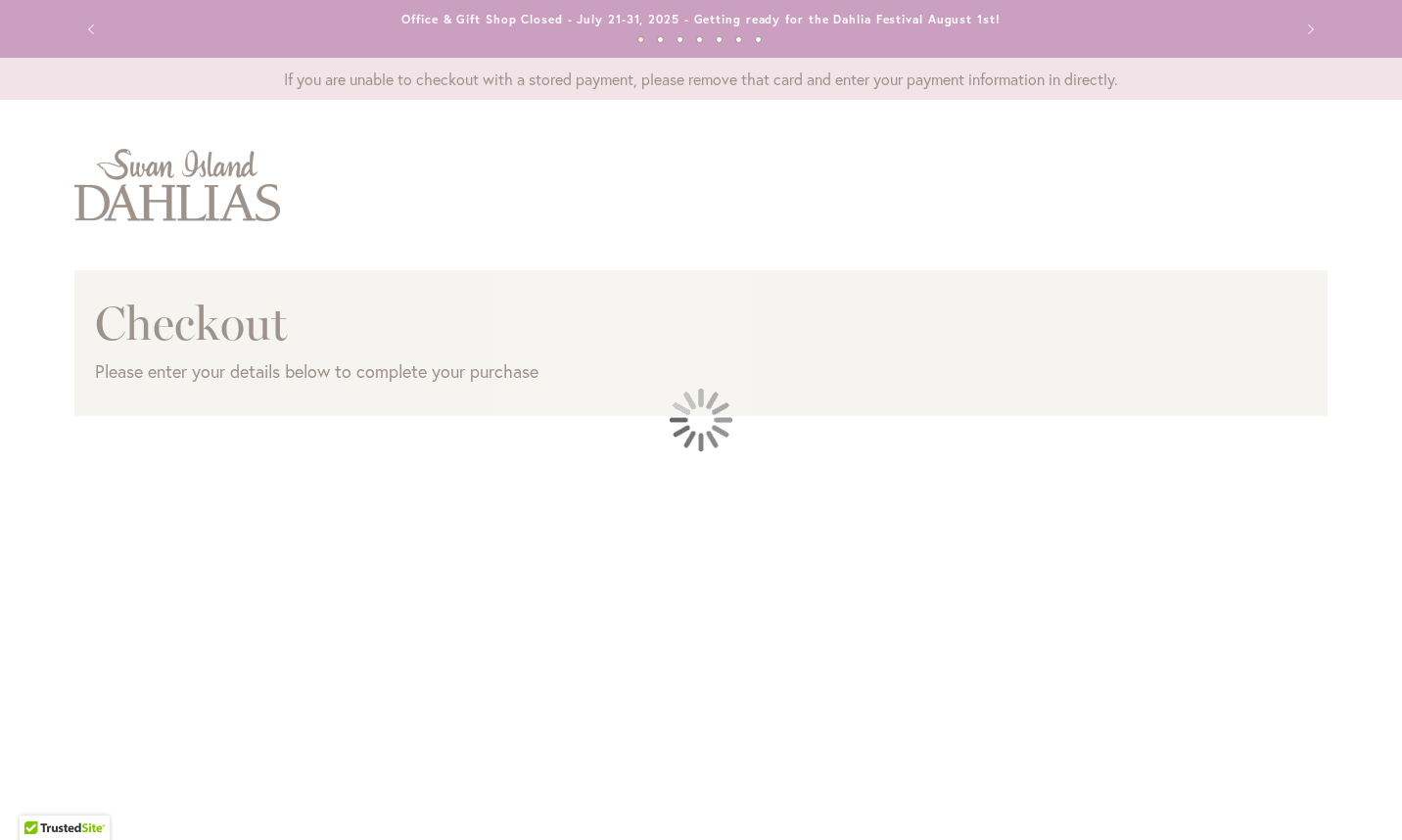 scroll, scrollTop: 0, scrollLeft: 0, axis: both 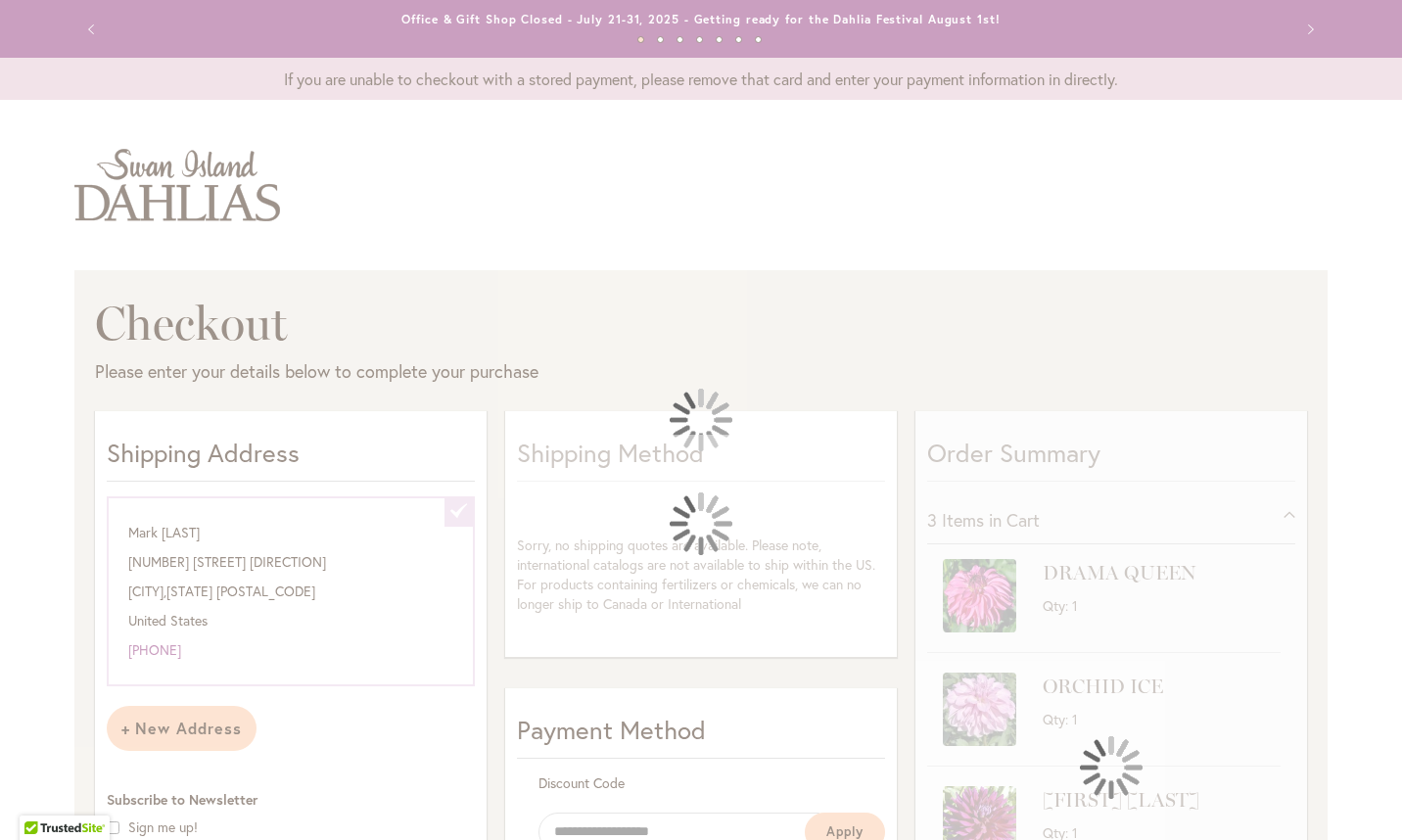 select on "**********" 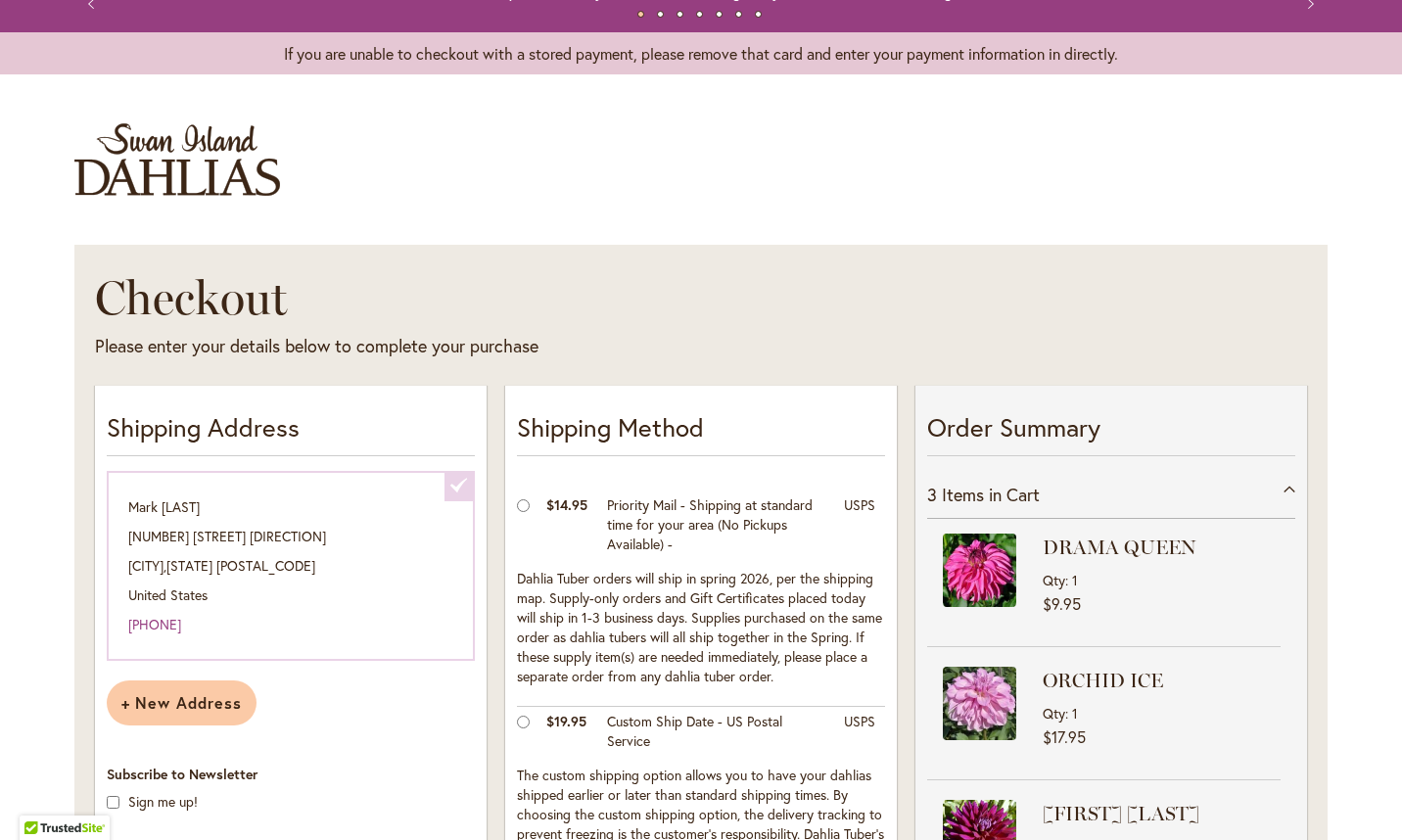 scroll, scrollTop: 0, scrollLeft: 0, axis: both 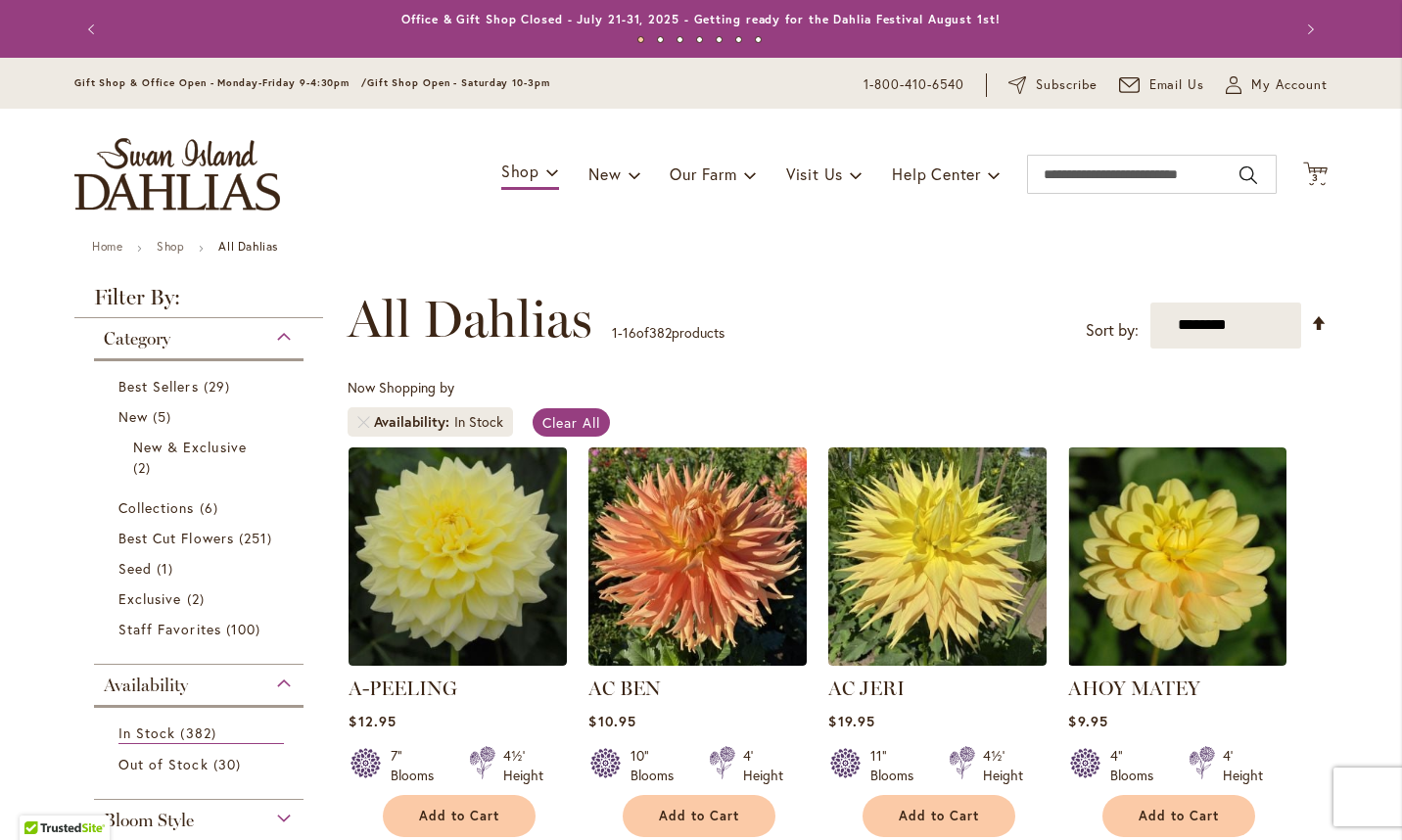 type on "**********" 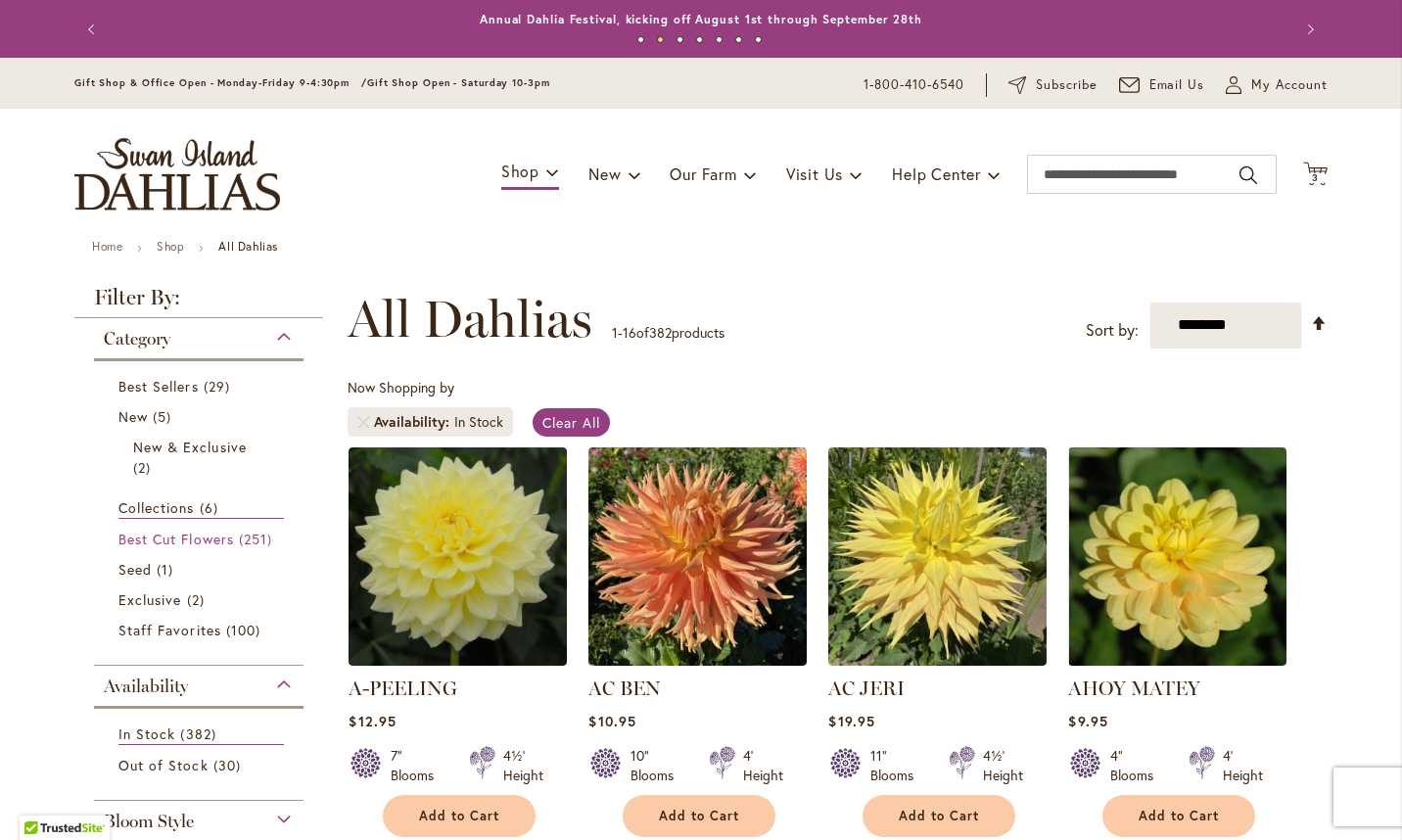 click on "Best Cut Flowers" at bounding box center [176, 538] 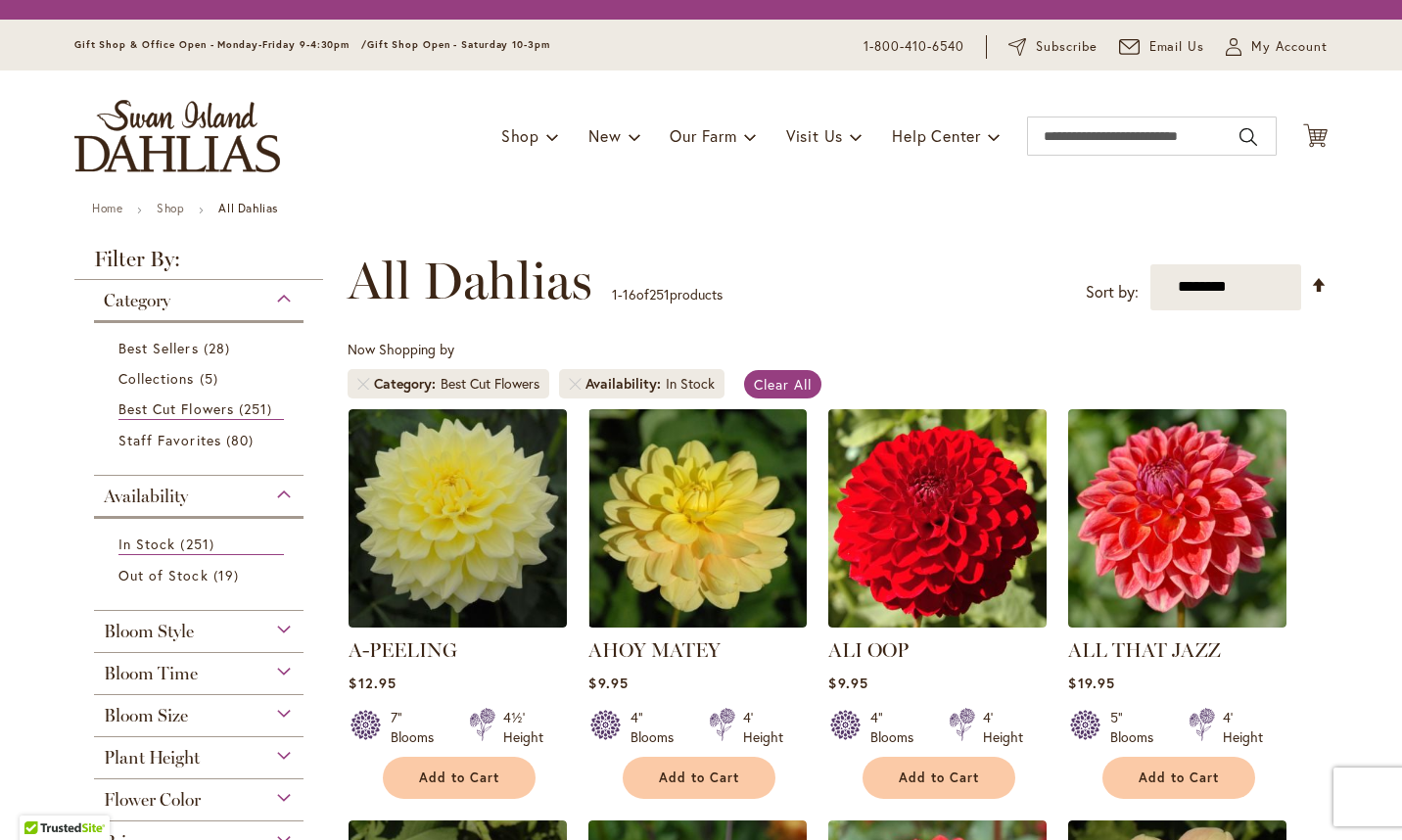 scroll, scrollTop: 0, scrollLeft: 0, axis: both 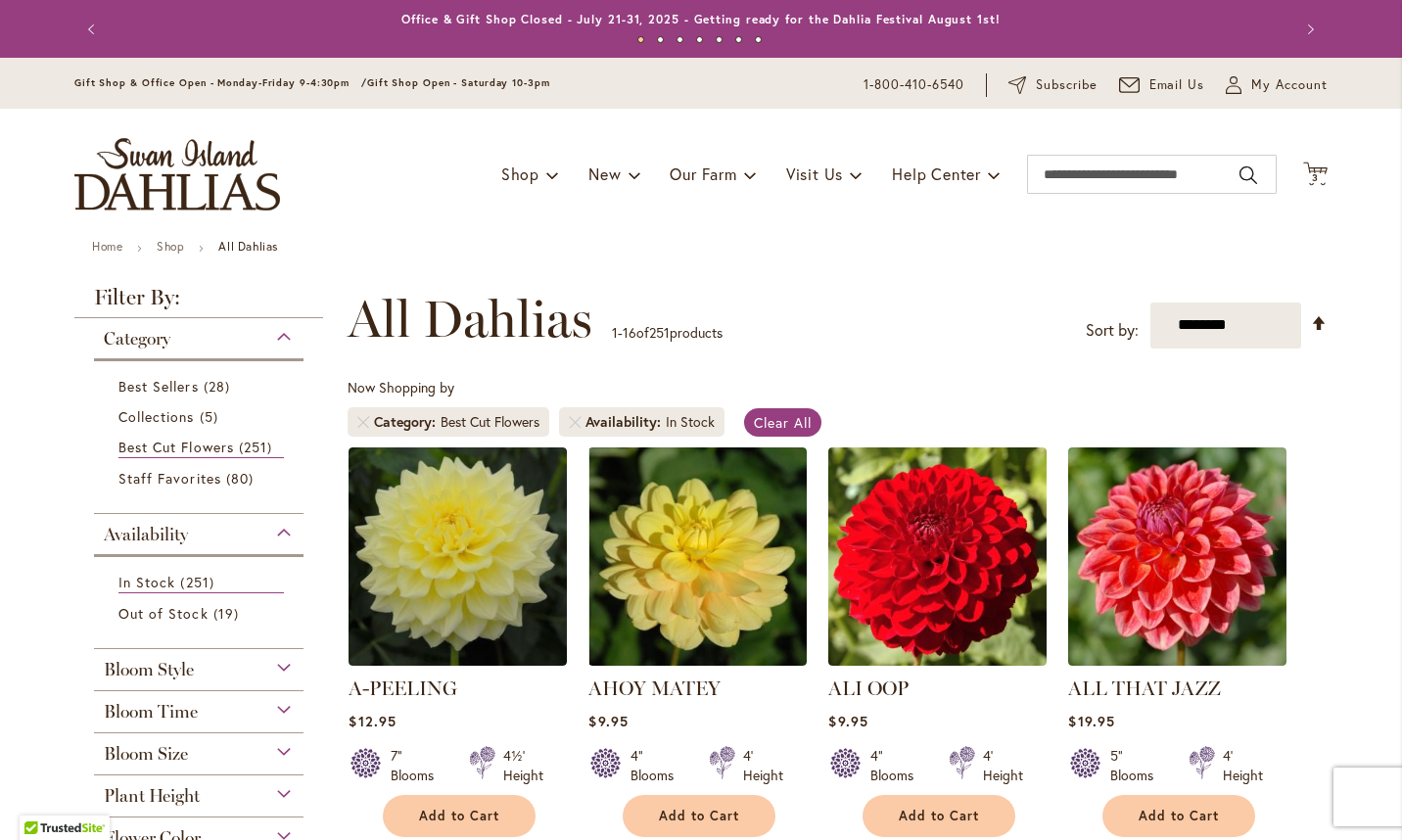 type on "**********" 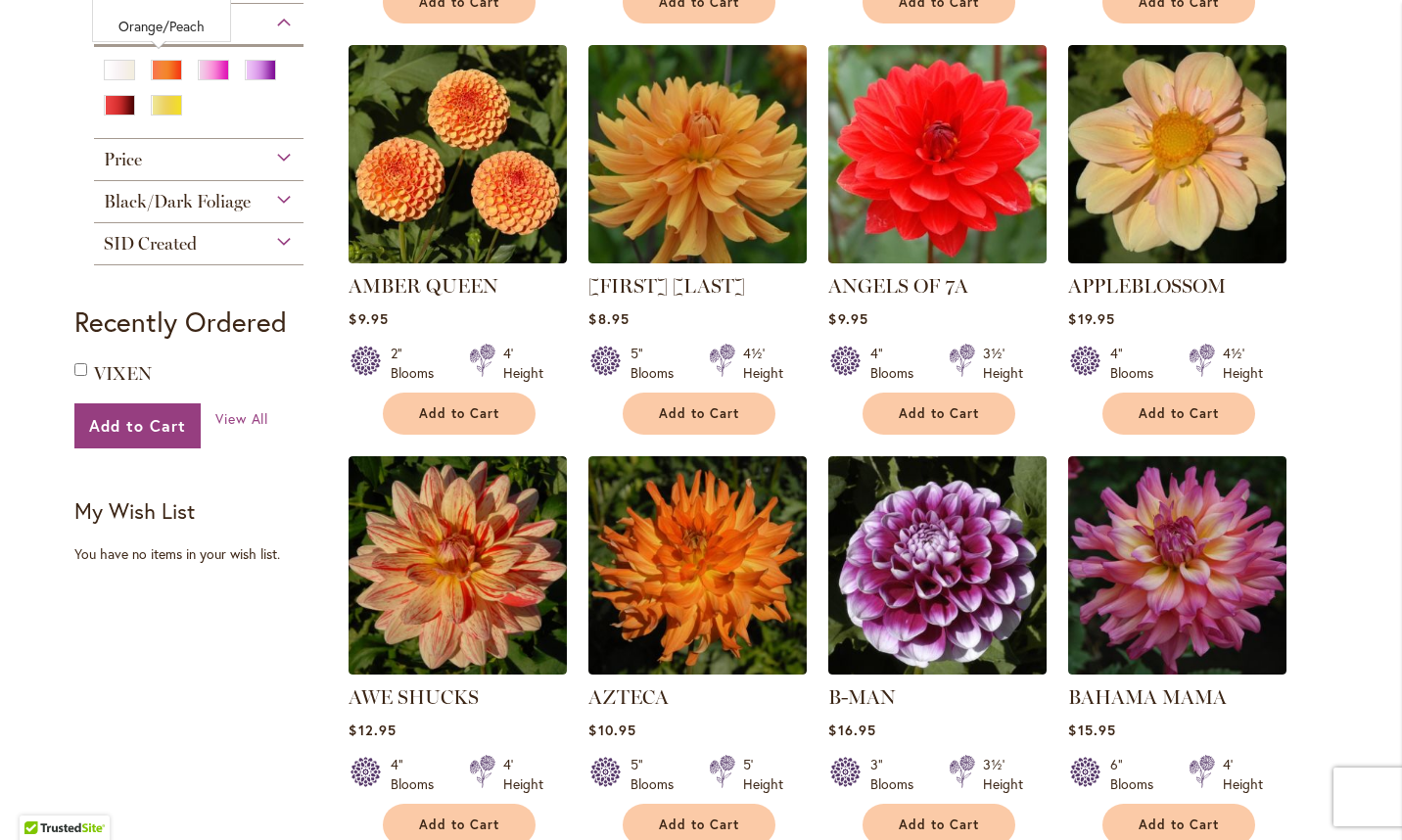 click at bounding box center [166, 70] 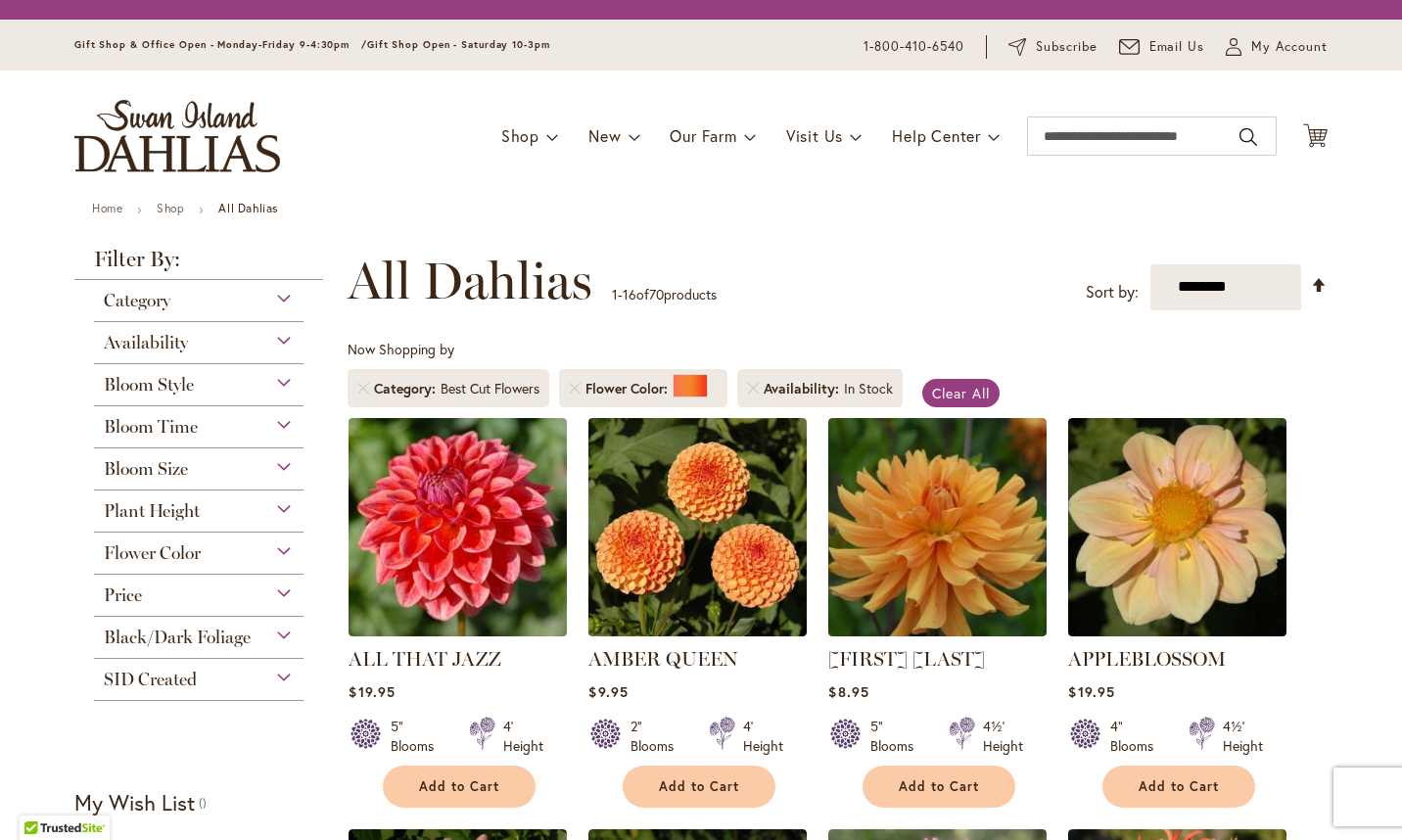 scroll, scrollTop: 0, scrollLeft: 0, axis: both 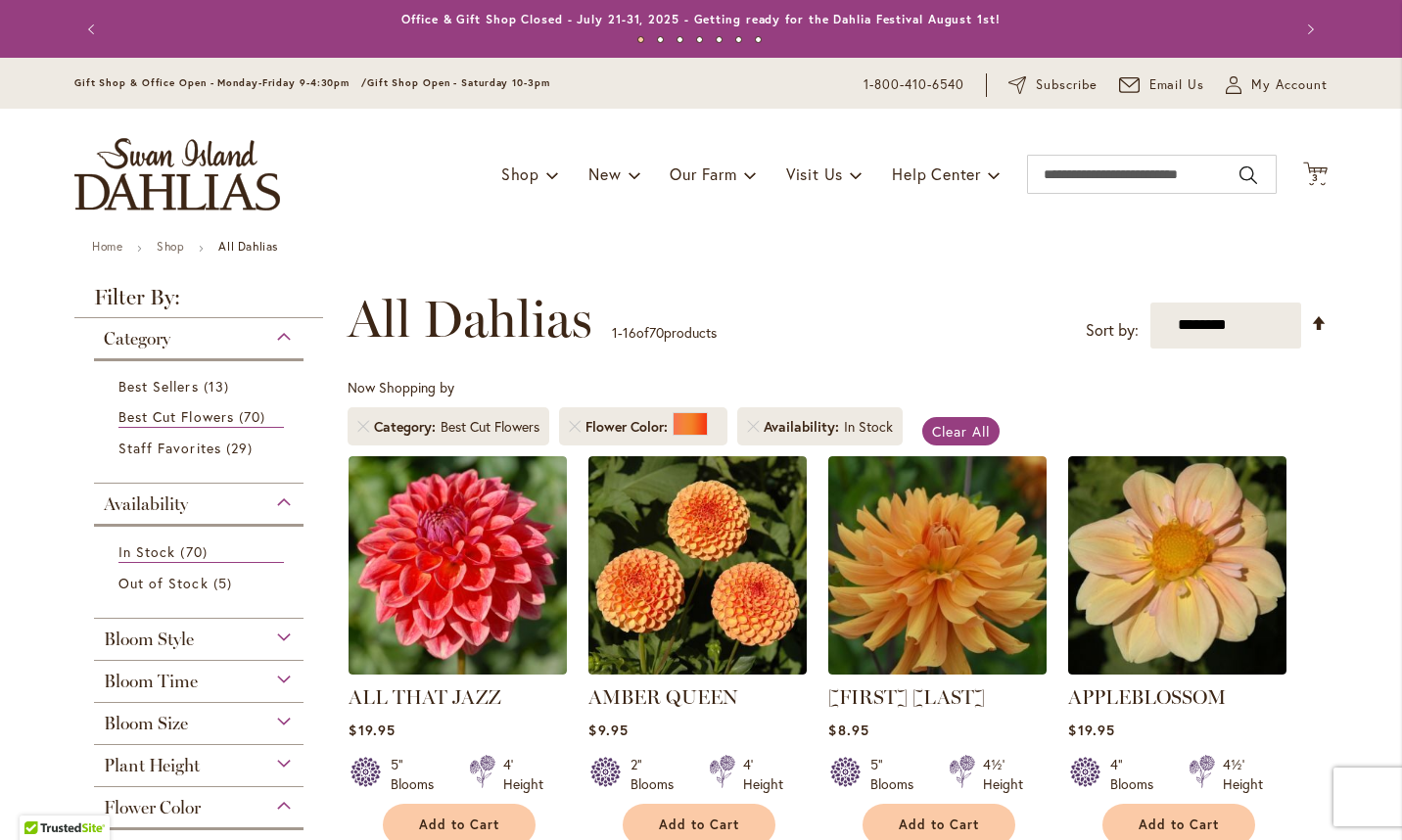 type on "**********" 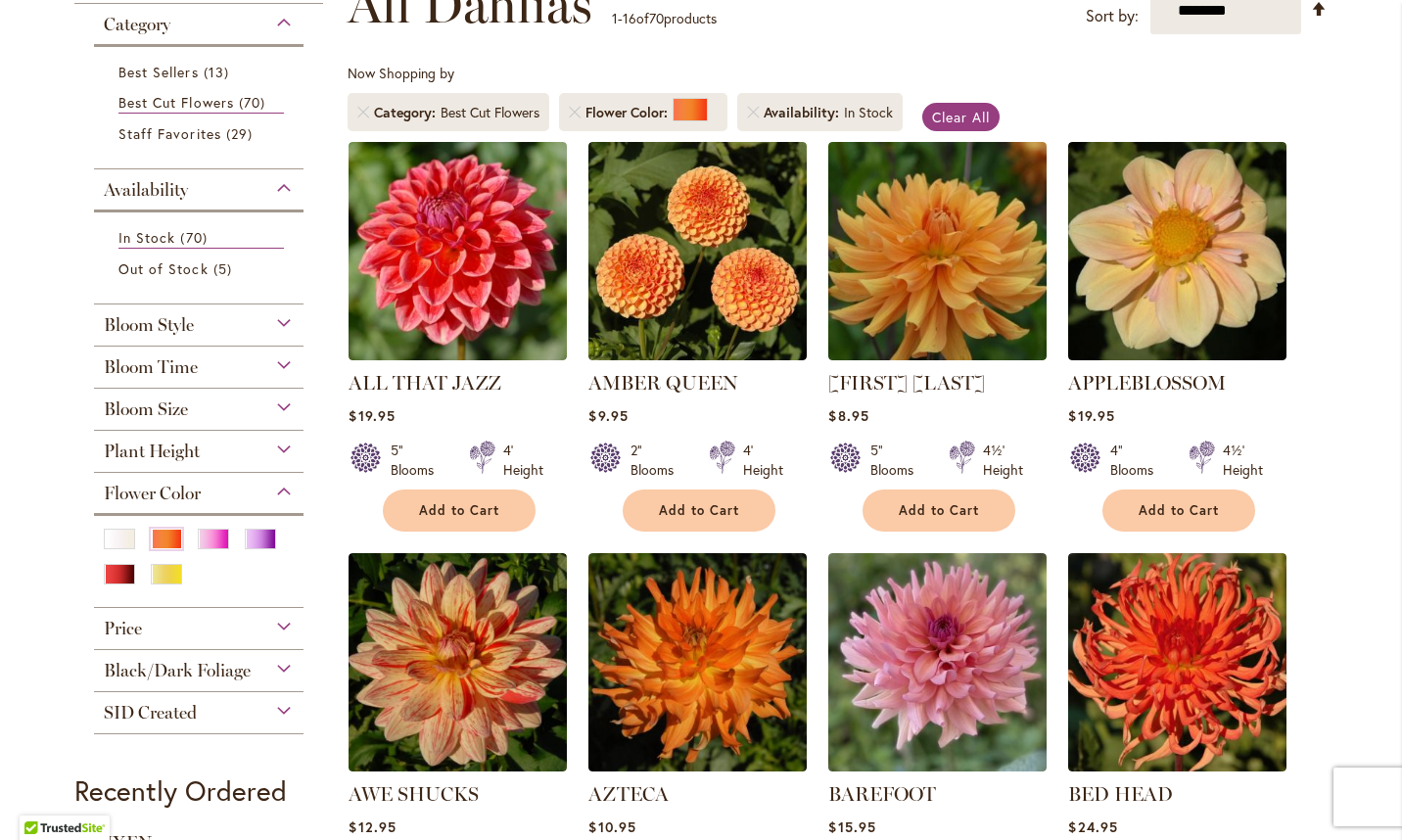 scroll, scrollTop: 318, scrollLeft: 0, axis: vertical 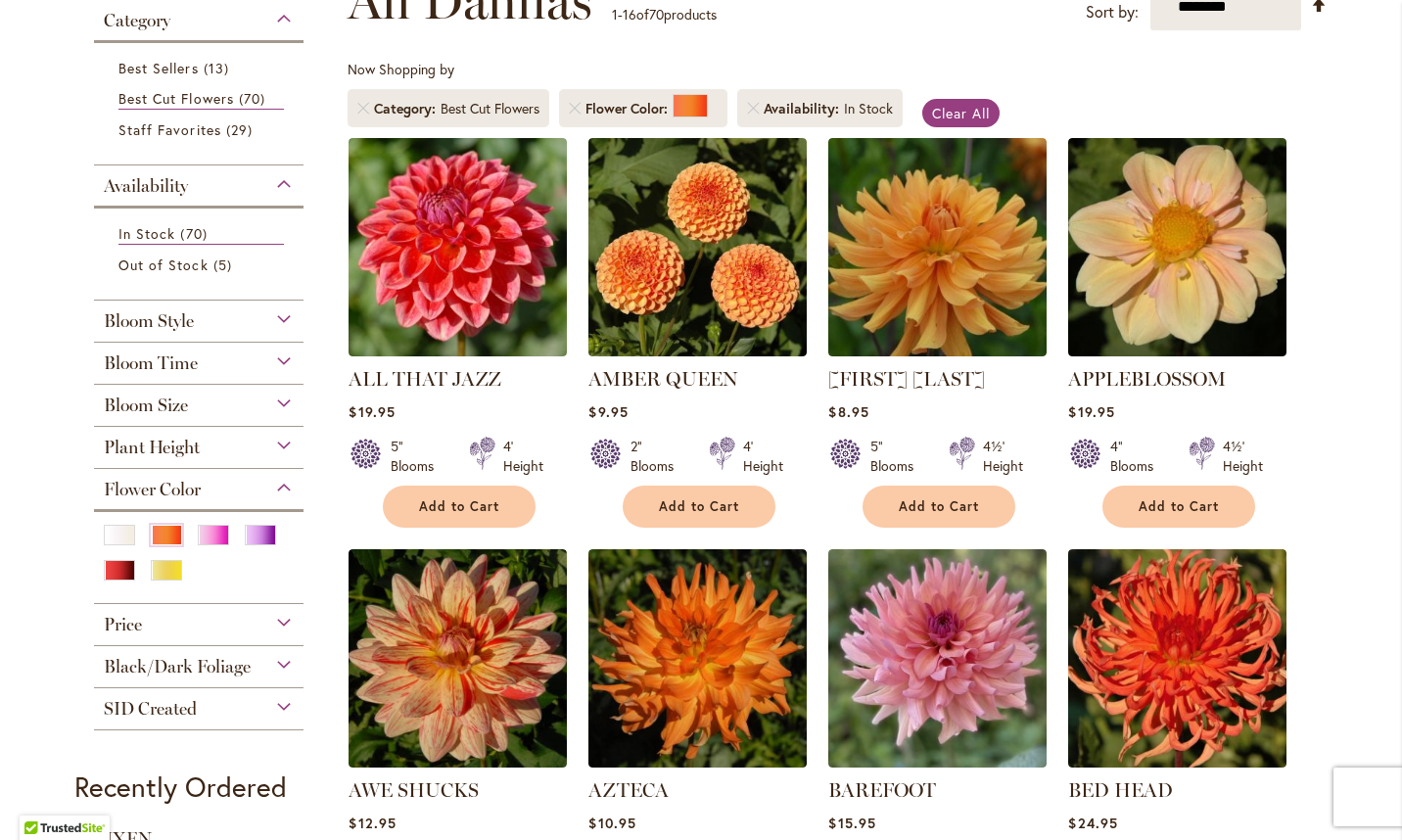 click on "[FIRST] [LAST]" at bounding box center (907, 379) 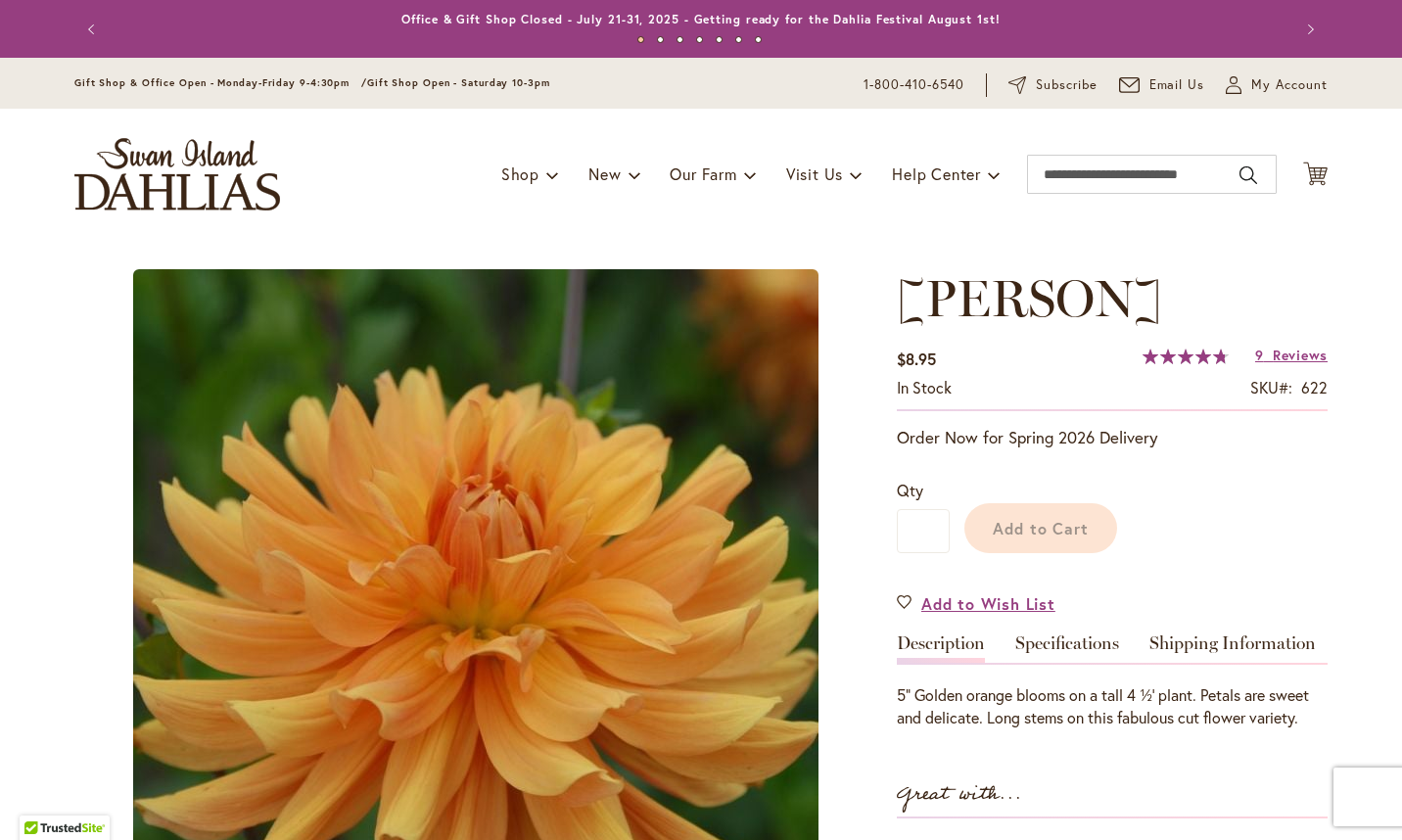 scroll, scrollTop: 0, scrollLeft: 0, axis: both 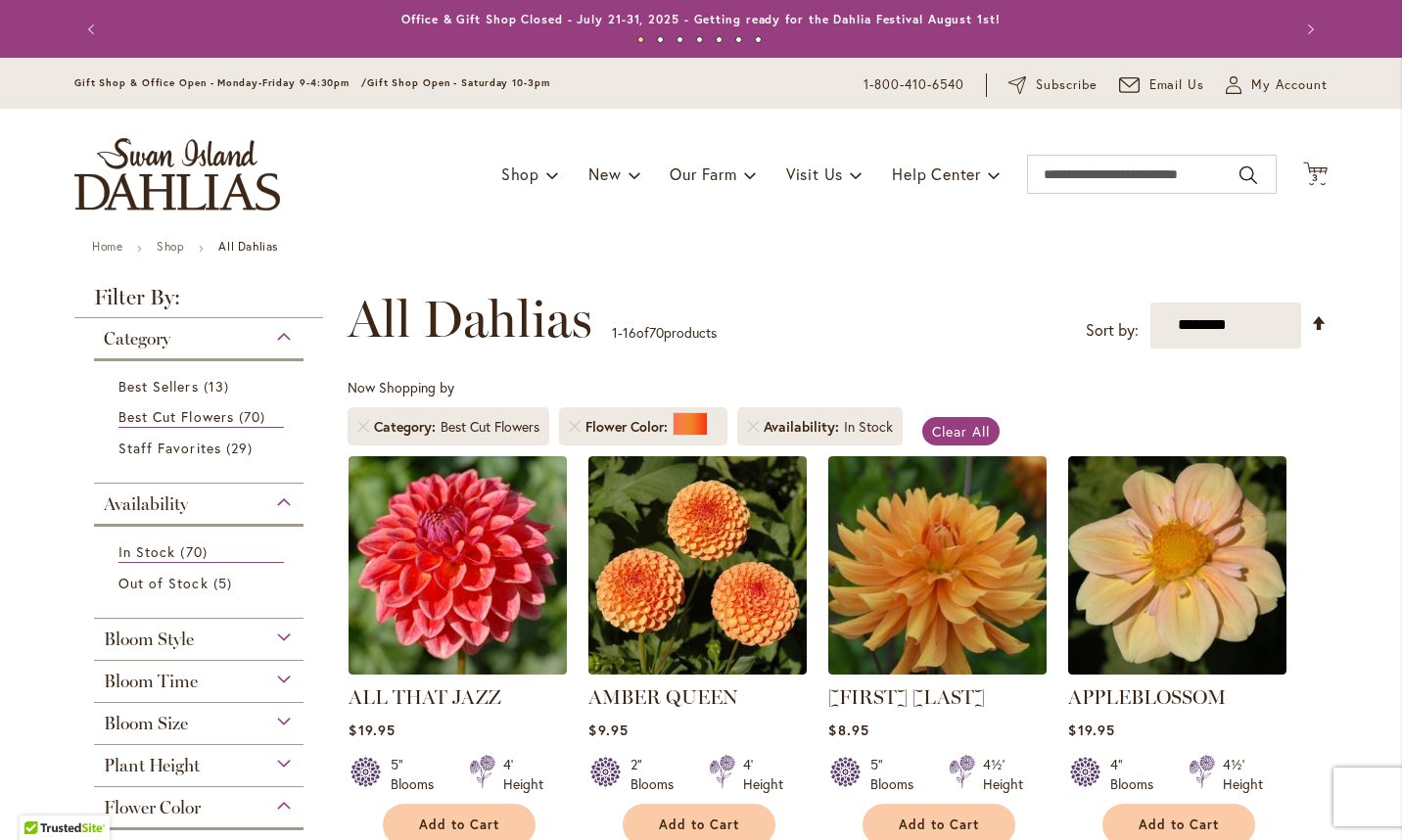 type on "**********" 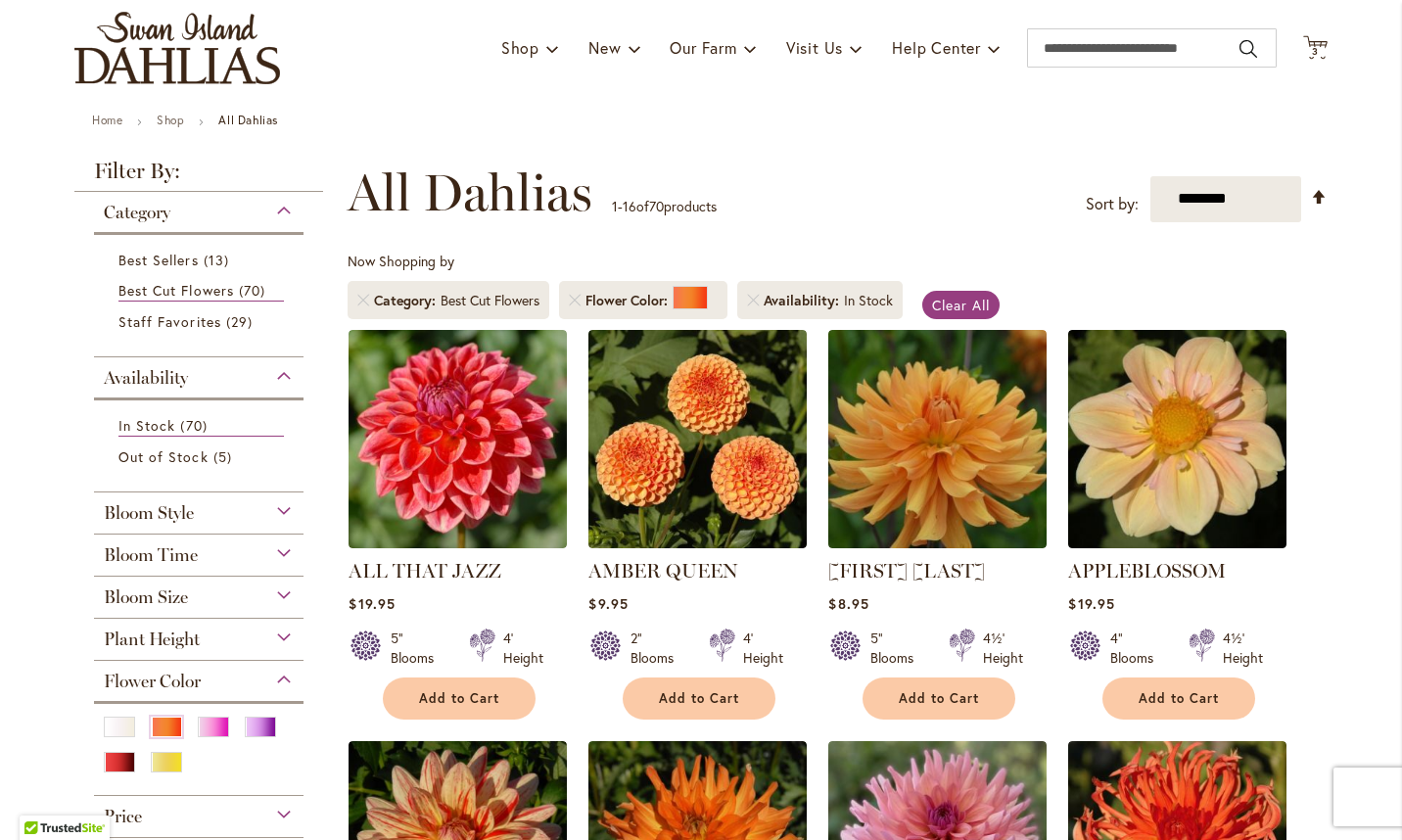 scroll, scrollTop: 128, scrollLeft: 0, axis: vertical 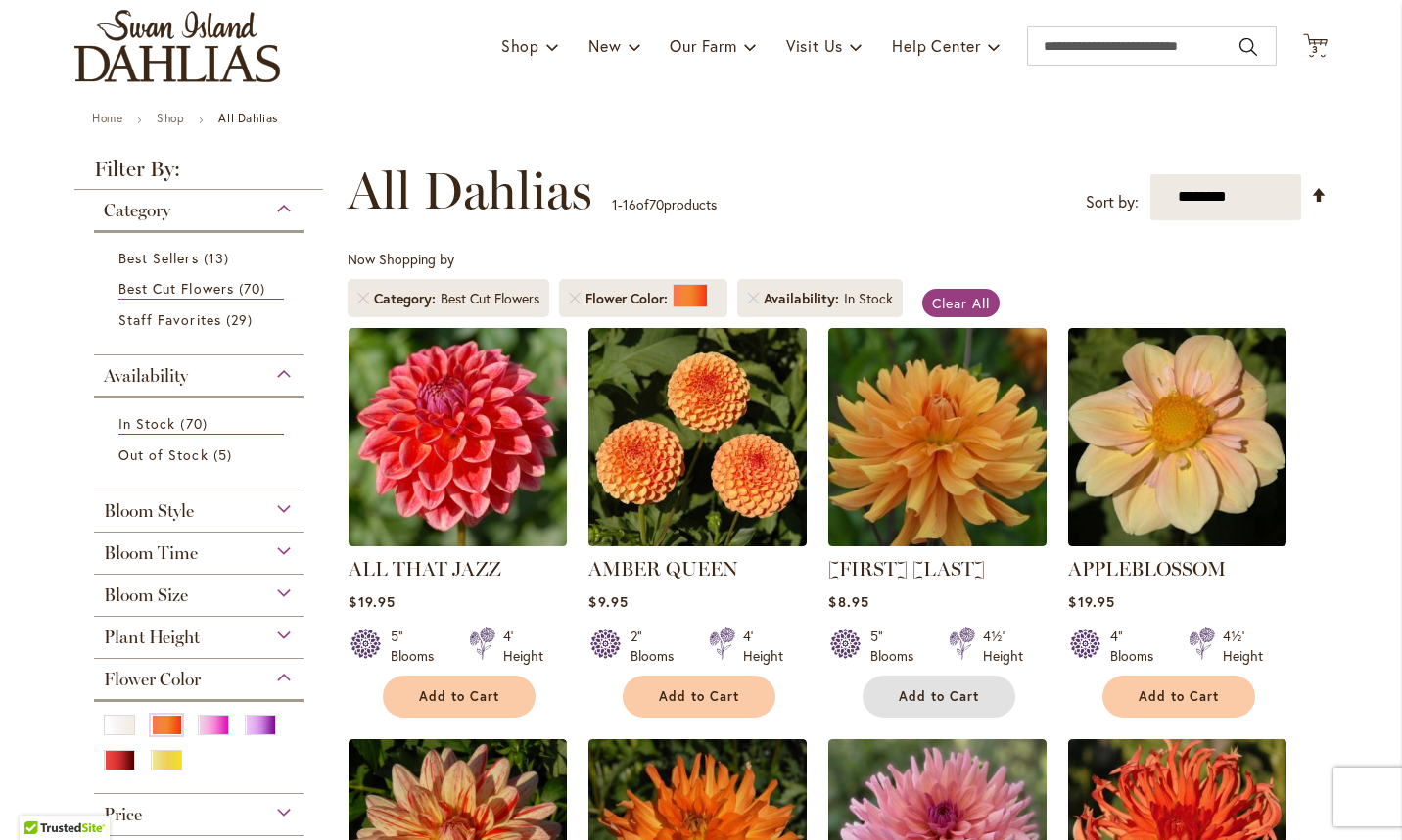 click on "Add to Cart" at bounding box center (939, 696) 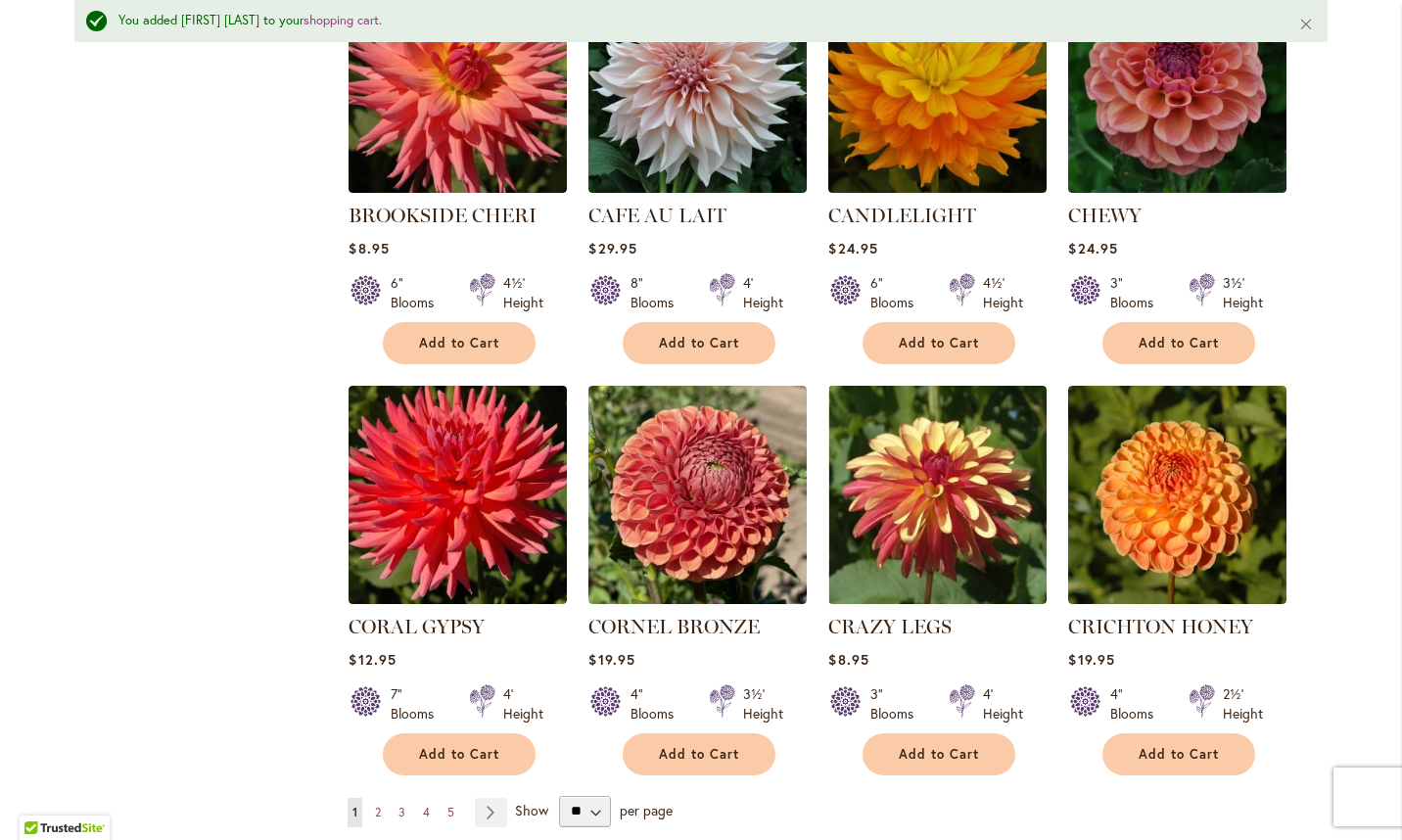 scroll, scrollTop: 1360, scrollLeft: 0, axis: vertical 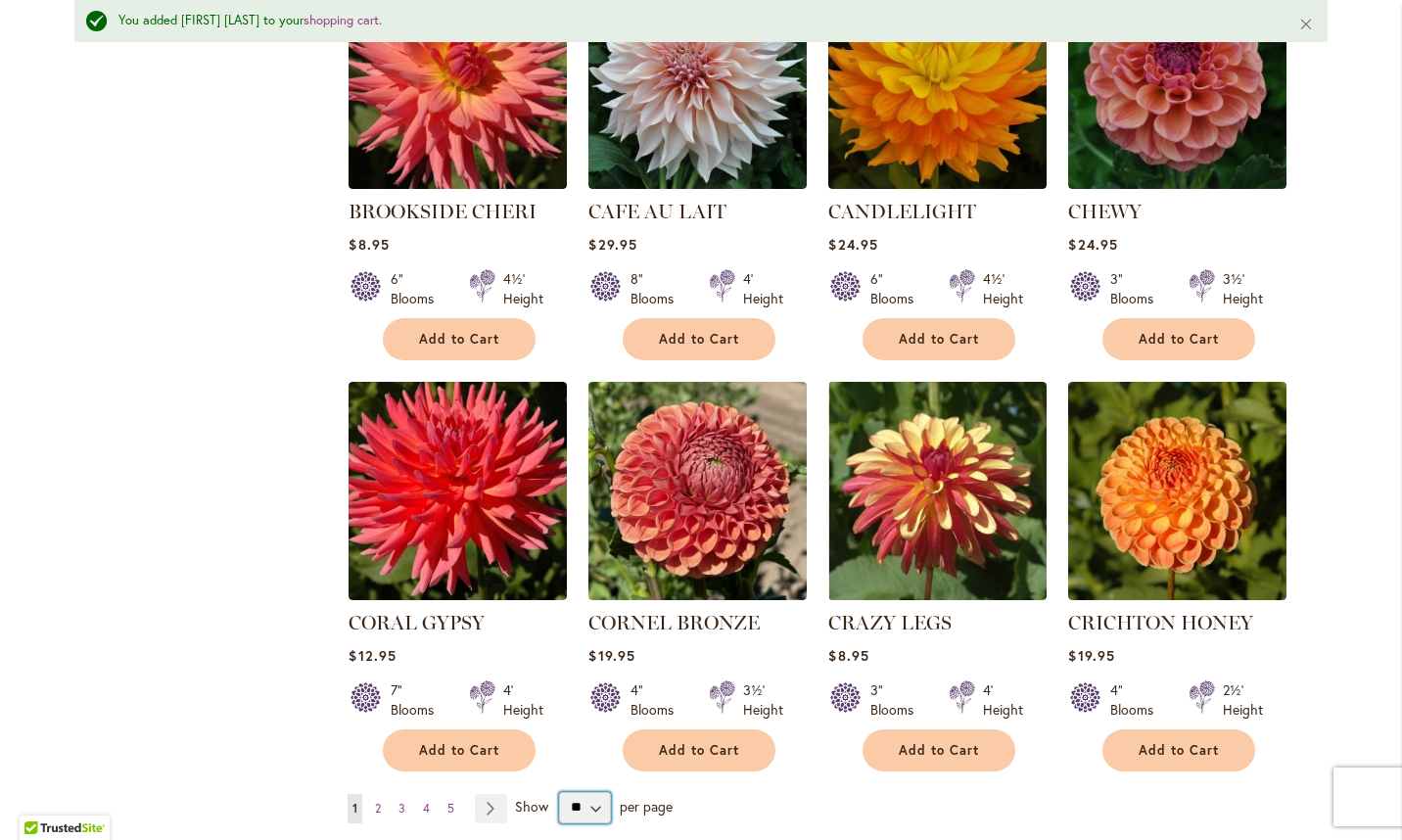 click on "**
**
**
**" at bounding box center (584, 808) 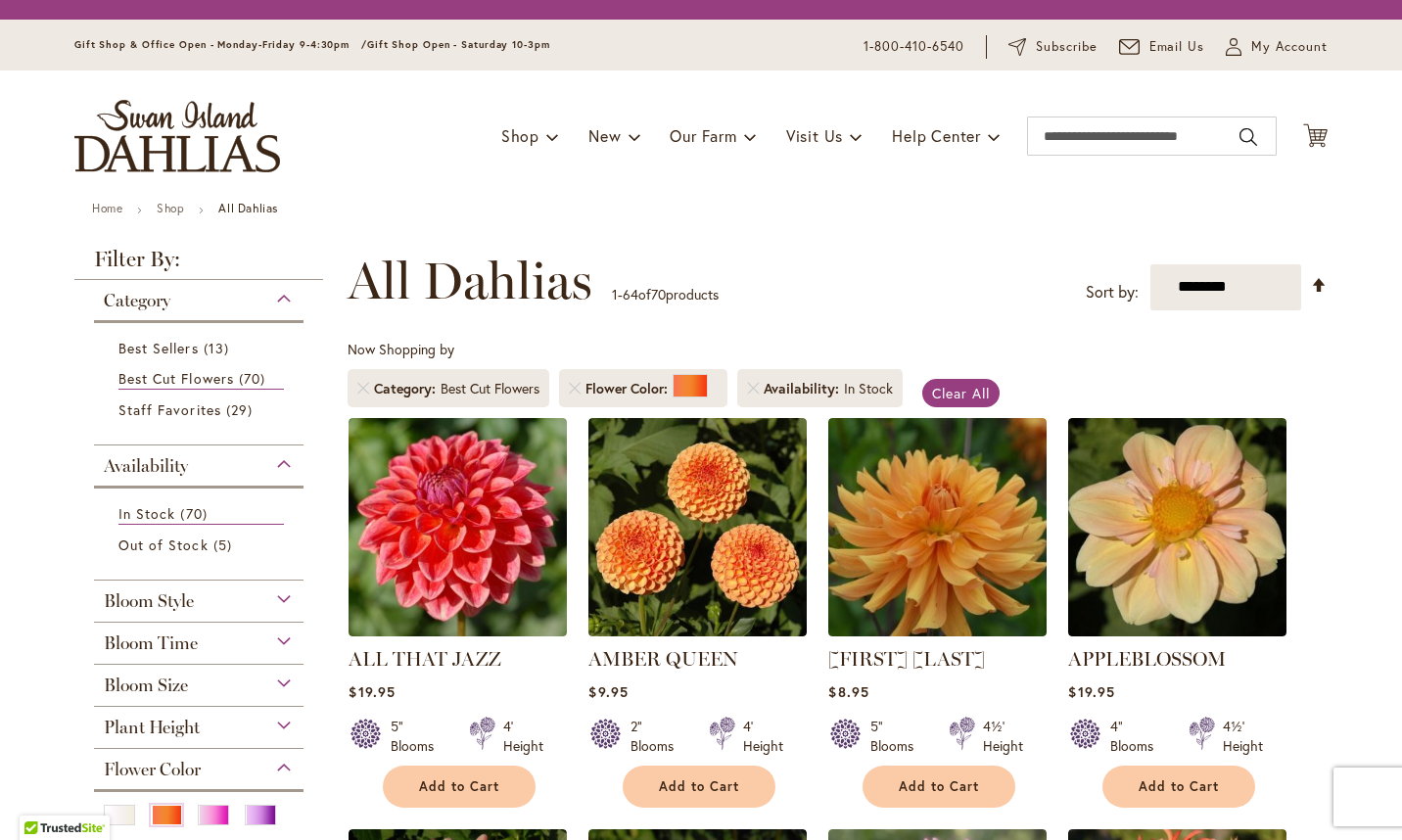 scroll, scrollTop: 0, scrollLeft: 0, axis: both 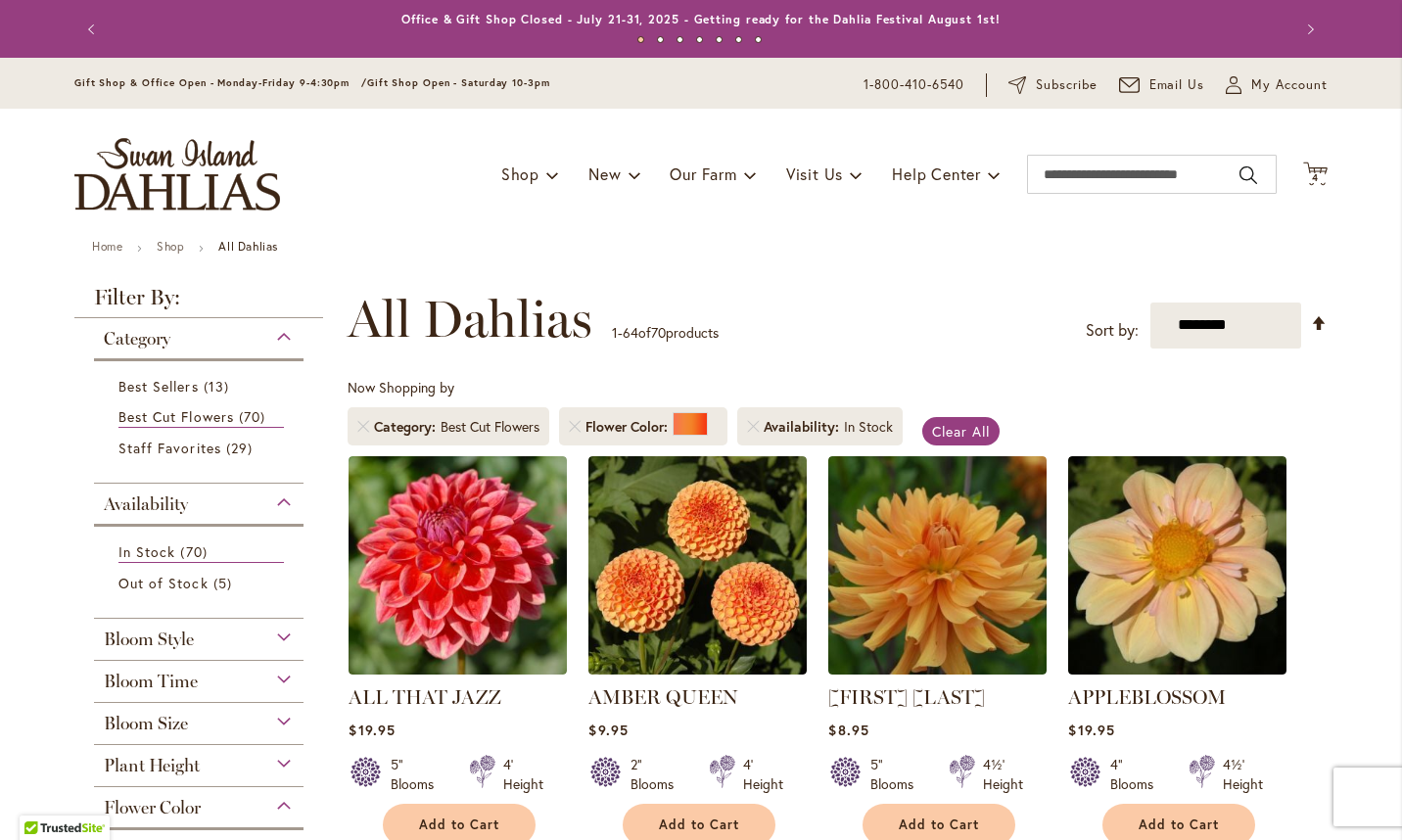 type on "**********" 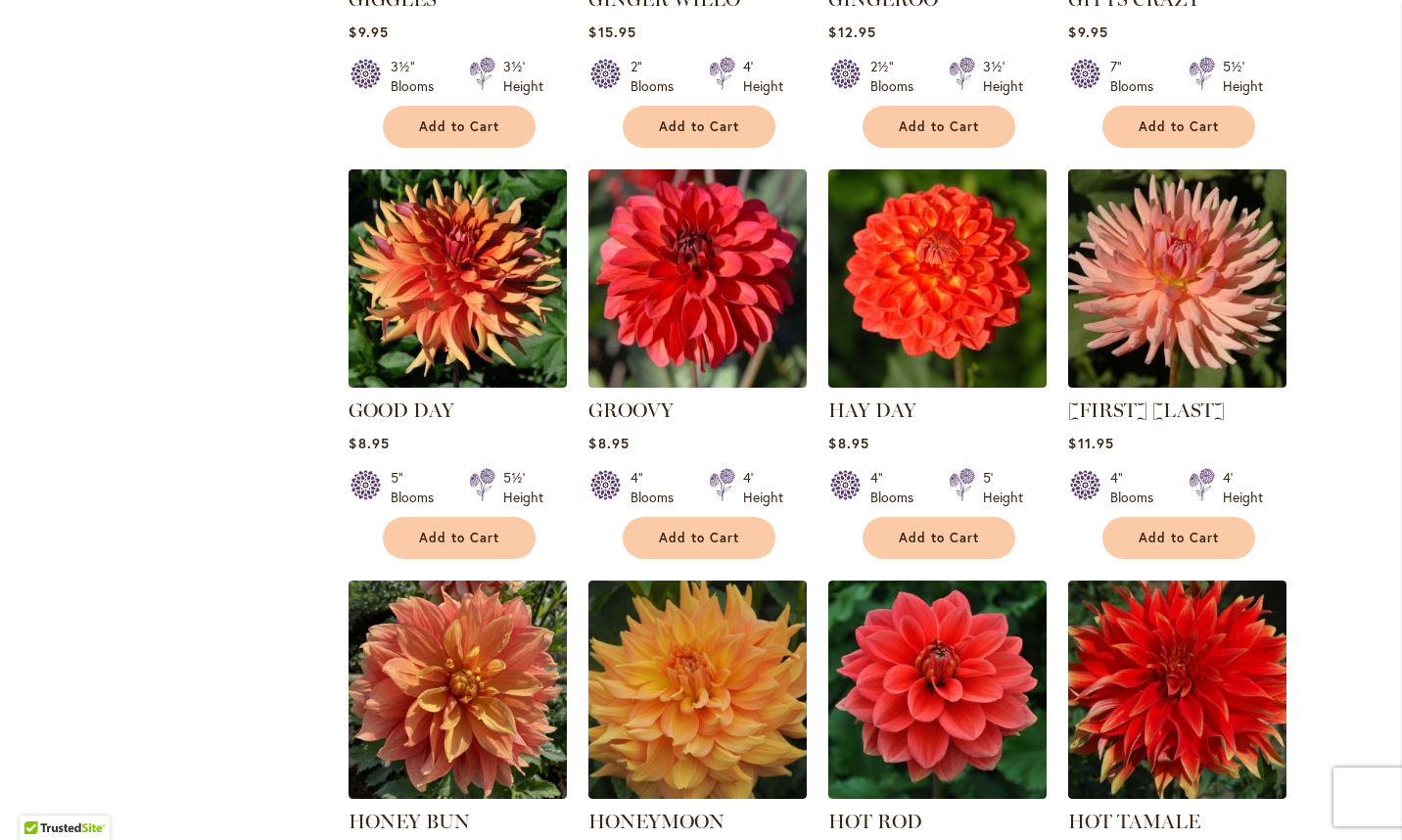 scroll, scrollTop: 3175, scrollLeft: 0, axis: vertical 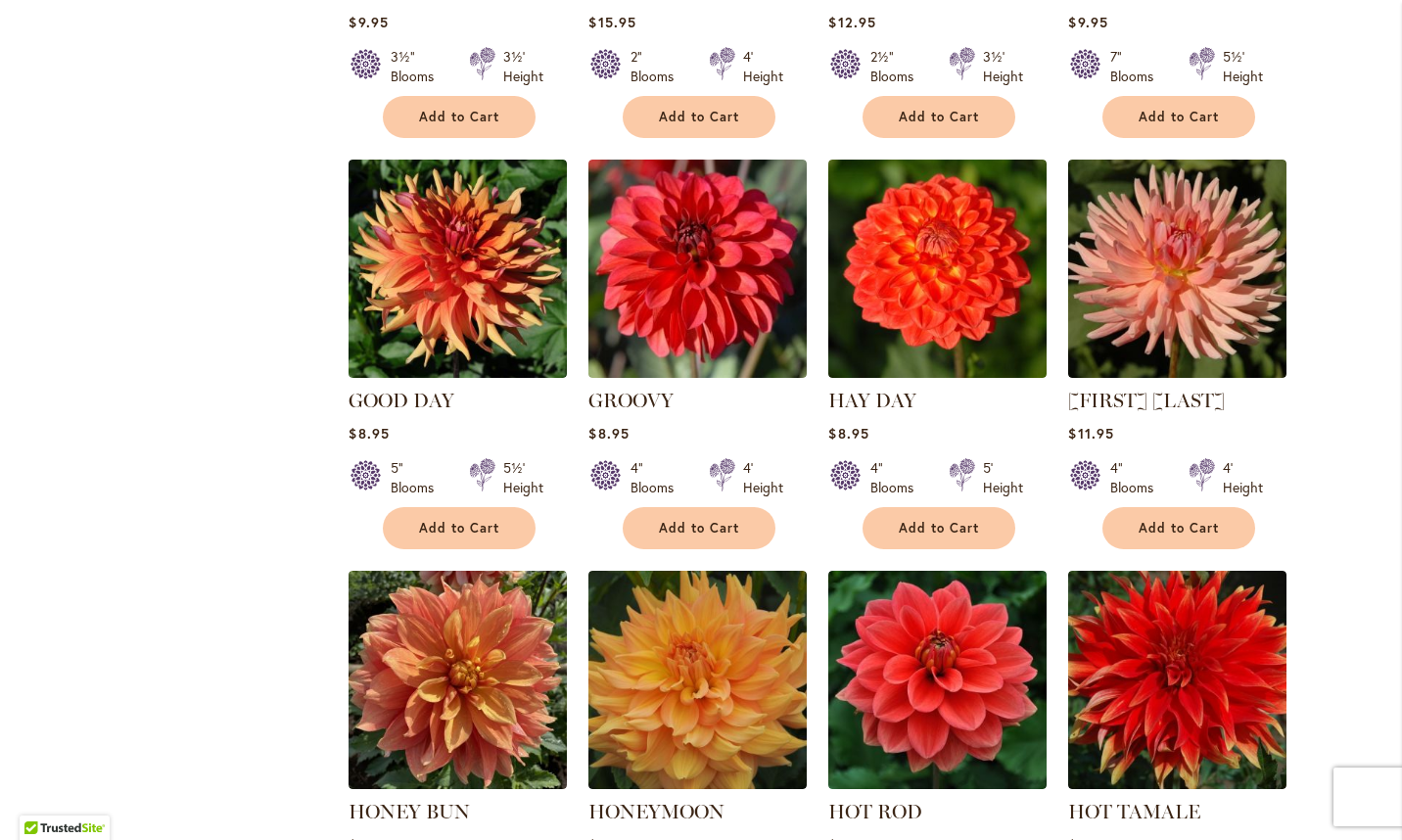 click on "[FIRST] [LAST]" at bounding box center (1146, 400) 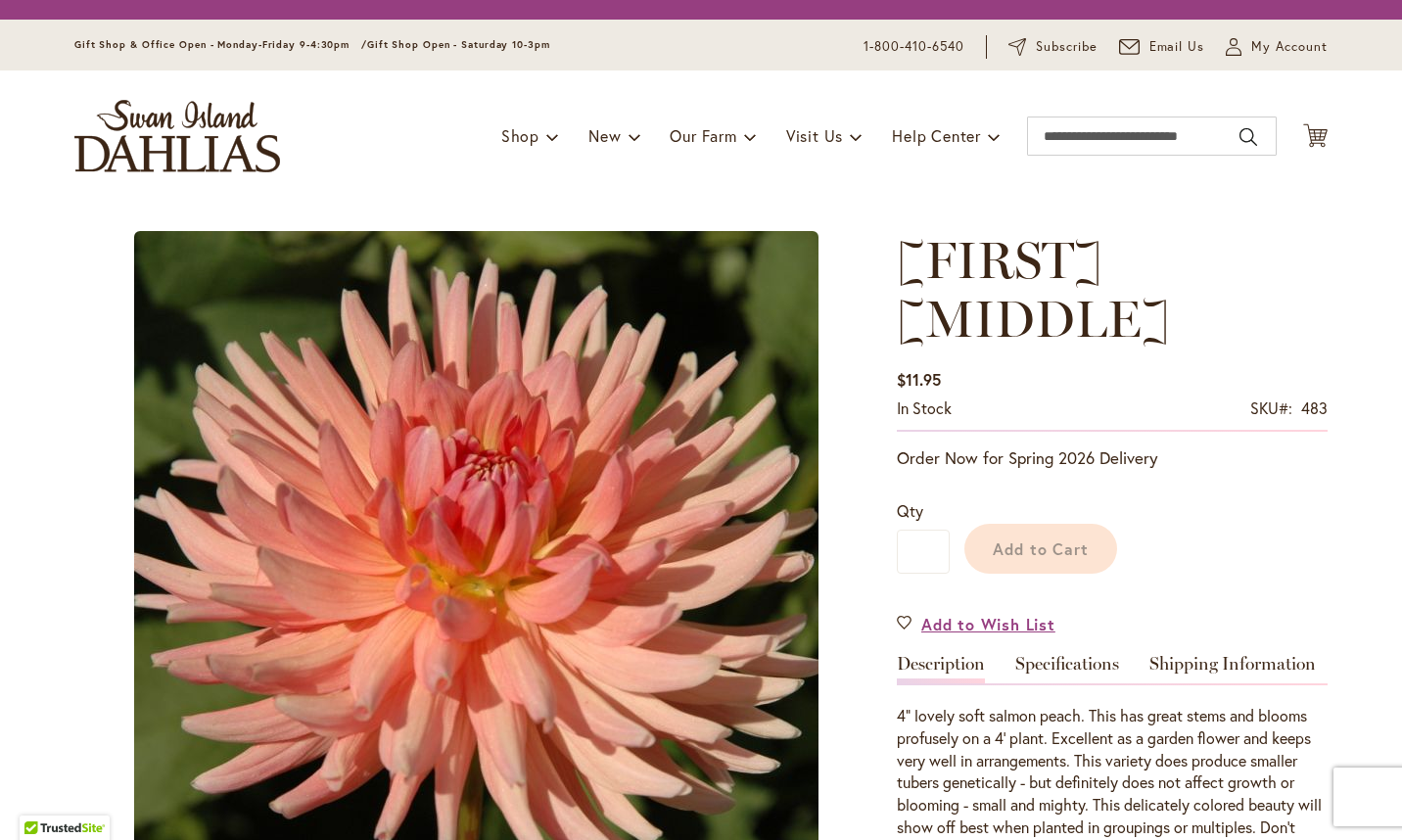 scroll, scrollTop: 0, scrollLeft: 0, axis: both 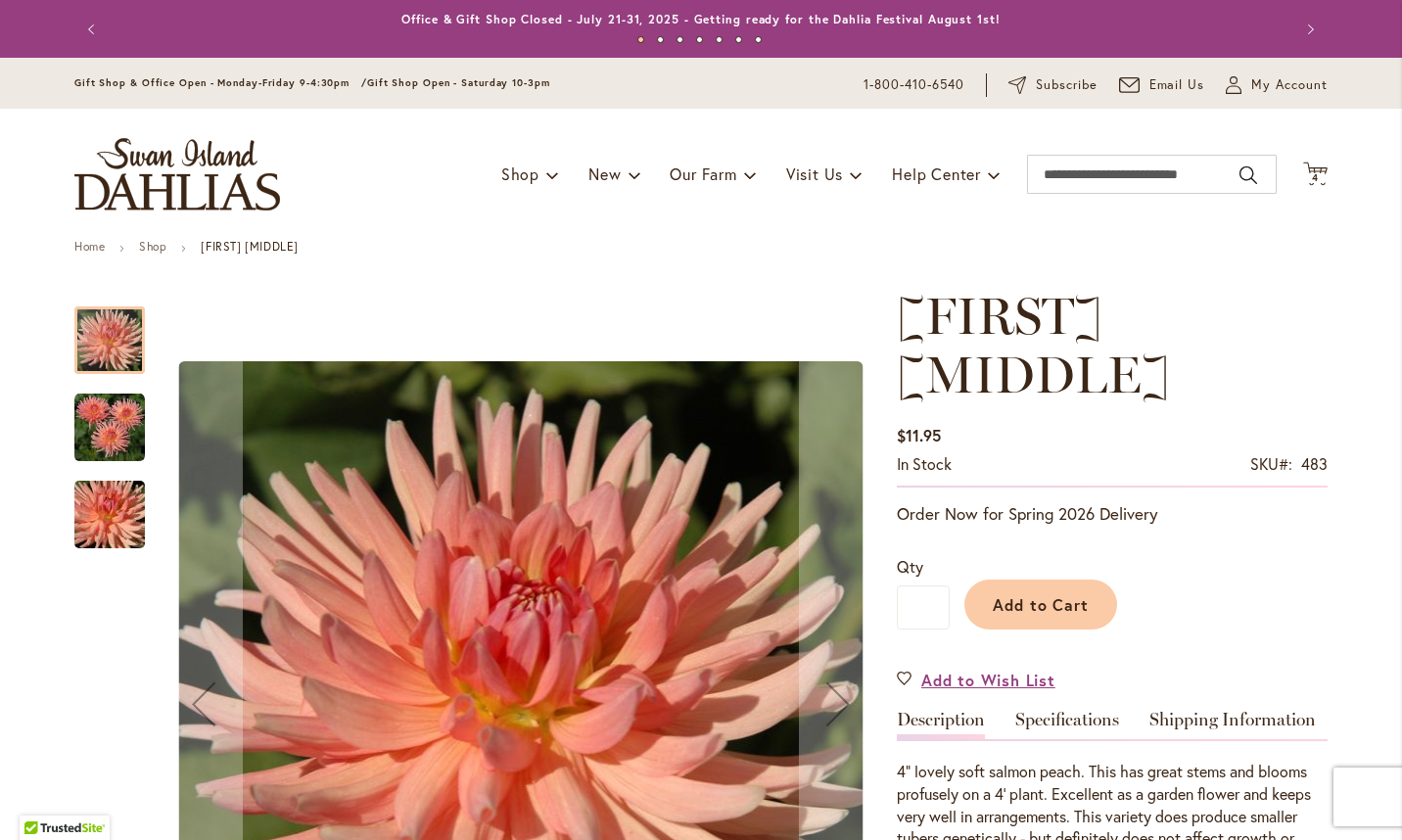type on "**********" 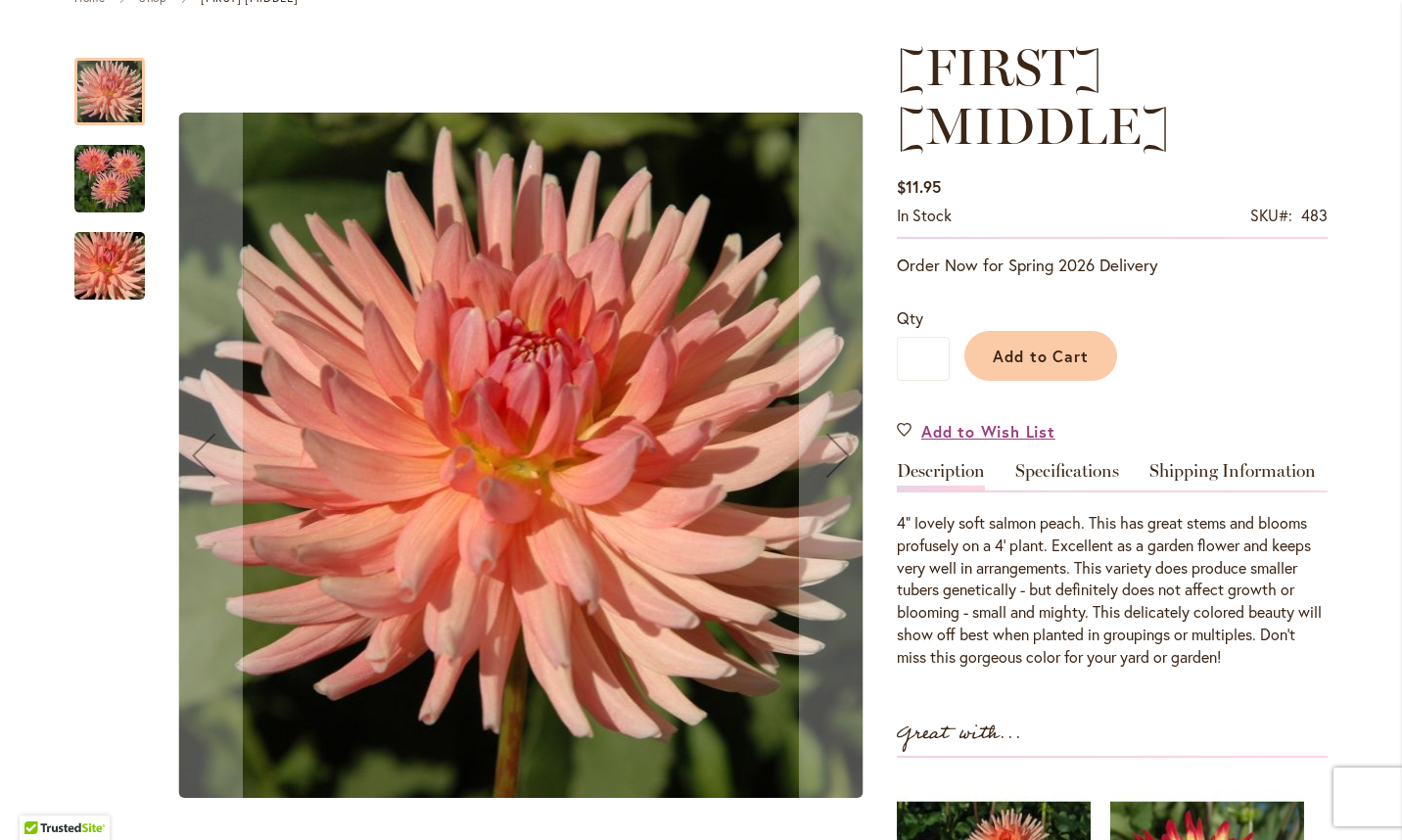 scroll, scrollTop: 242, scrollLeft: 0, axis: vertical 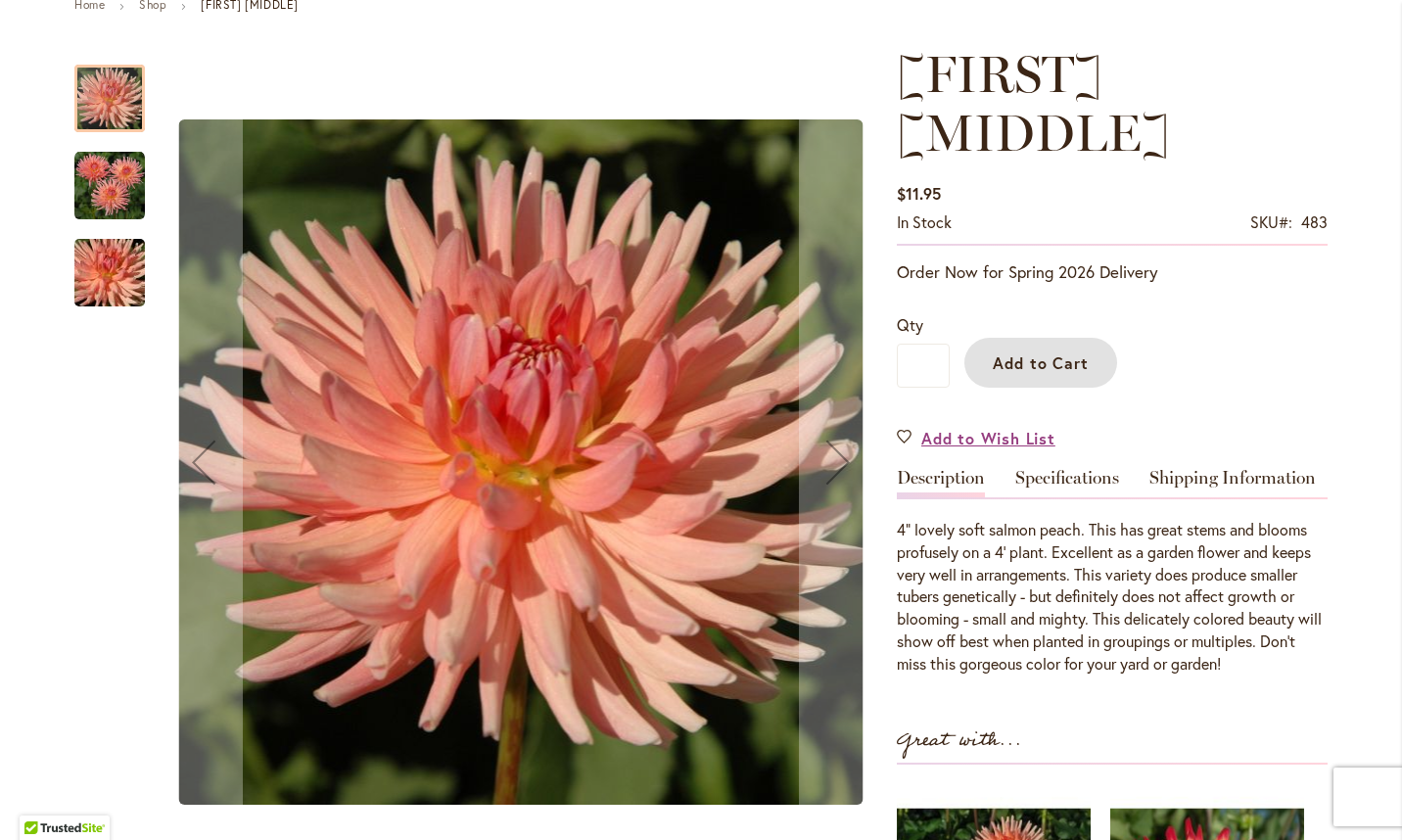 click on "Add to Cart" at bounding box center (1041, 362) 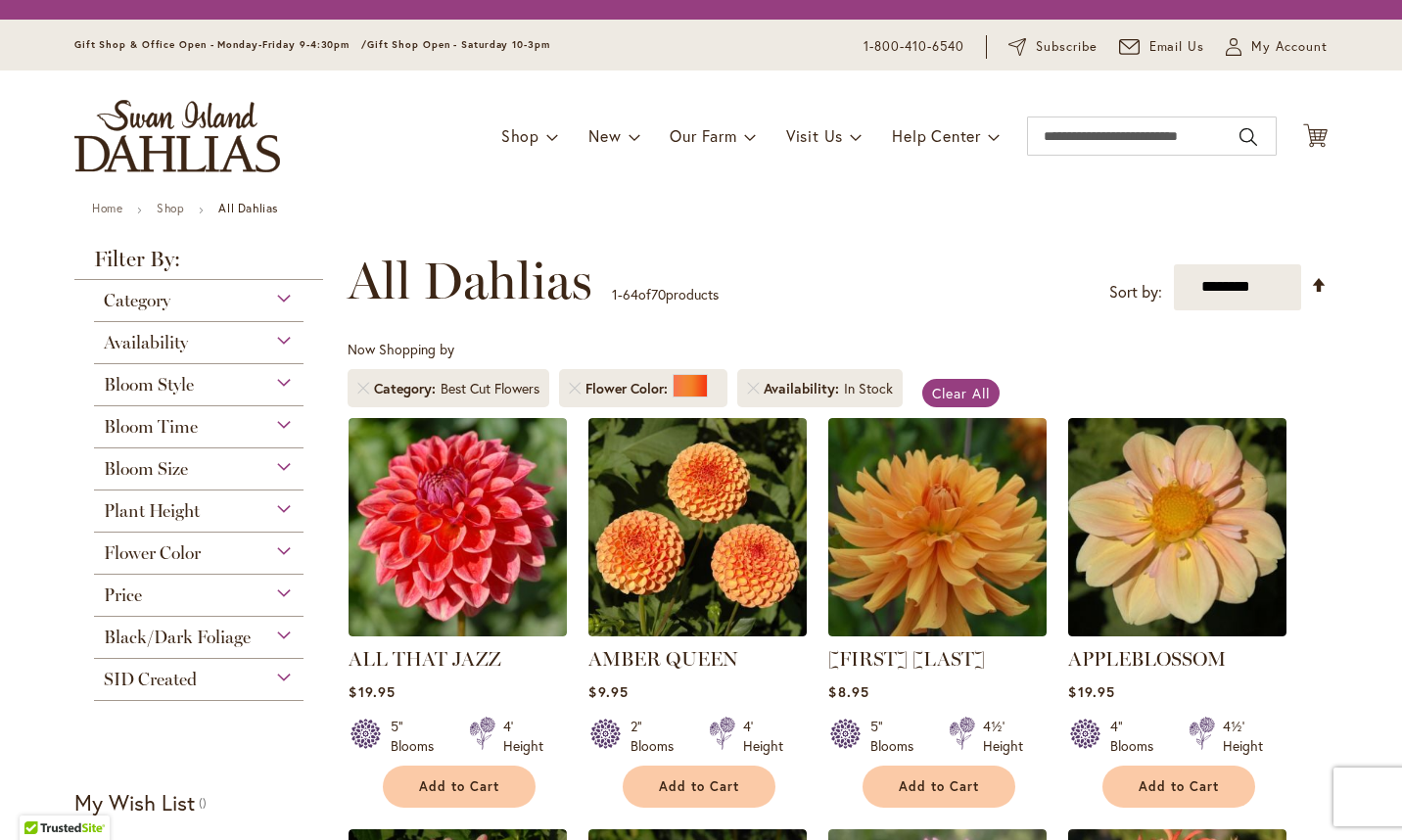 scroll, scrollTop: 0, scrollLeft: 0, axis: both 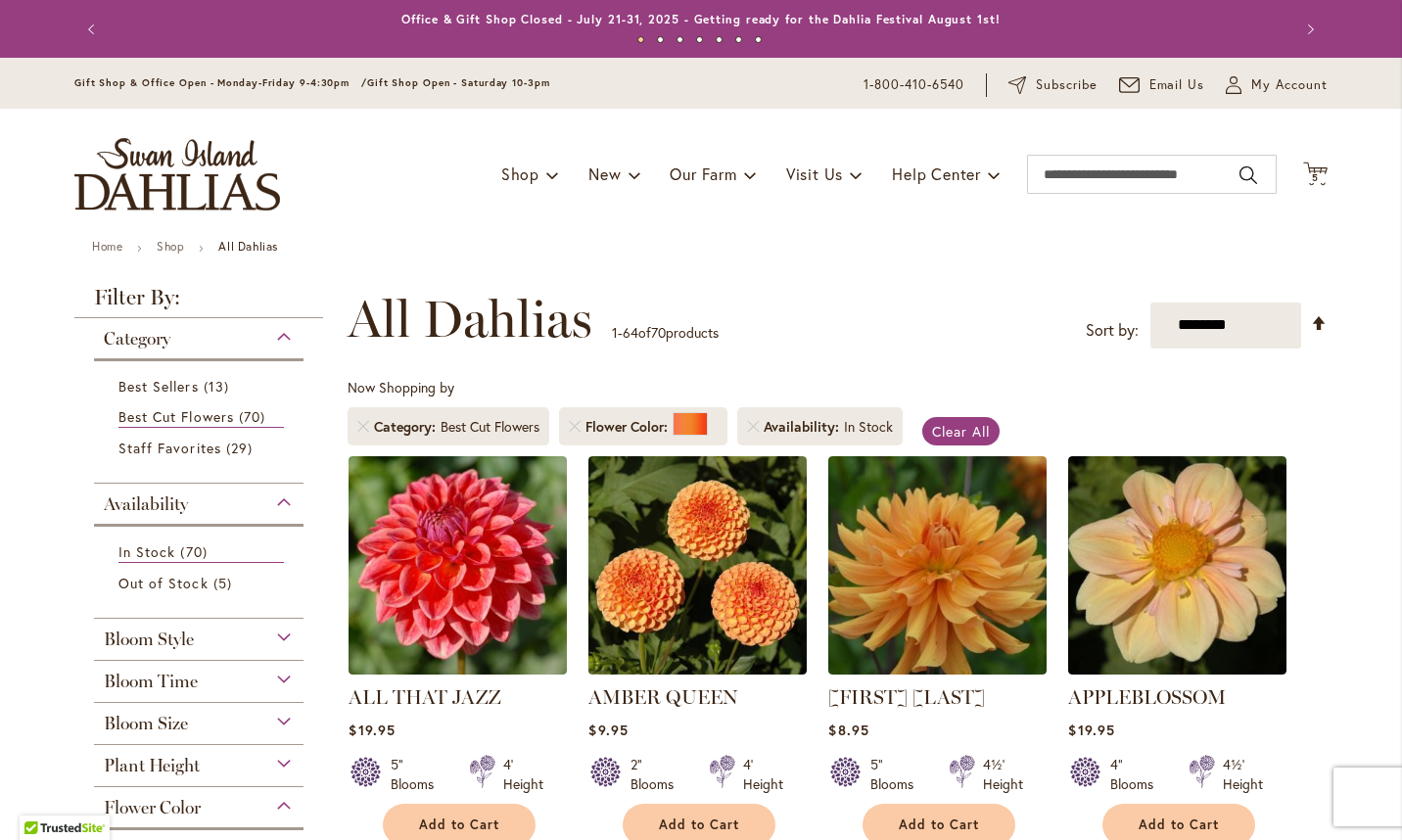 type on "**********" 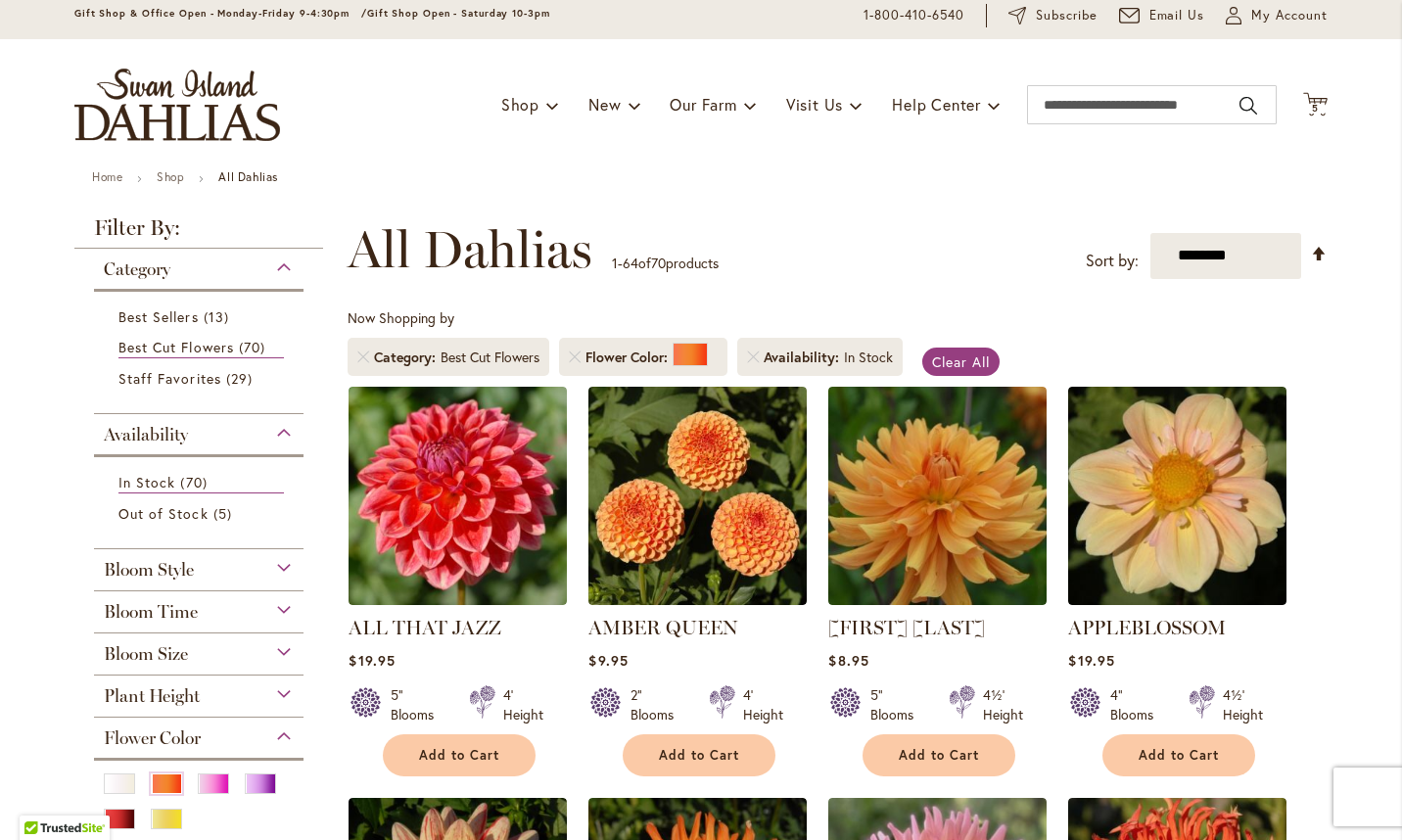 scroll, scrollTop: 0, scrollLeft: 0, axis: both 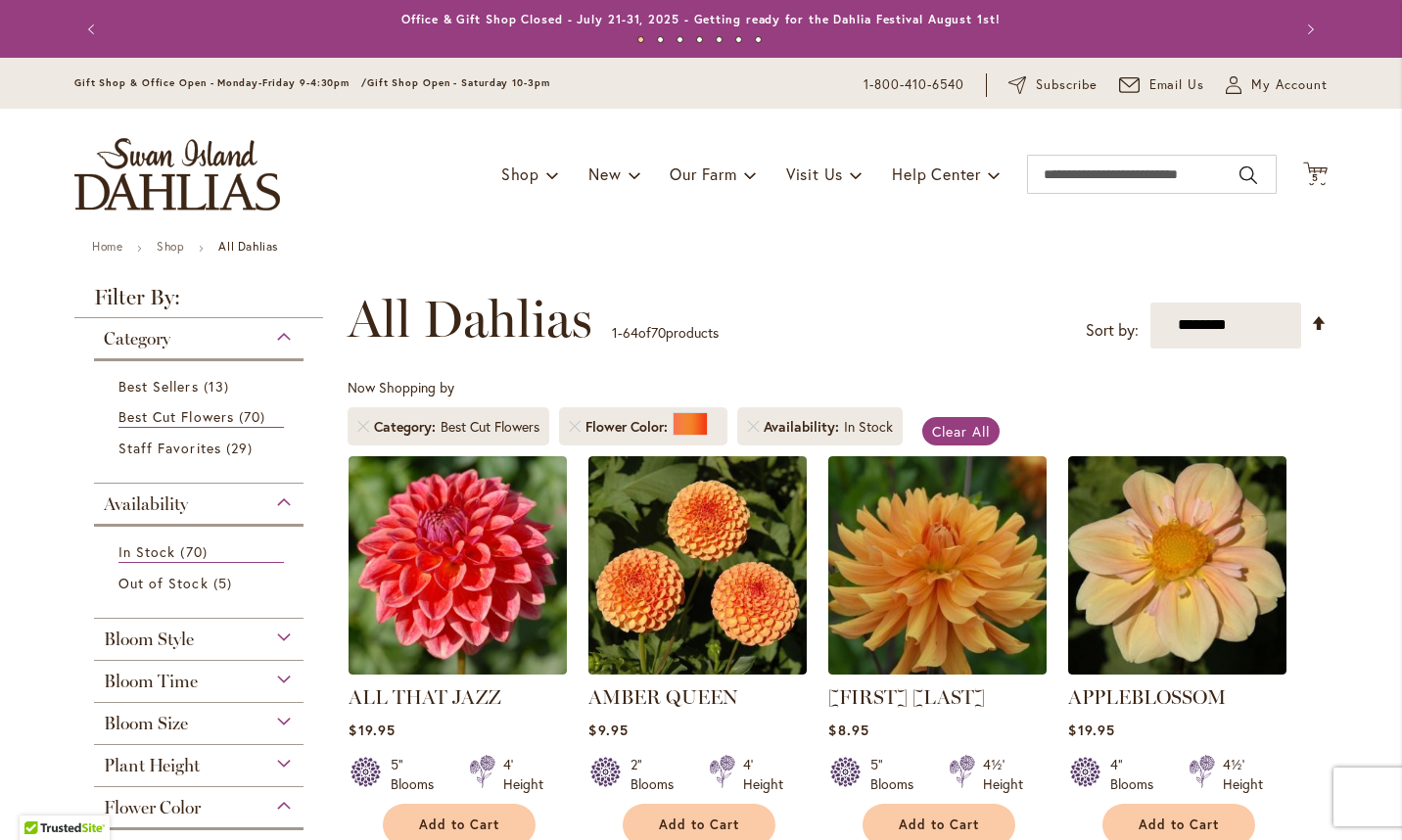 click on "Cart
.cls-1 {
fill: #231f20;
}" 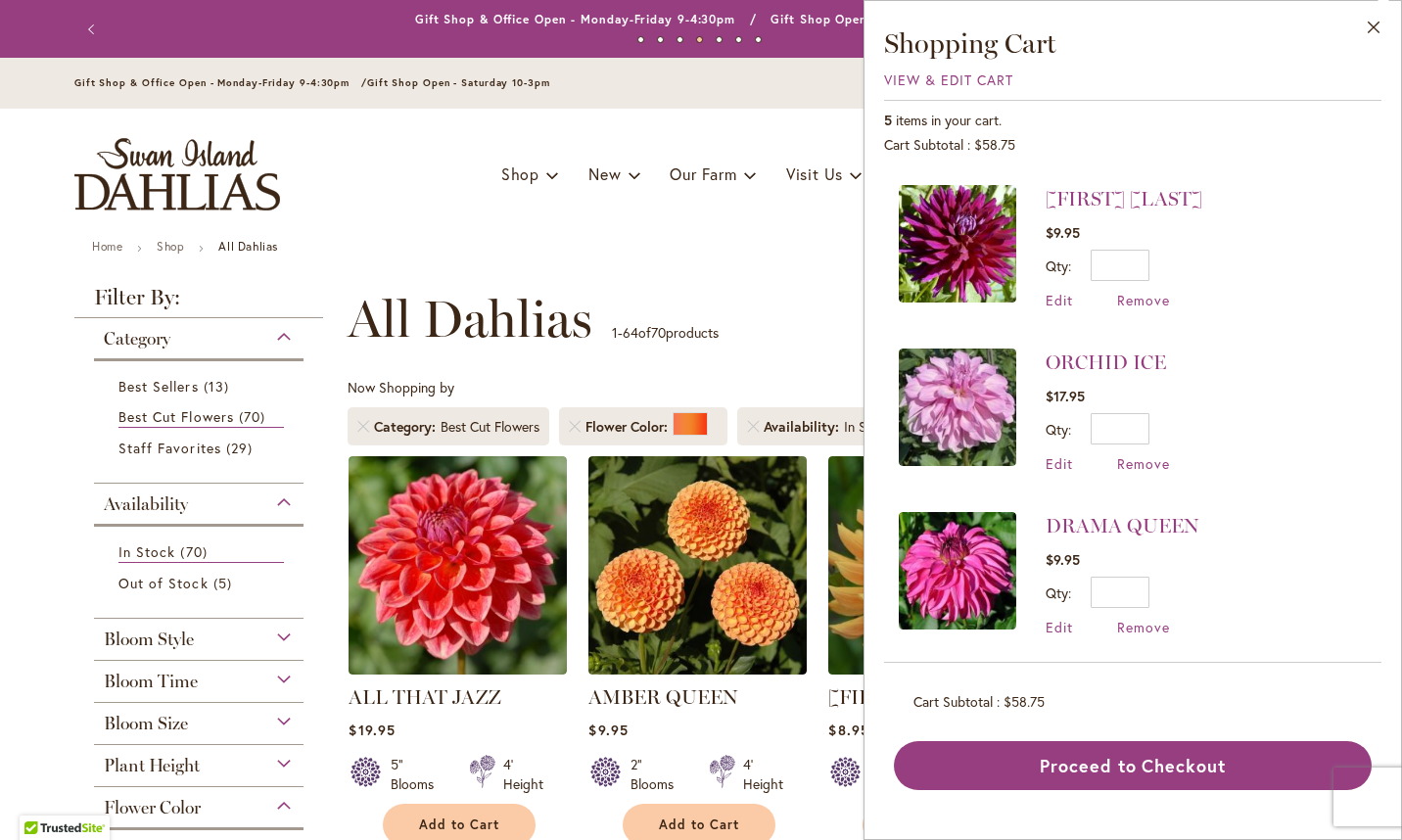 scroll, scrollTop: 322, scrollLeft: 0, axis: vertical 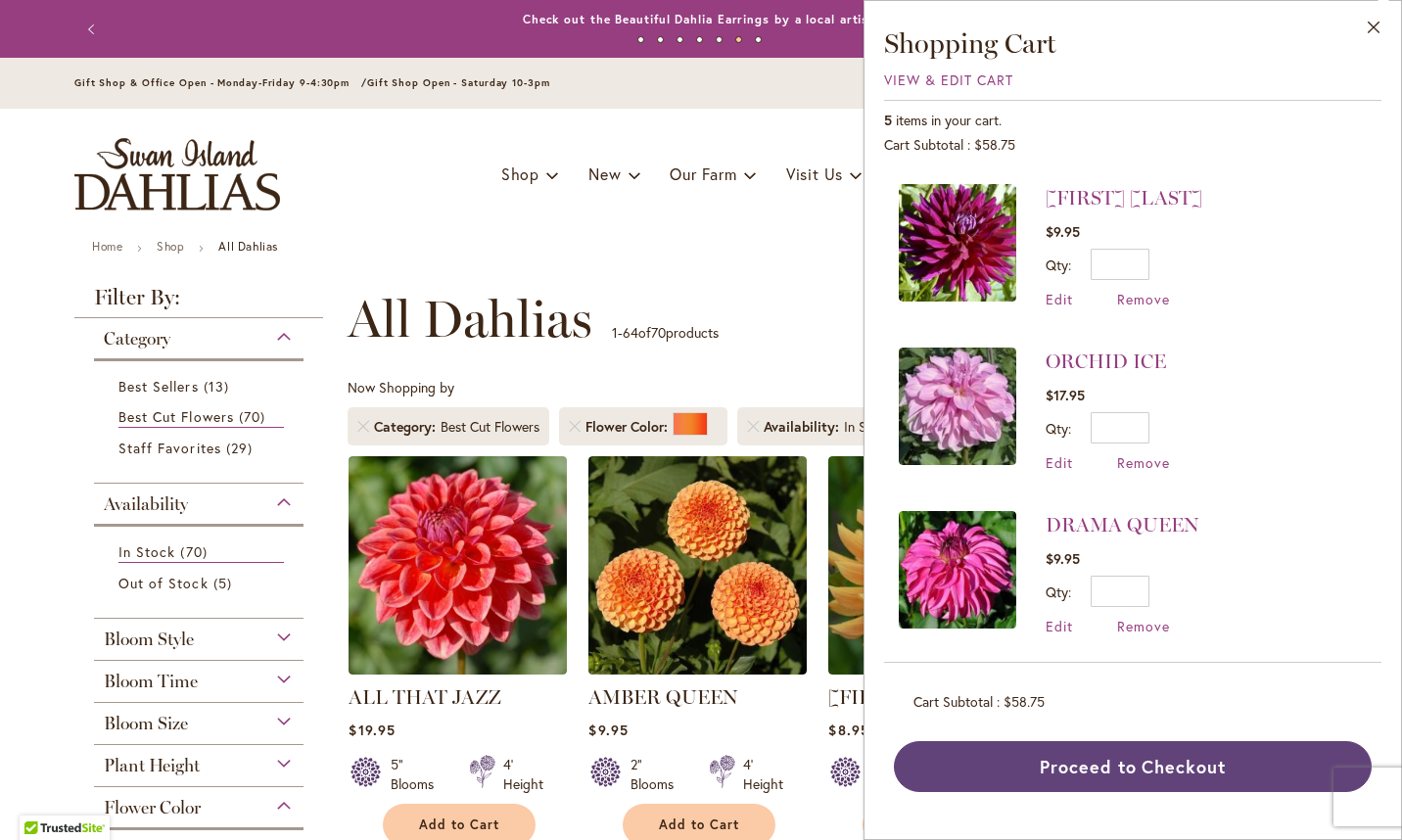 click on "Proceed to Checkout" at bounding box center (1133, 767) 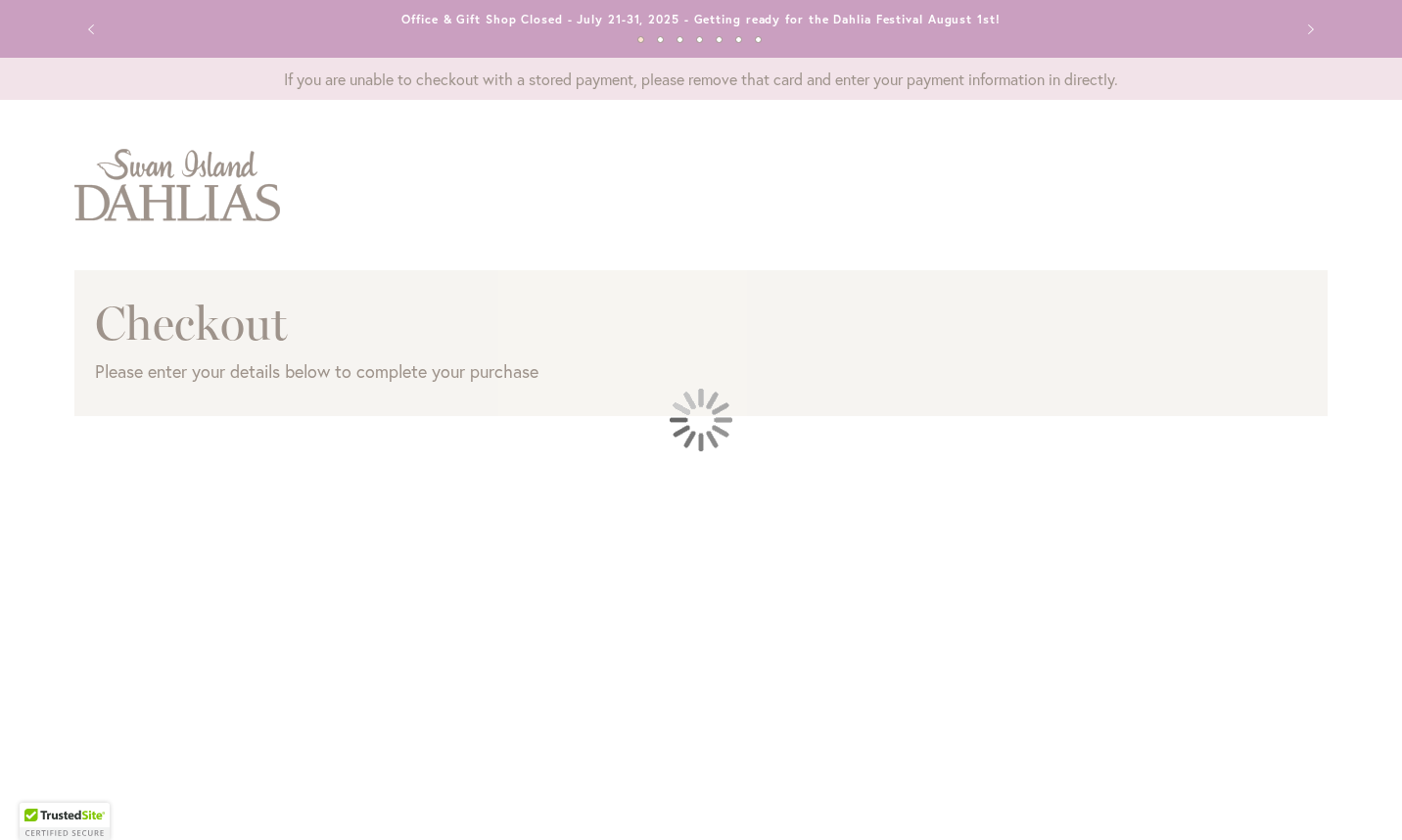 scroll, scrollTop: 0, scrollLeft: 0, axis: both 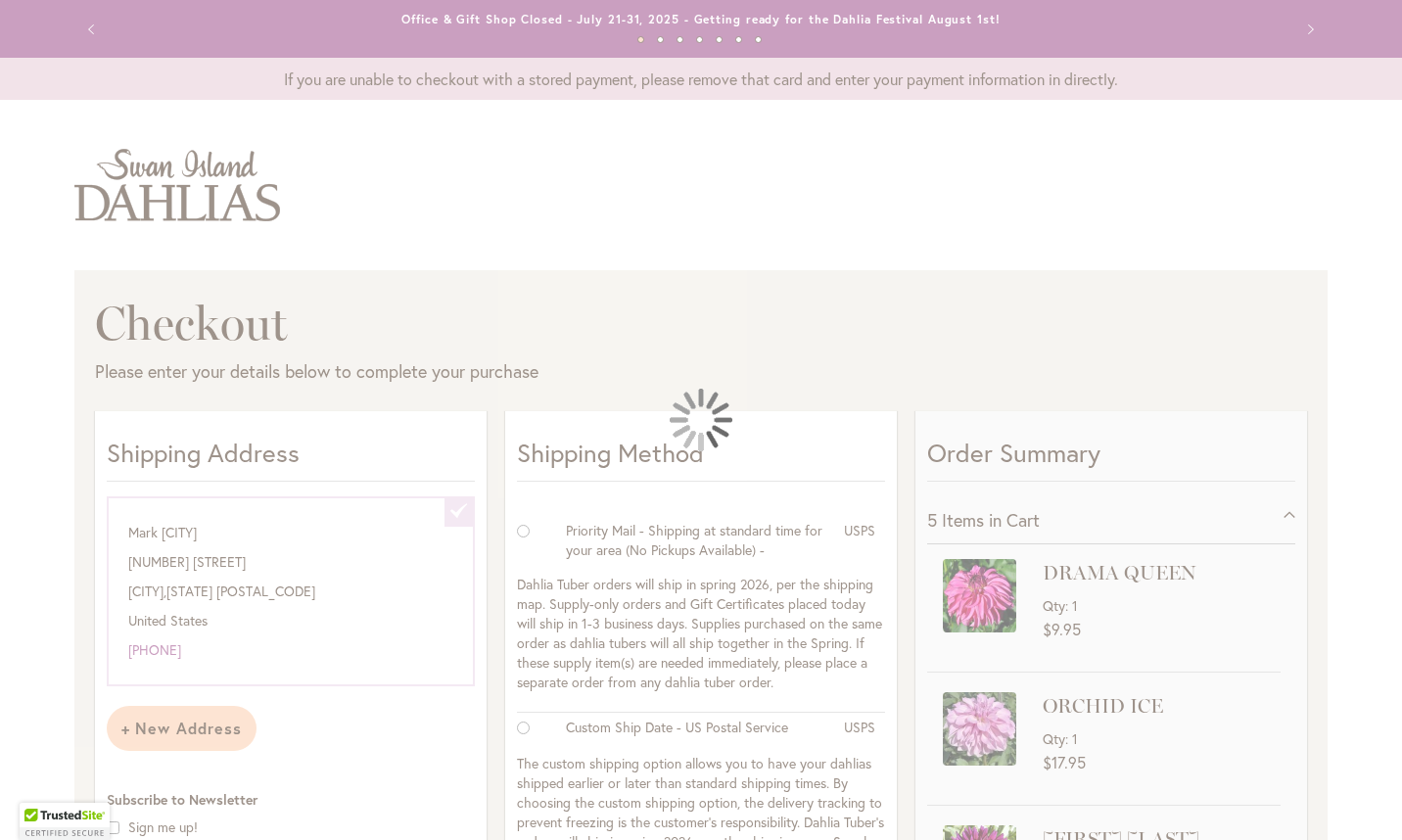 select on "**********" 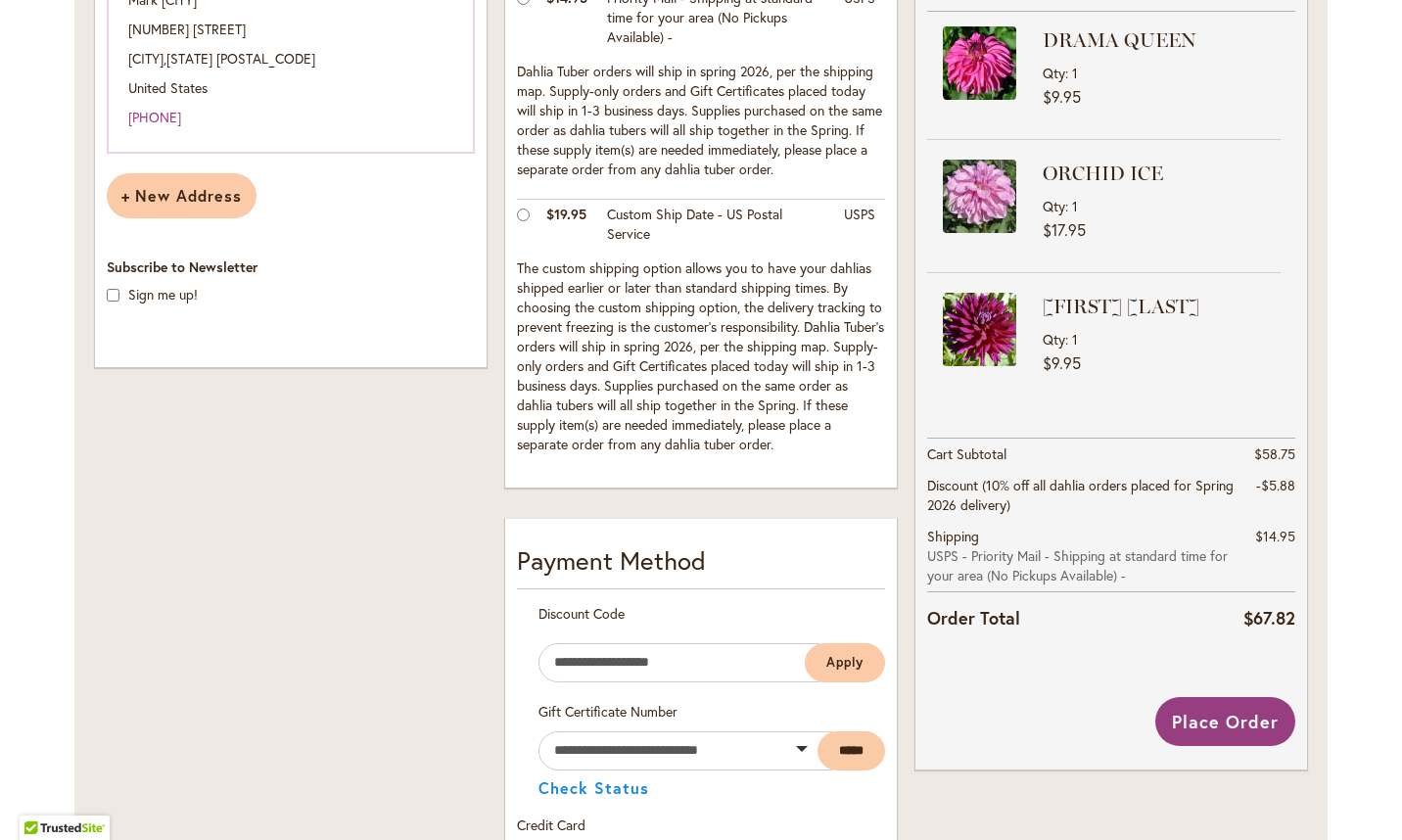 scroll, scrollTop: 535, scrollLeft: 0, axis: vertical 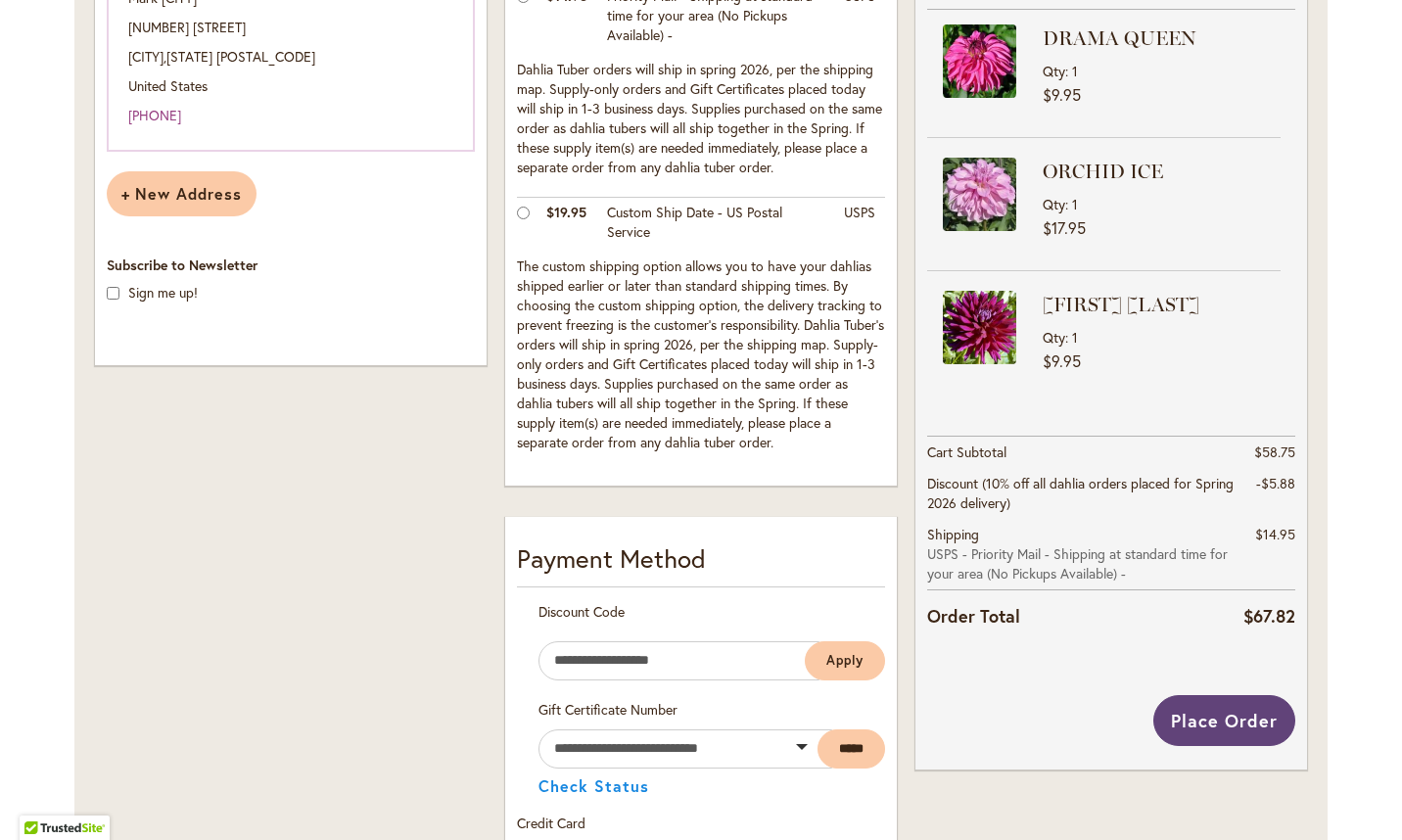 click on "Place Order" at bounding box center (1224, 721) 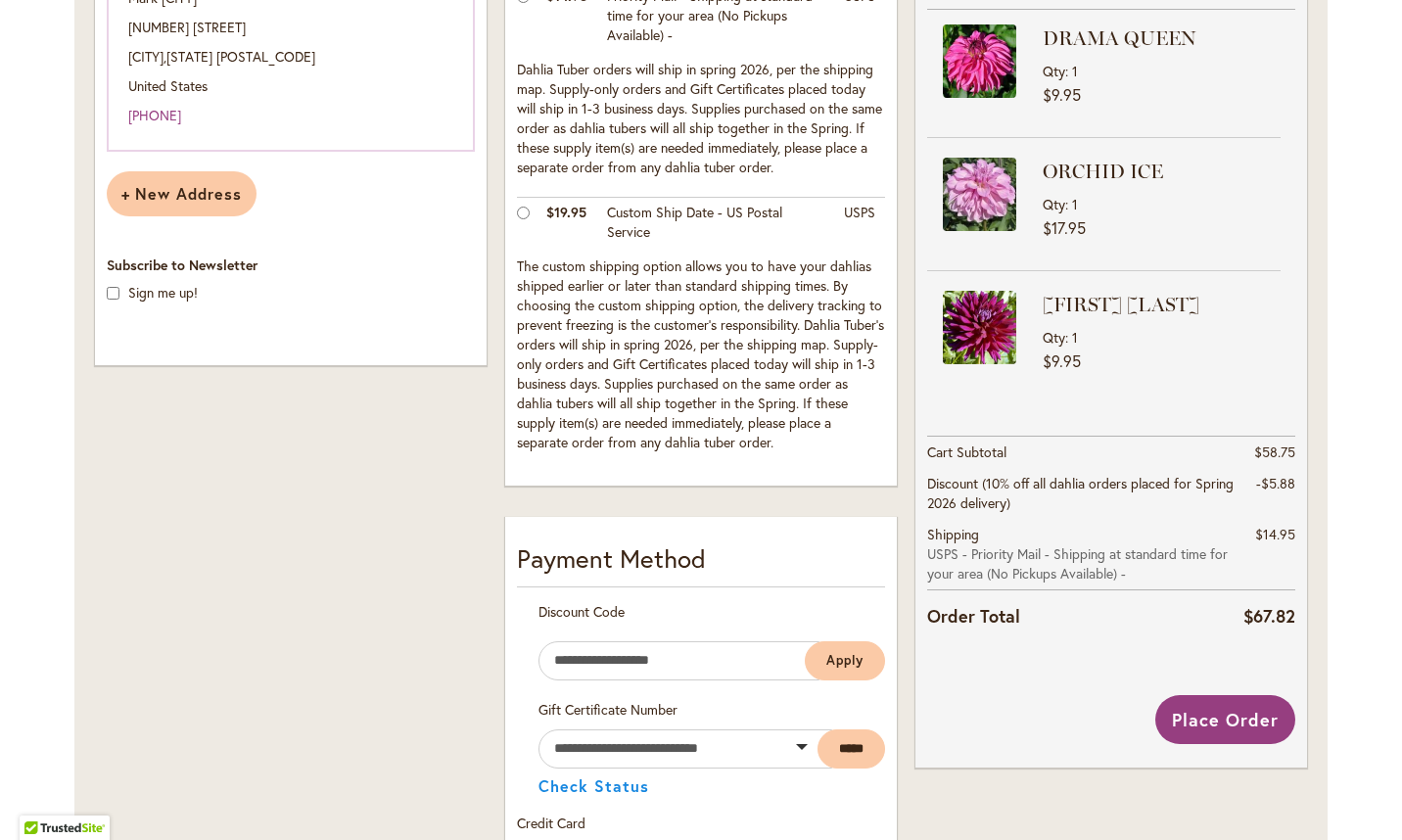 scroll, scrollTop: 1126, scrollLeft: 0, axis: vertical 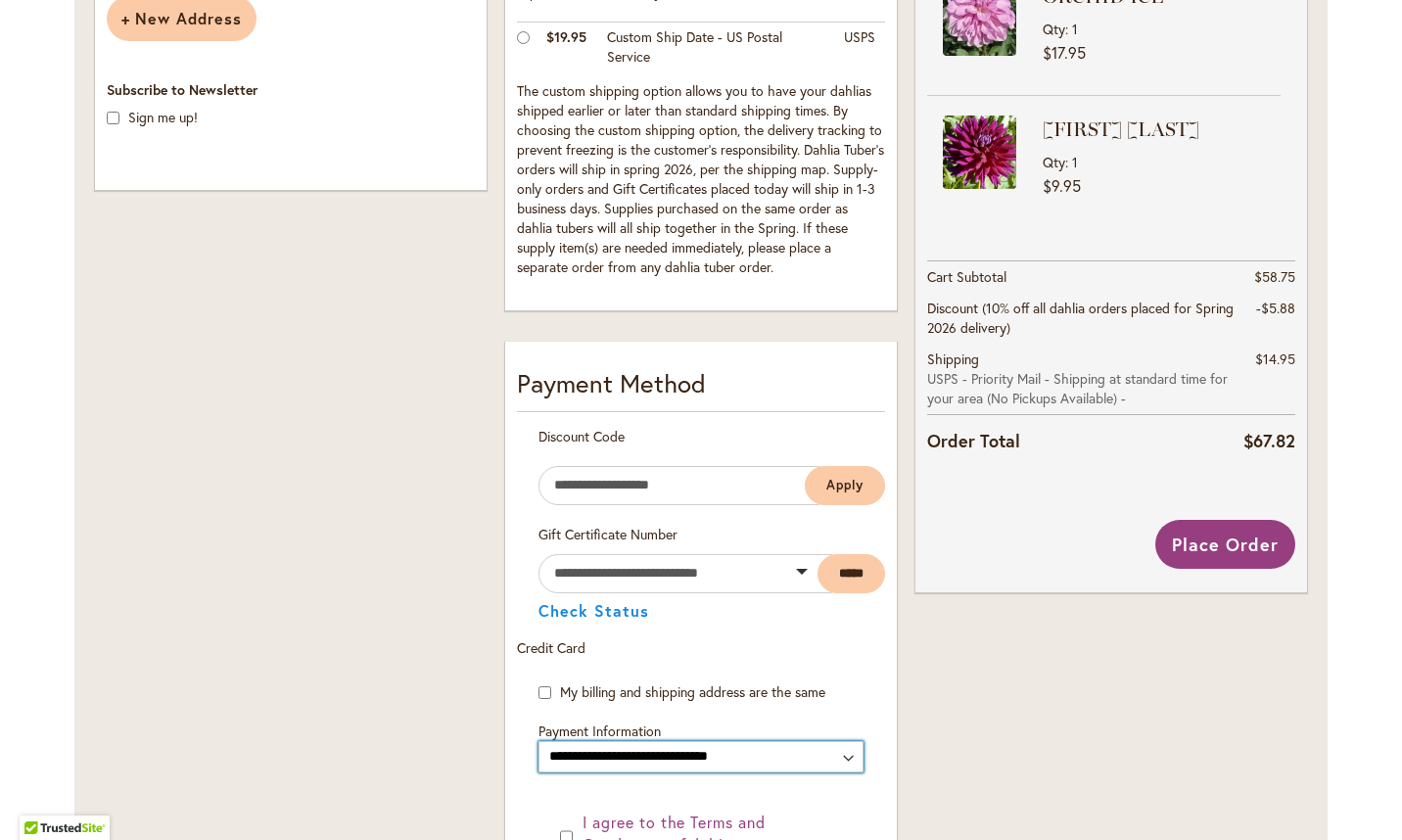 click on "**********" at bounding box center (701, 757) 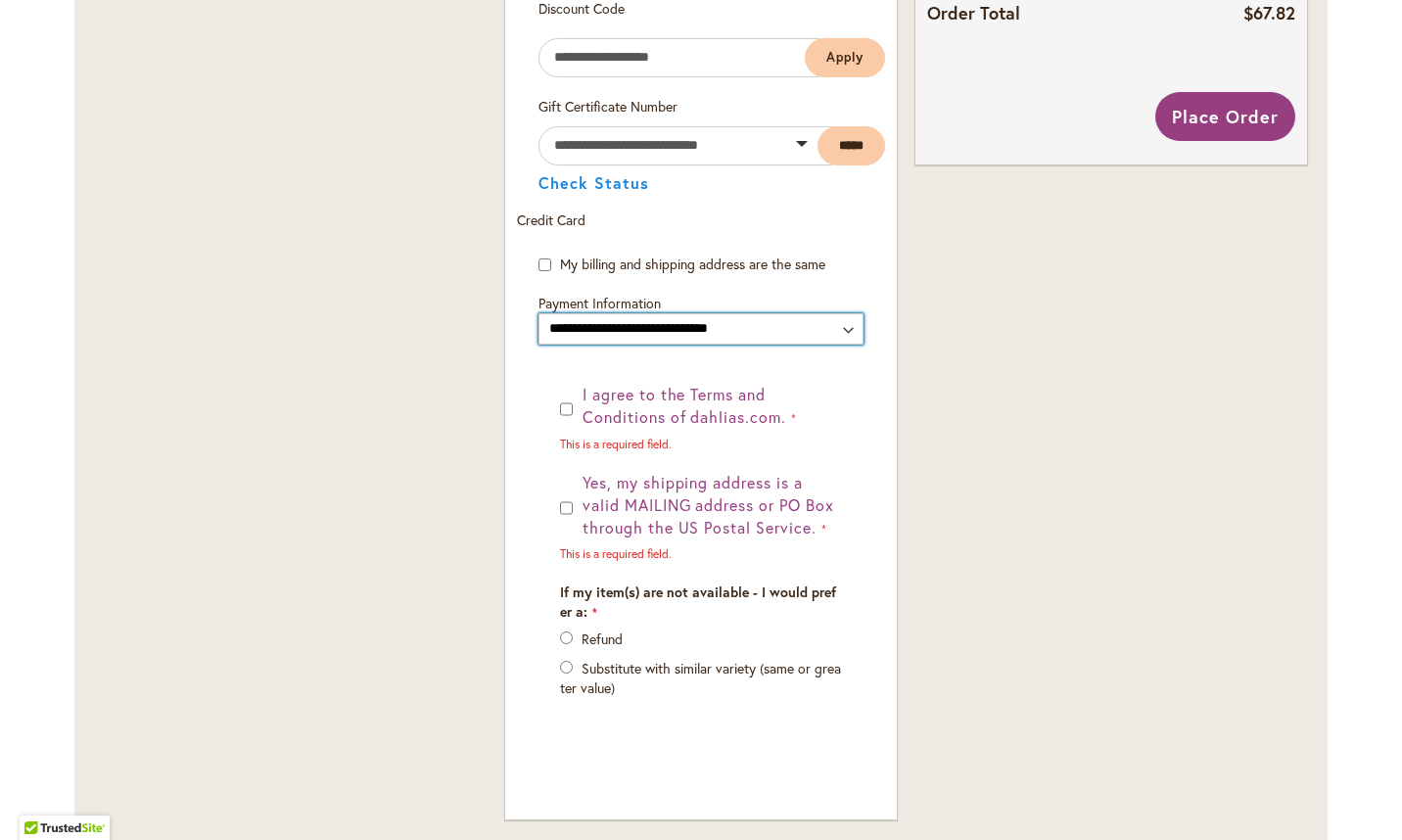scroll, scrollTop: 1137, scrollLeft: 0, axis: vertical 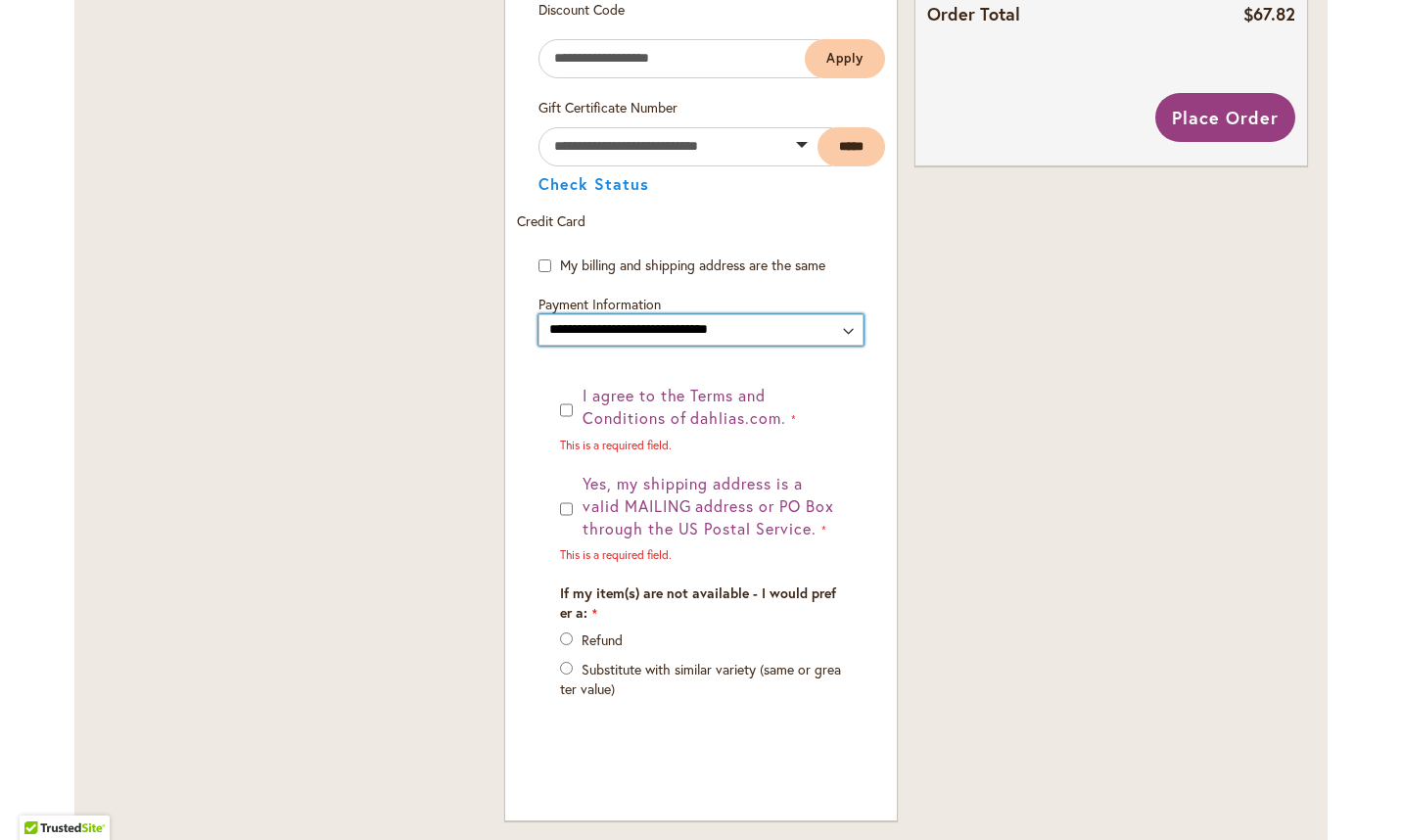 click on "**********" at bounding box center [701, 330] 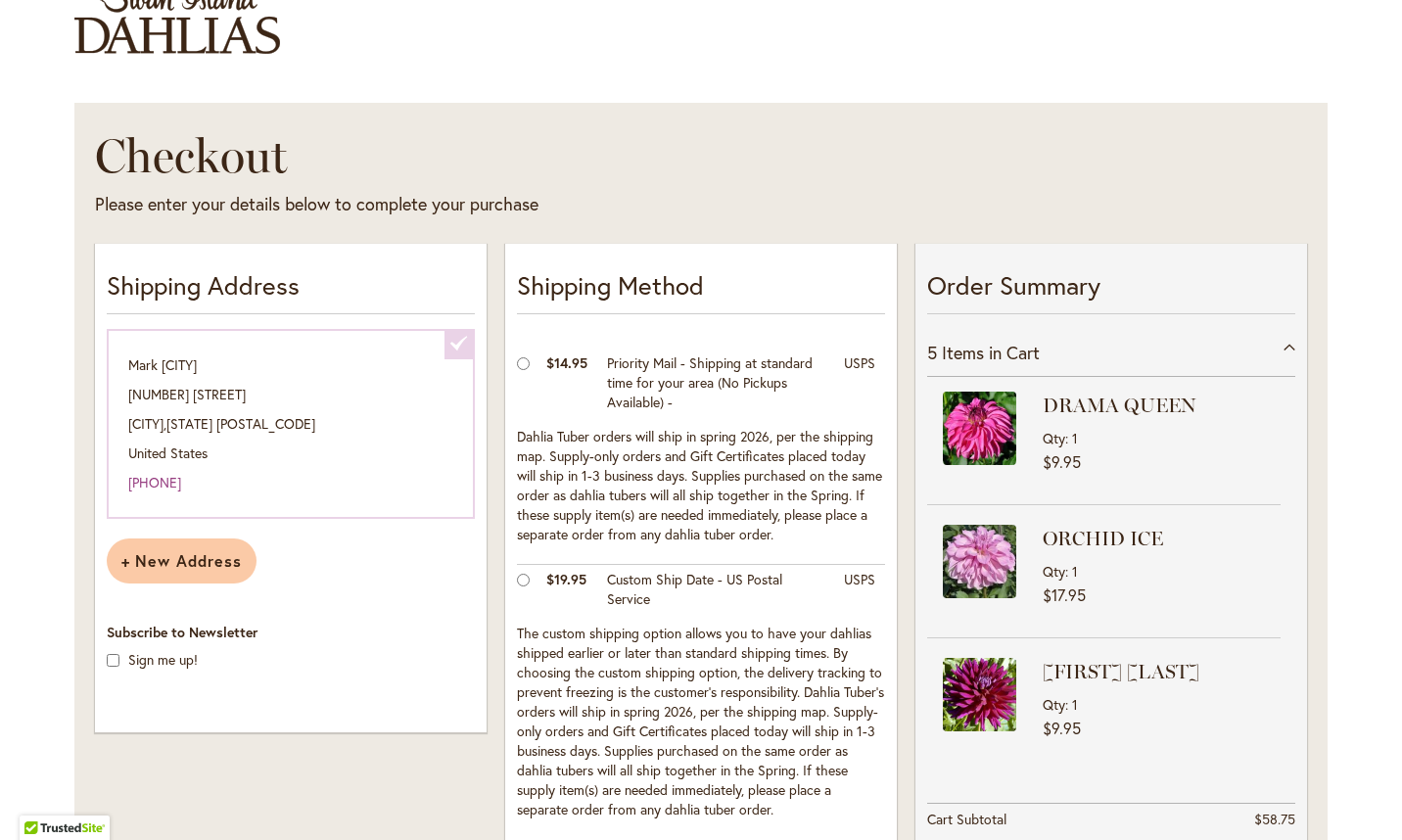 scroll, scrollTop: 200, scrollLeft: 0, axis: vertical 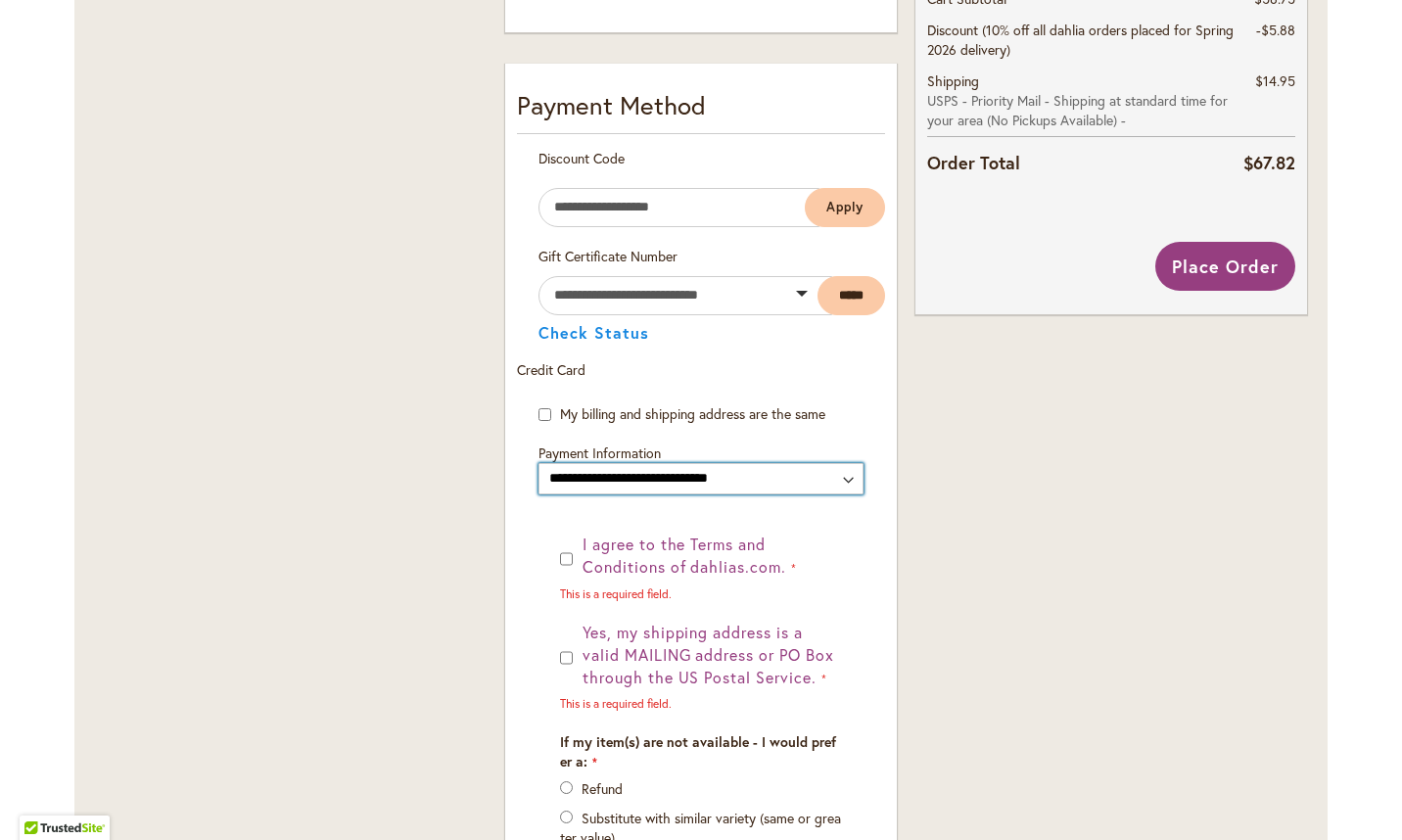 click on "**********" at bounding box center [701, 479] 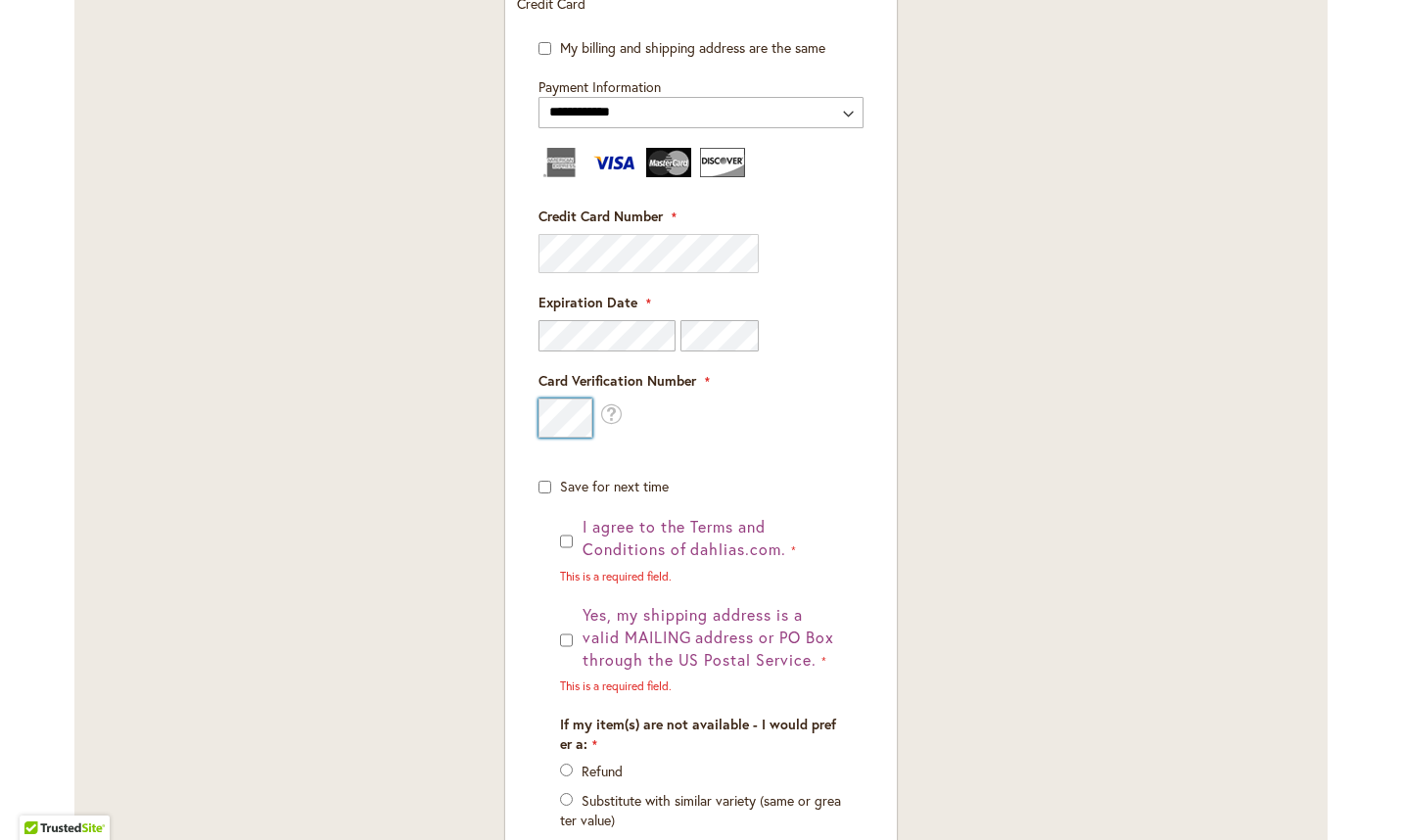scroll, scrollTop: 1345, scrollLeft: 0, axis: vertical 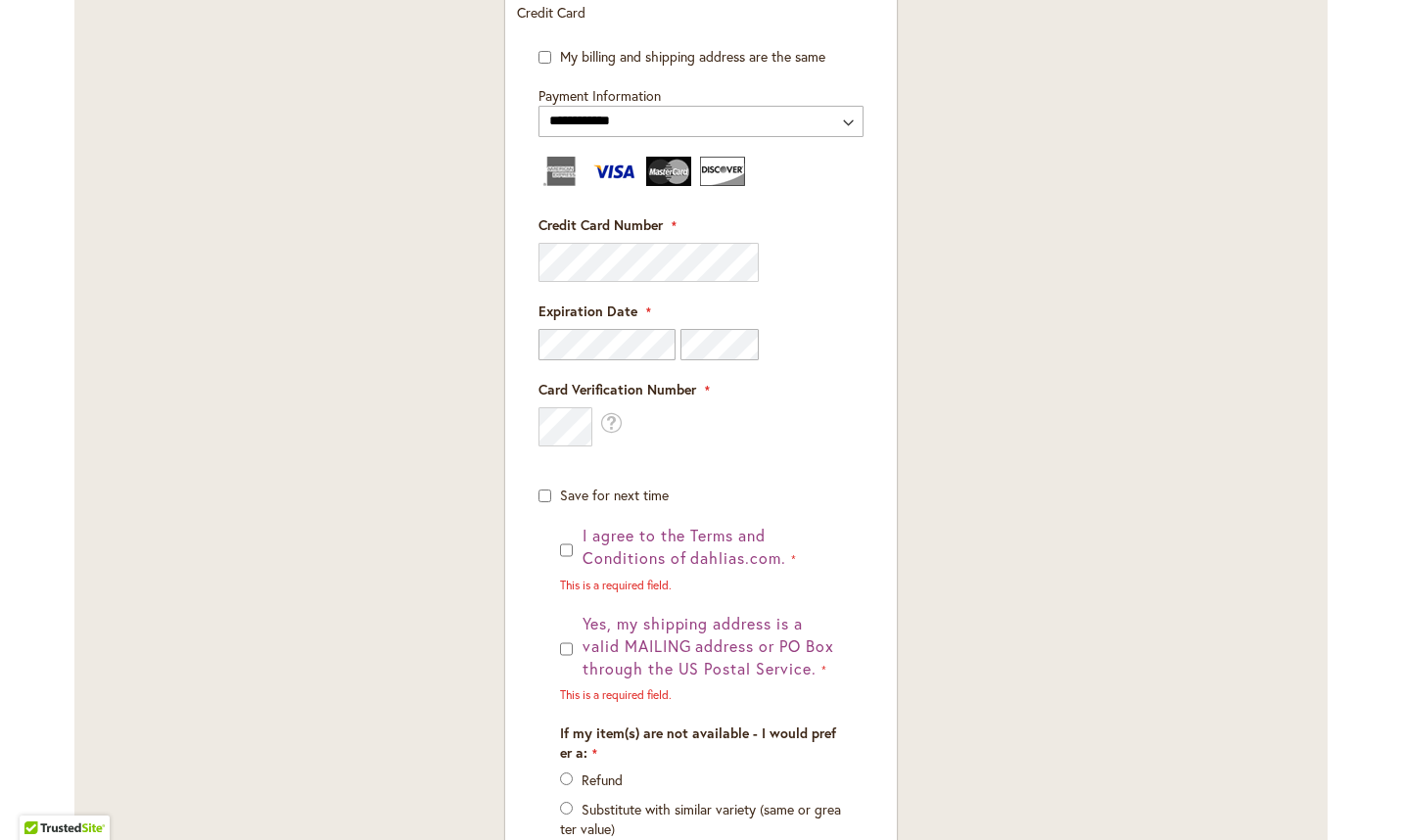 click on "Order Summary
5
Items in Cart
DRAMA QUEEN
Qty
1
$9.95
Qty 1" at bounding box center (1111, 25) 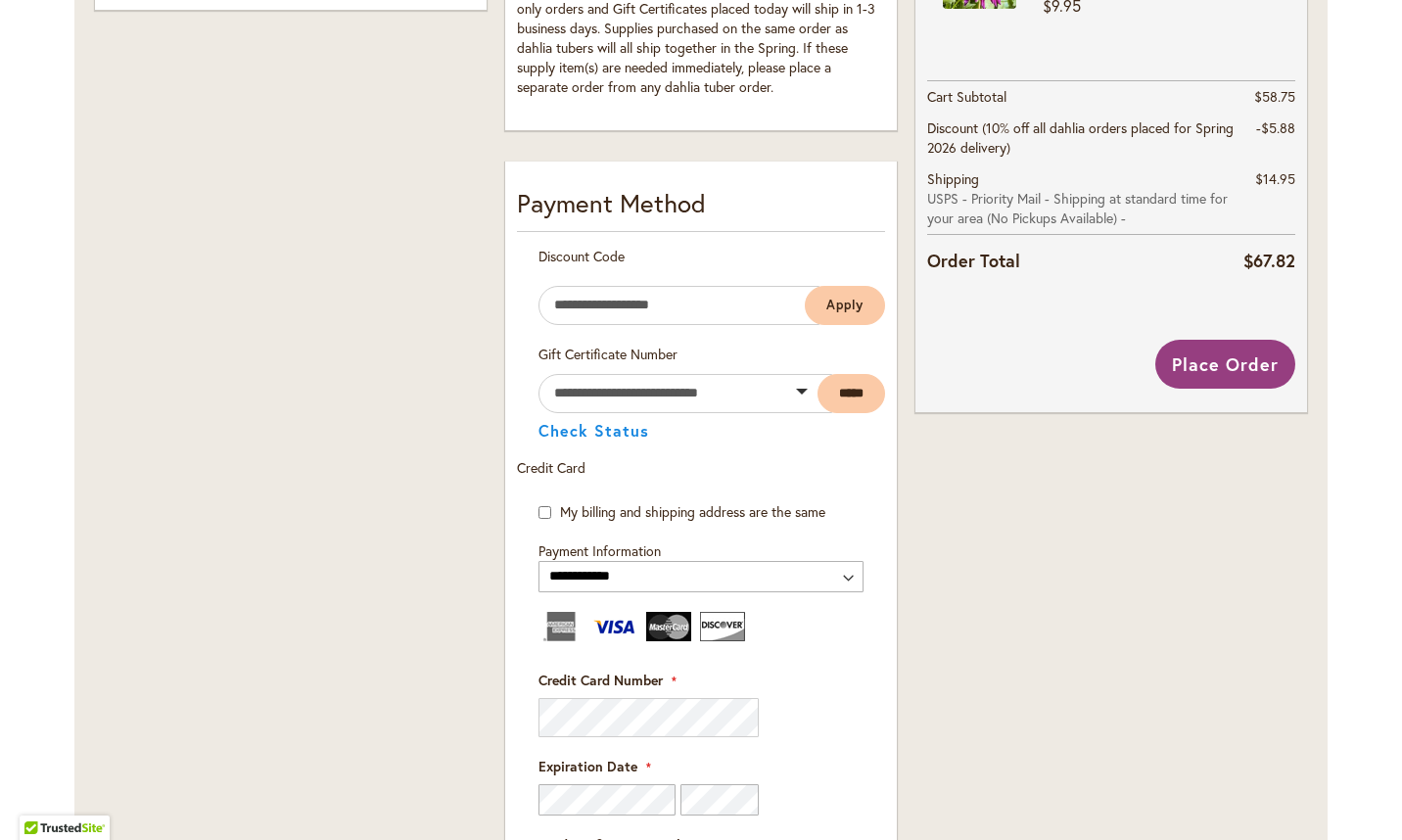 scroll, scrollTop: 847, scrollLeft: 0, axis: vertical 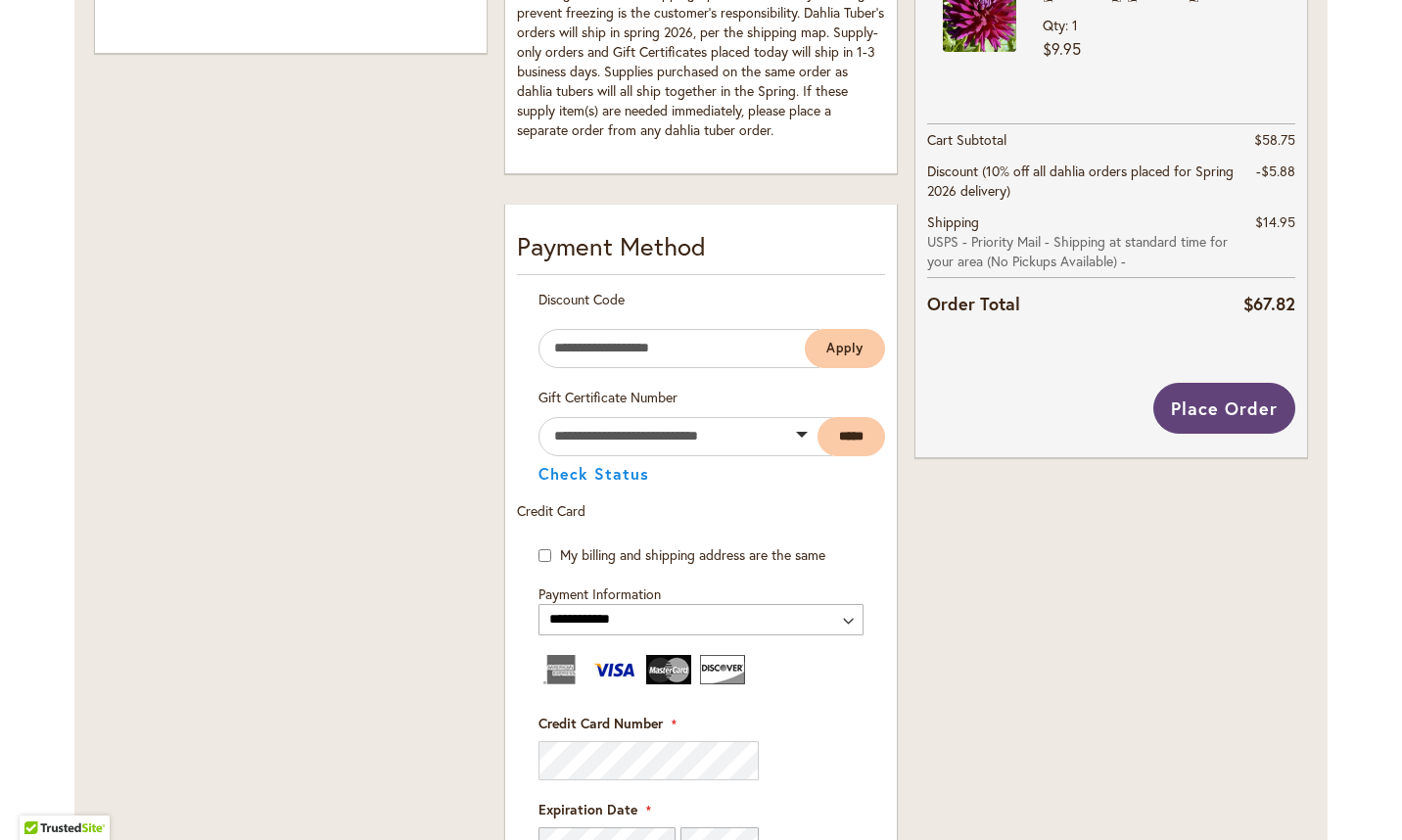 click on "Place Order" at bounding box center [1224, 408] 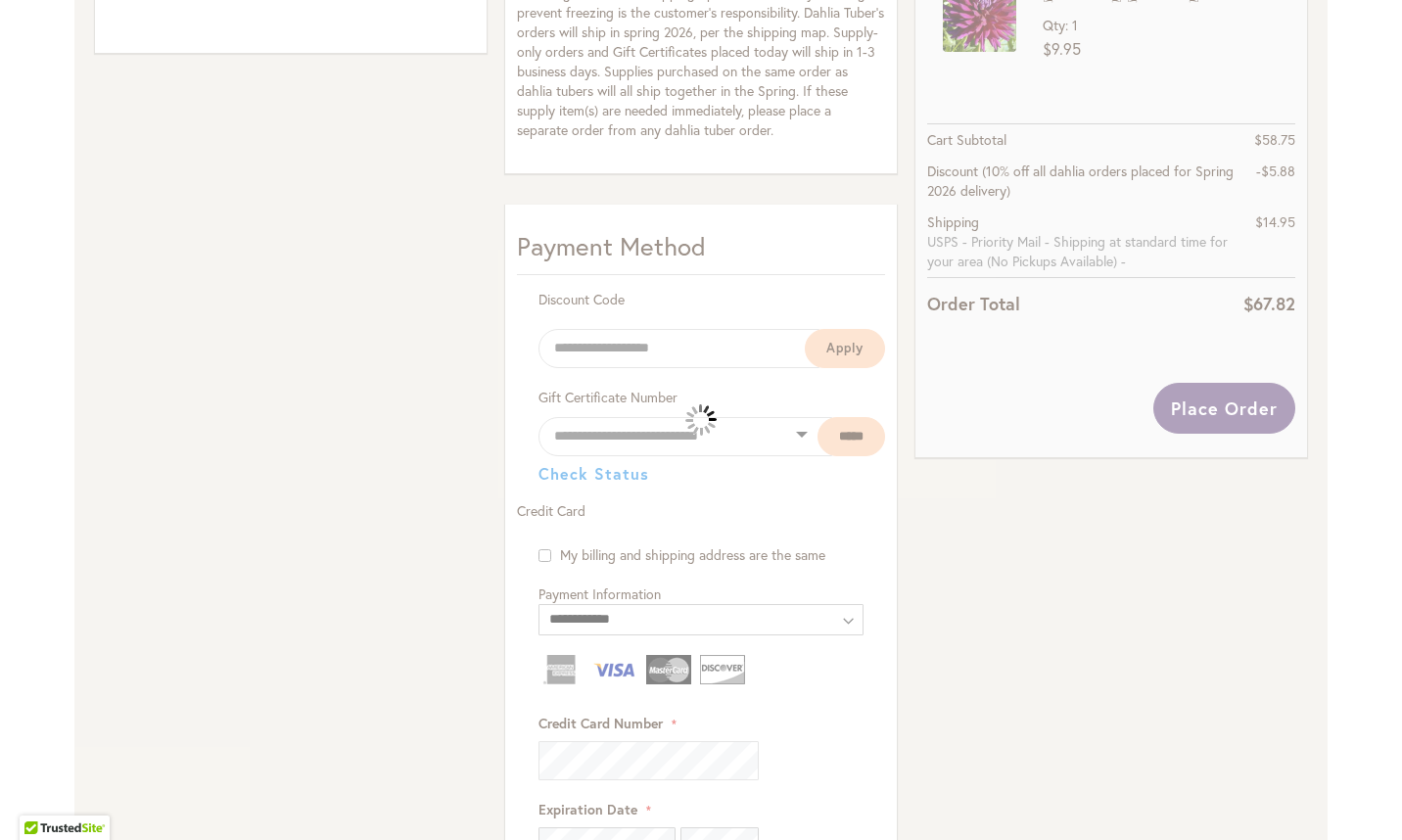 select 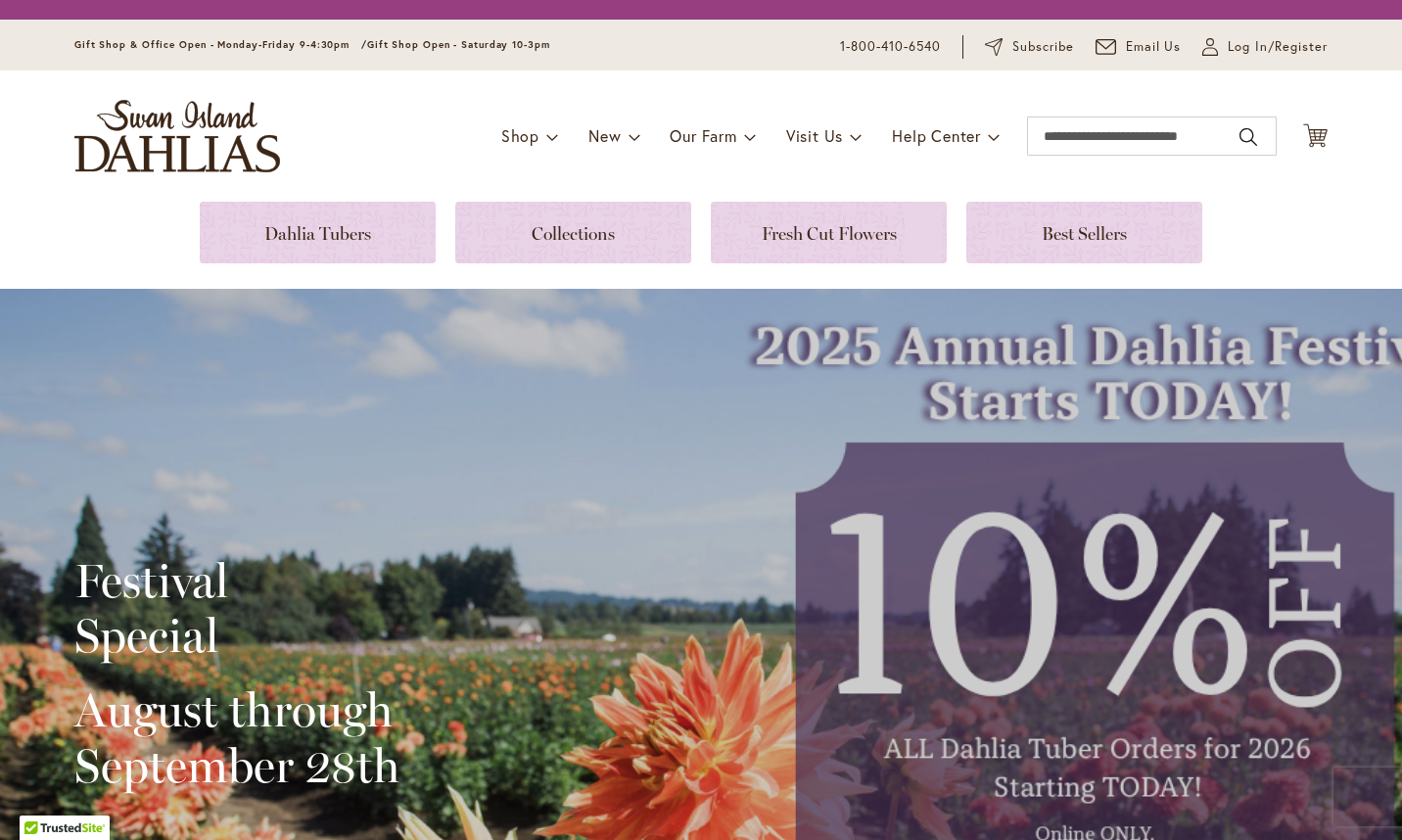 scroll, scrollTop: 0, scrollLeft: 0, axis: both 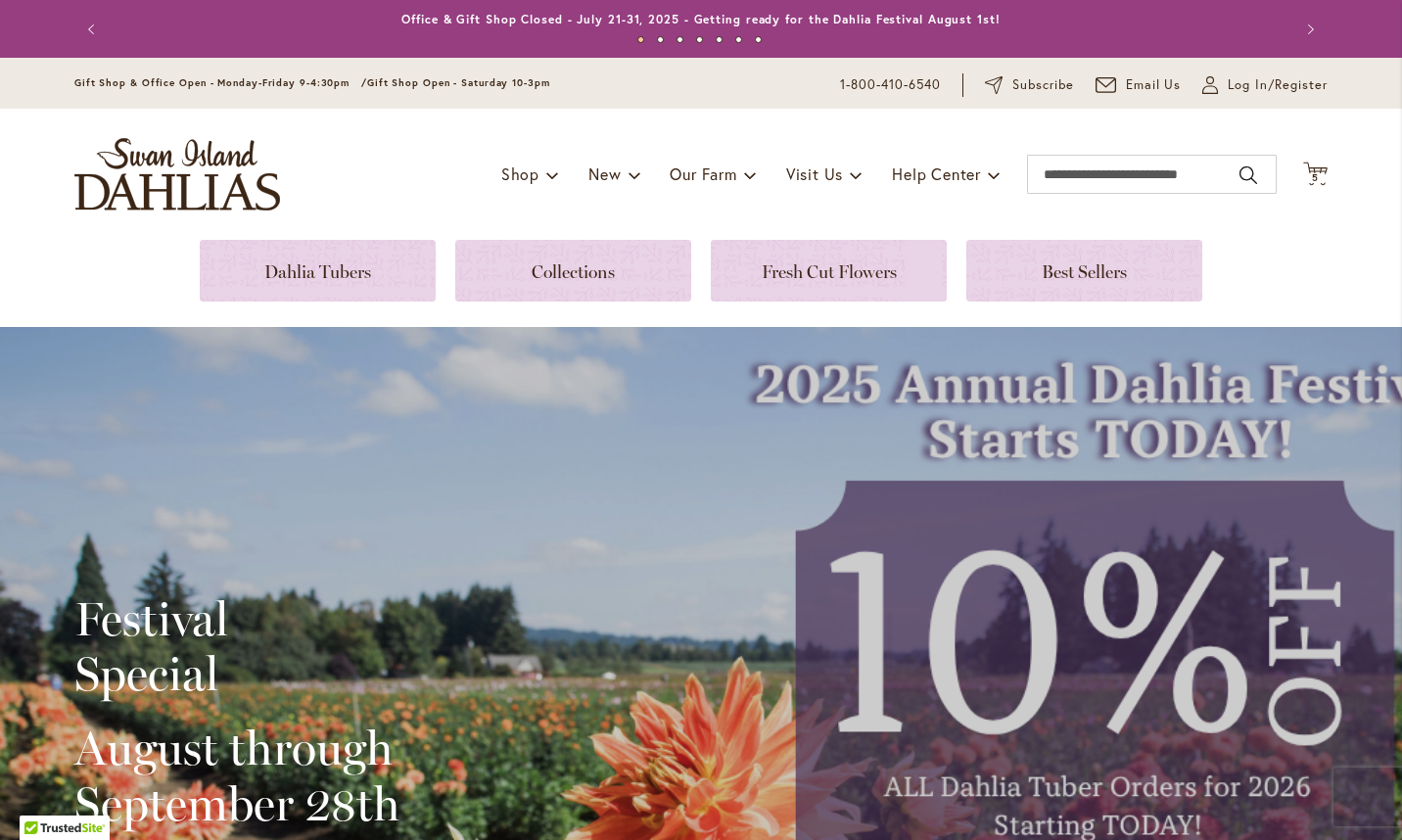 type on "**********" 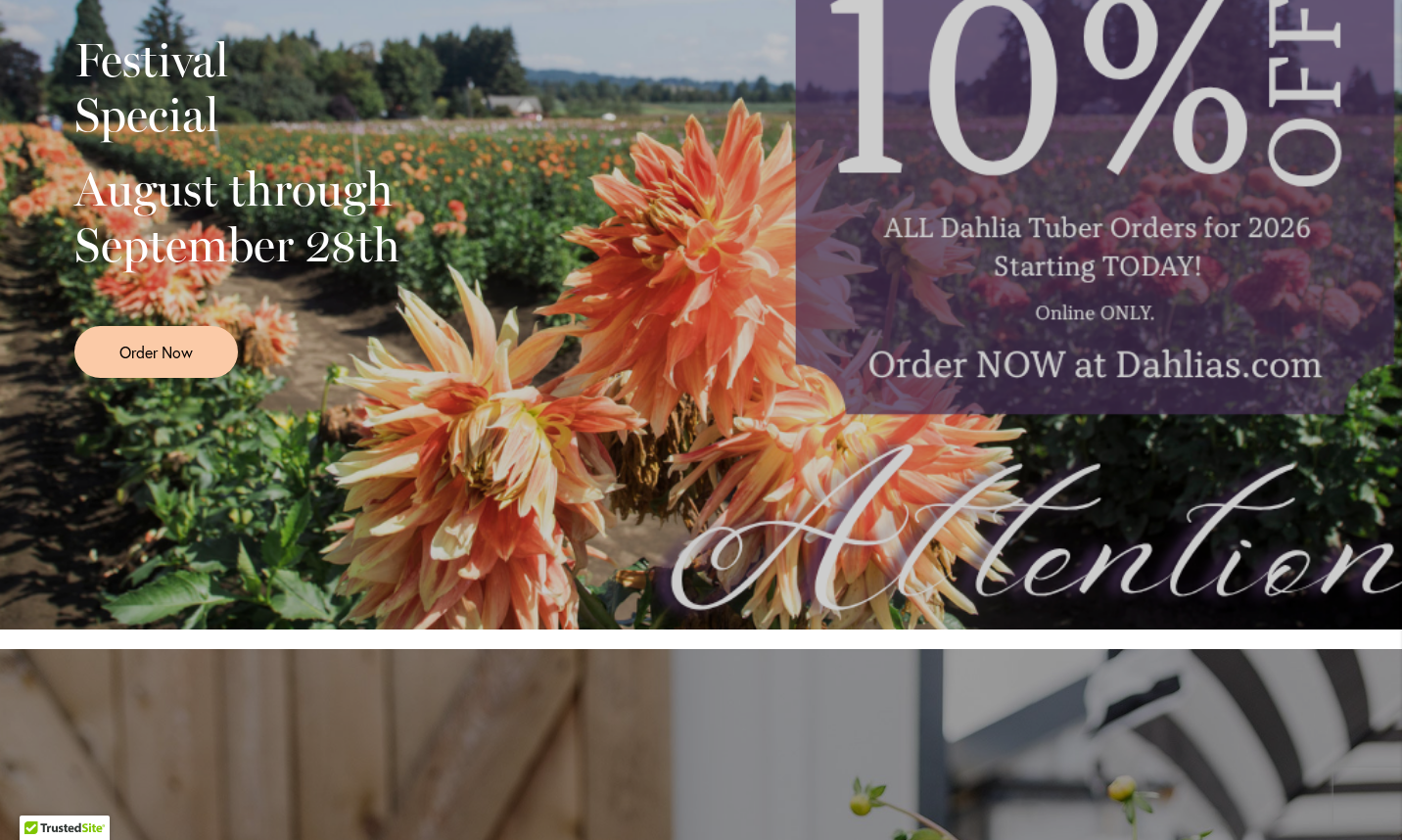 scroll, scrollTop: 531, scrollLeft: 0, axis: vertical 